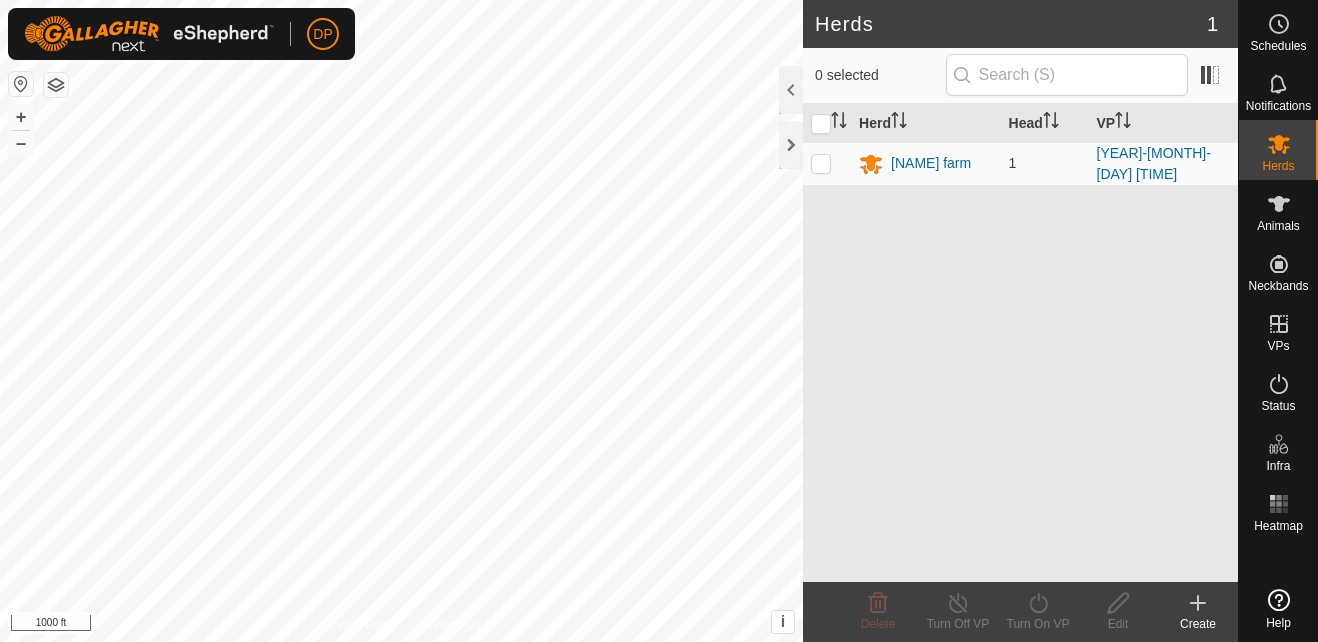 scroll, scrollTop: 0, scrollLeft: 0, axis: both 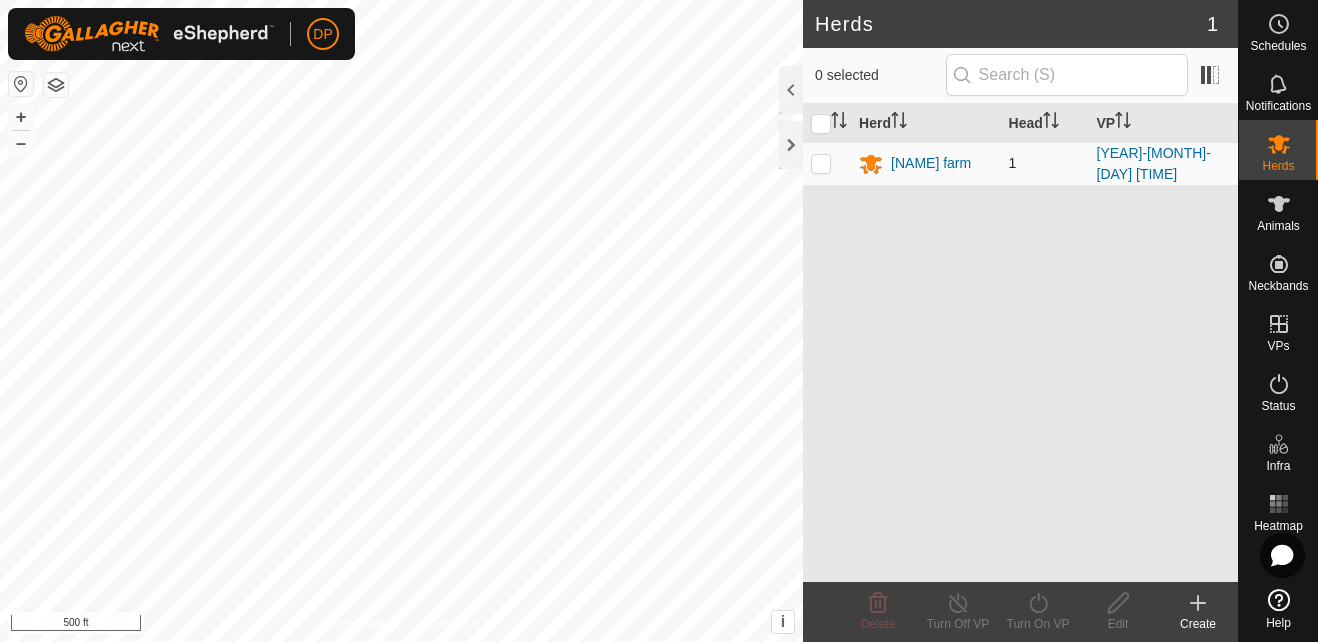 click at bounding box center [821, 163] 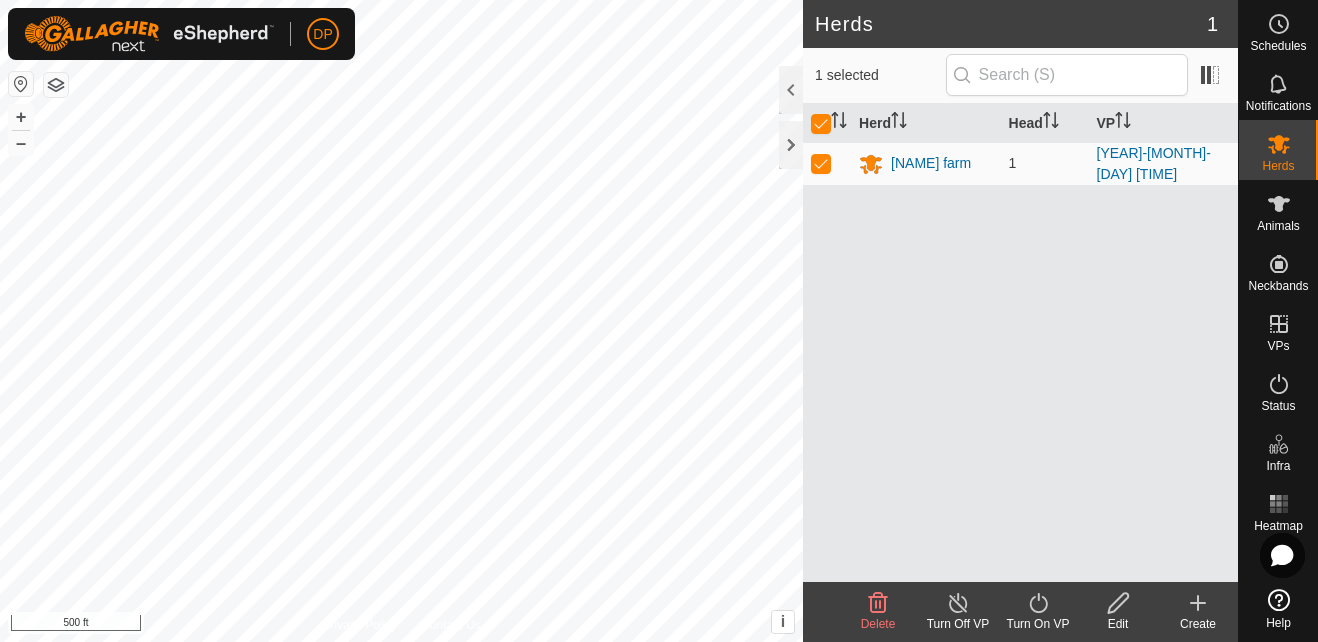 click 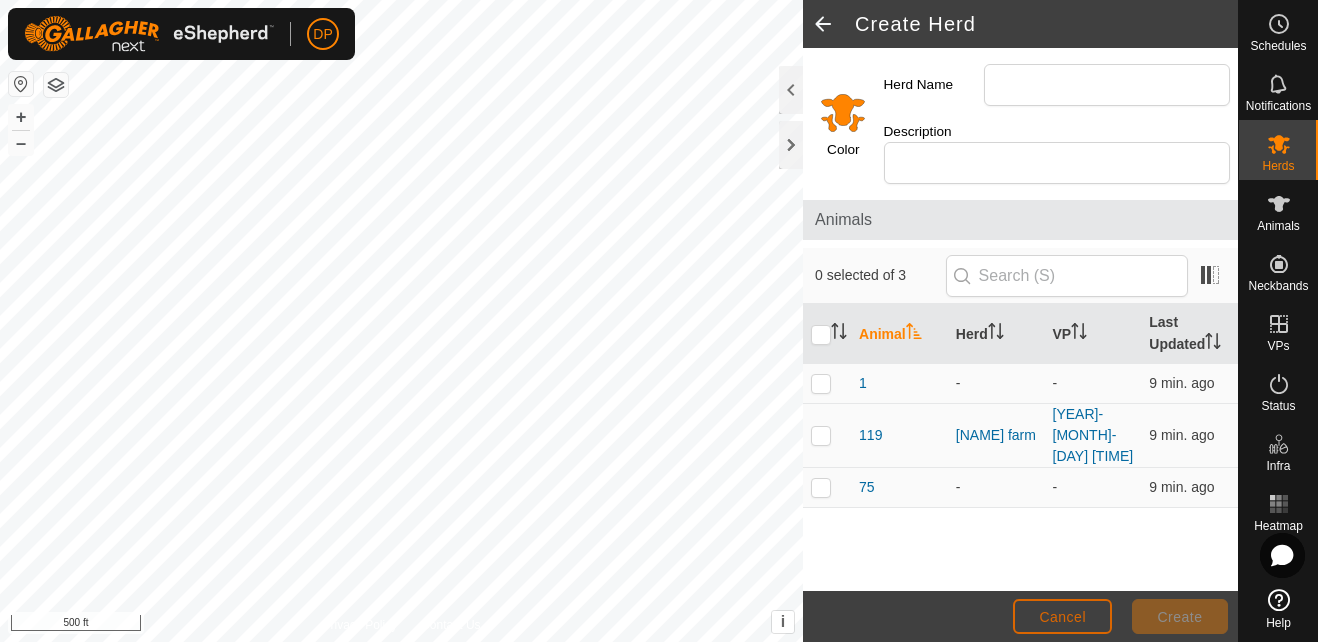 click on "Cancel" 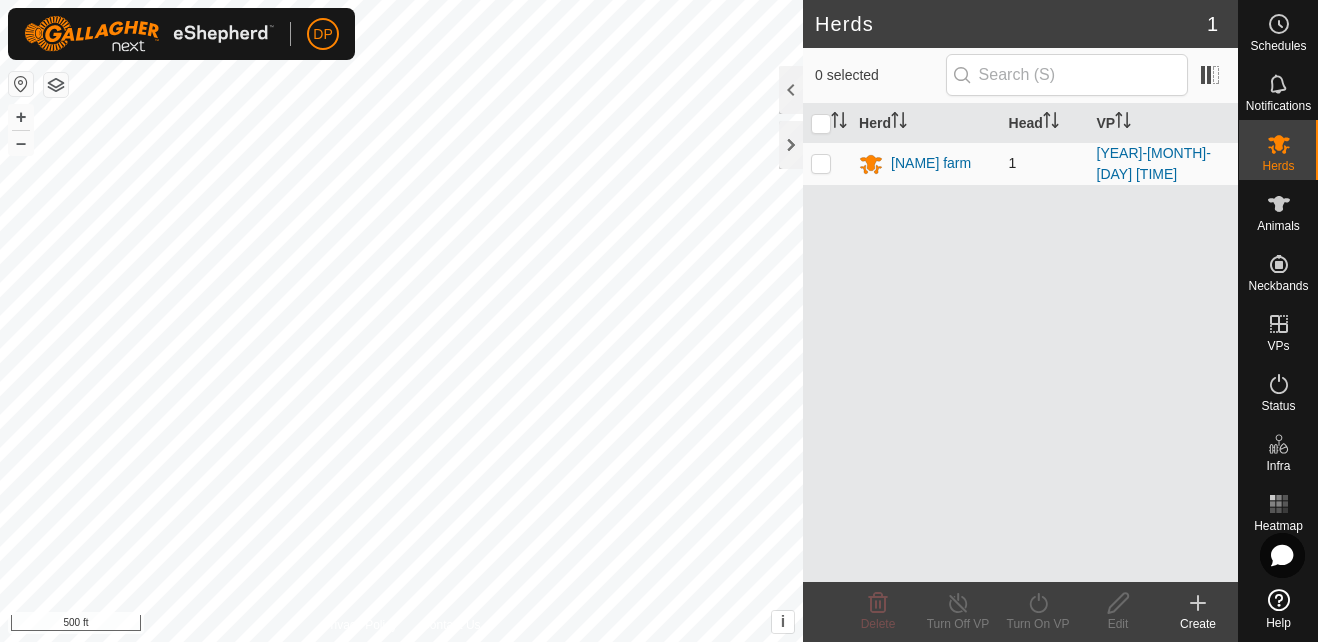 click at bounding box center (821, 163) 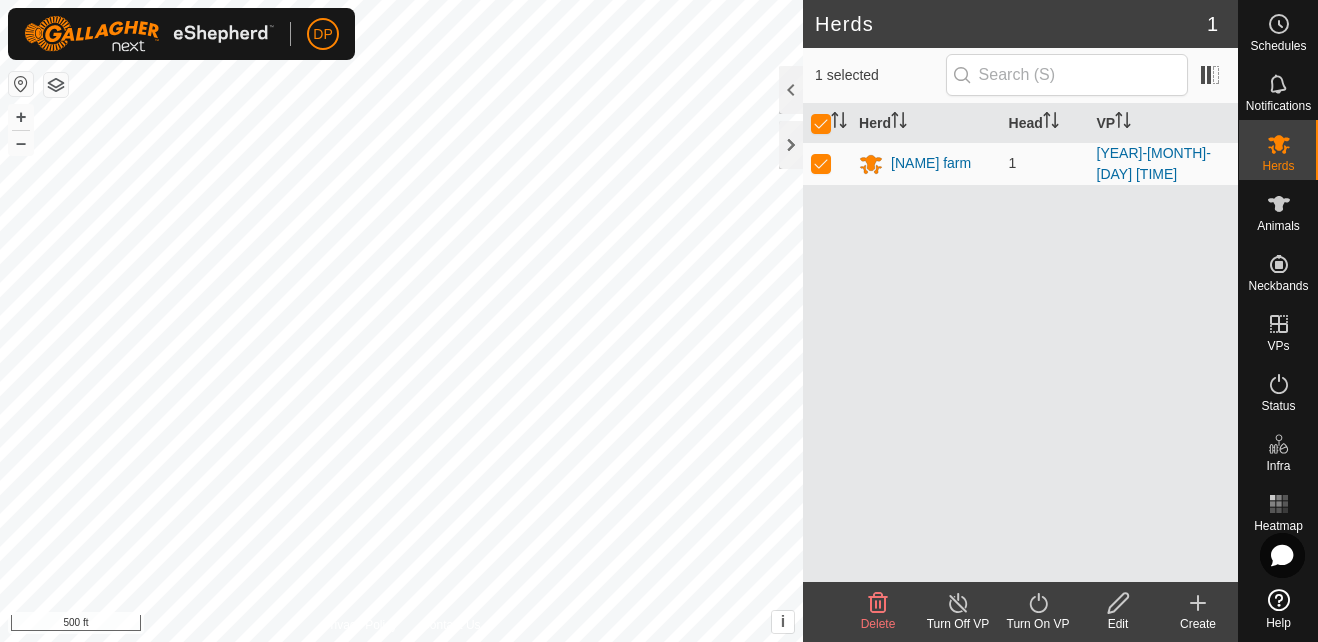 click 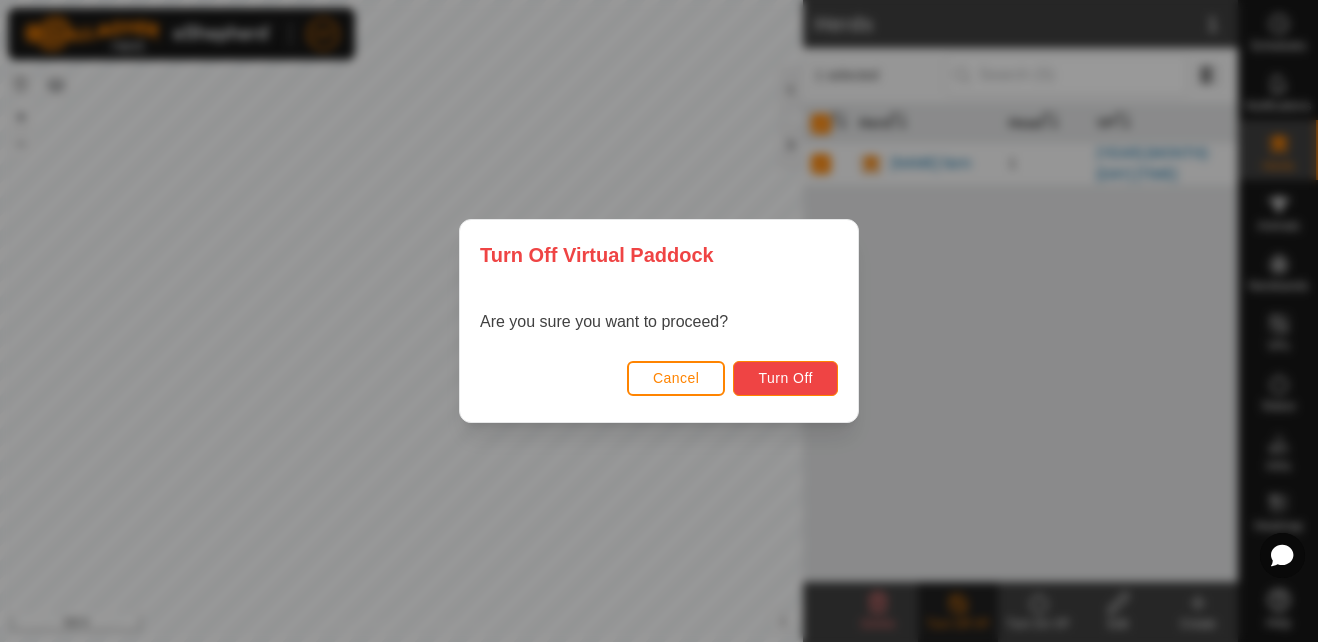 click on "Turn Off" at bounding box center (785, 378) 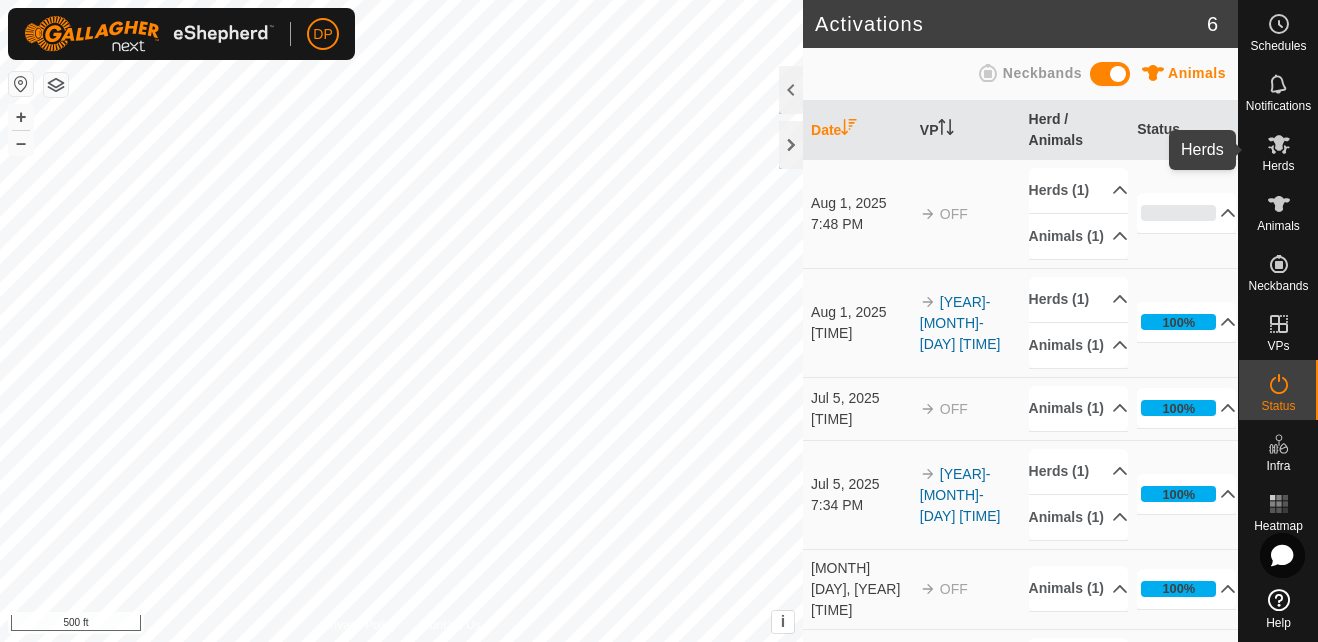 click on "Herds" at bounding box center [1278, 166] 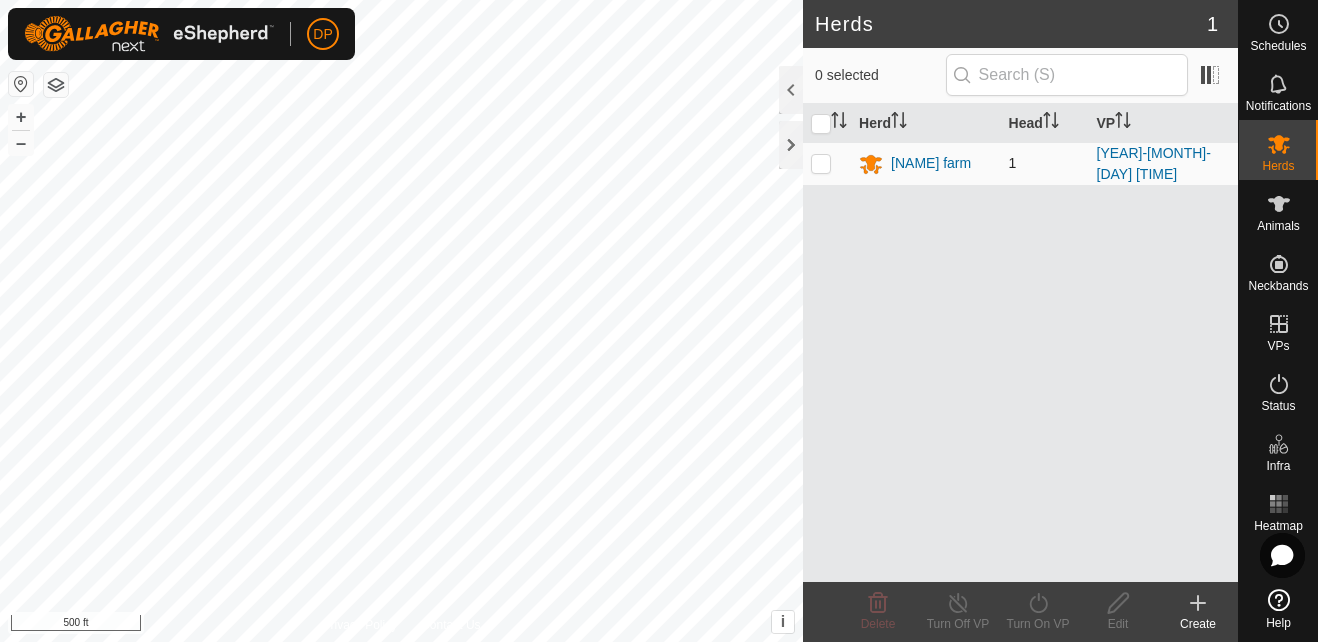 click at bounding box center [821, 163] 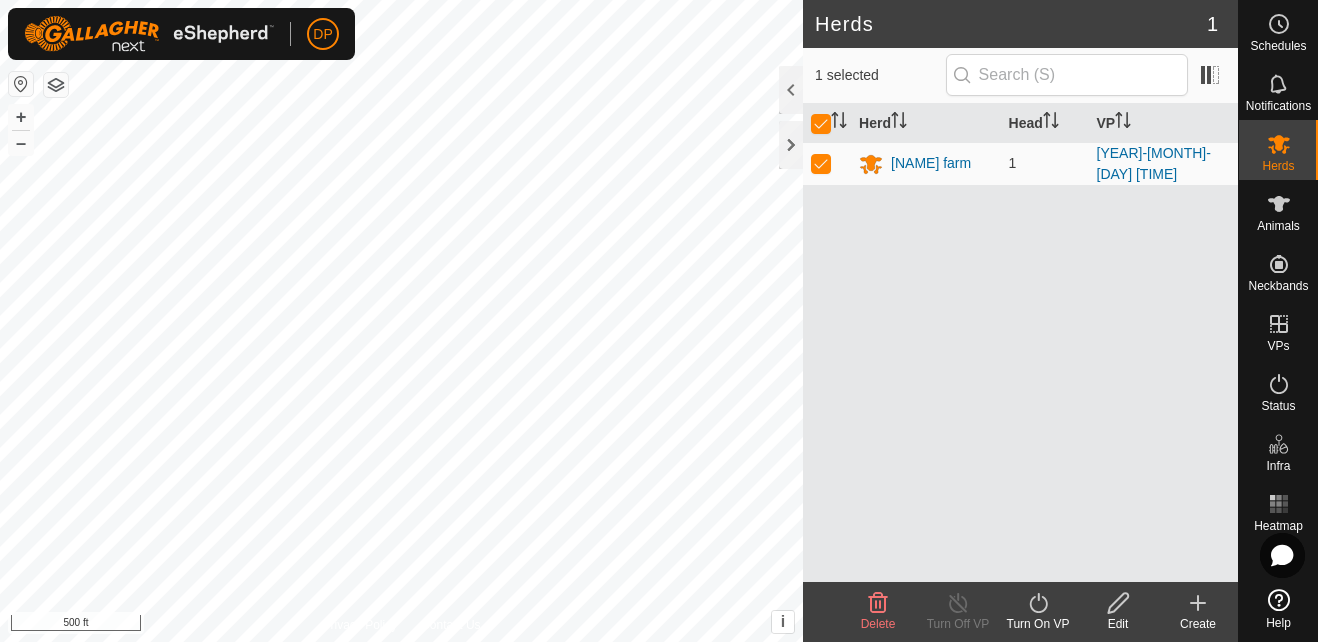 click 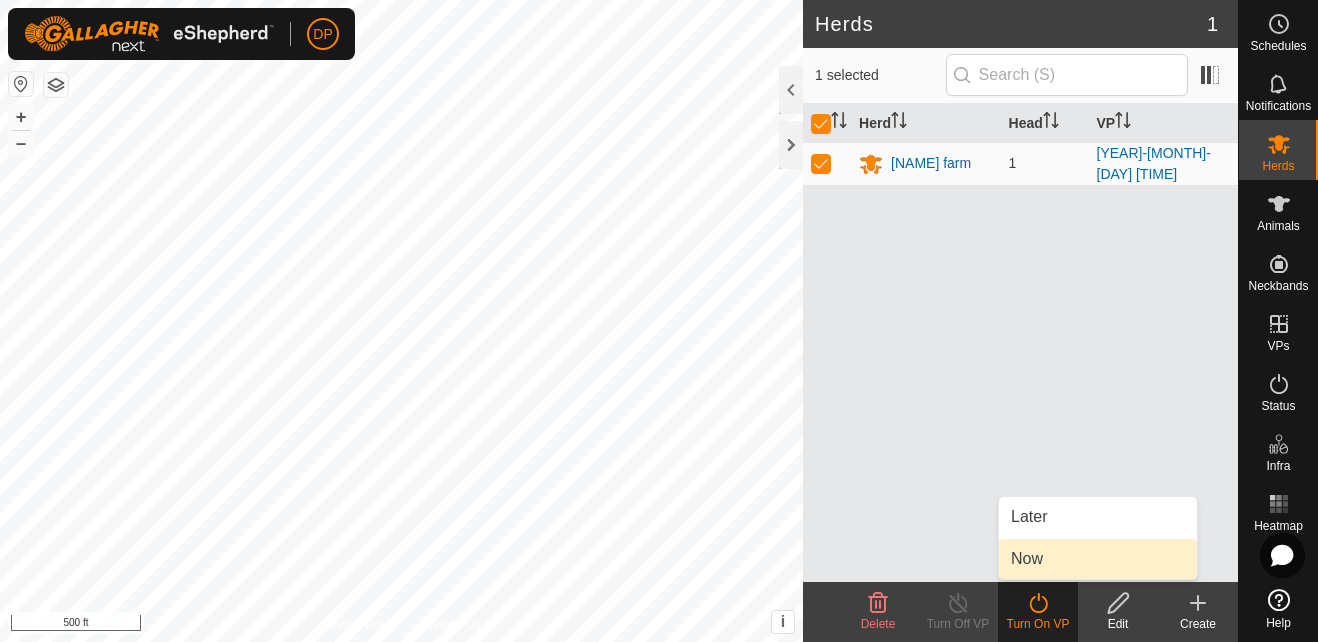 click on "Now" at bounding box center [1098, 559] 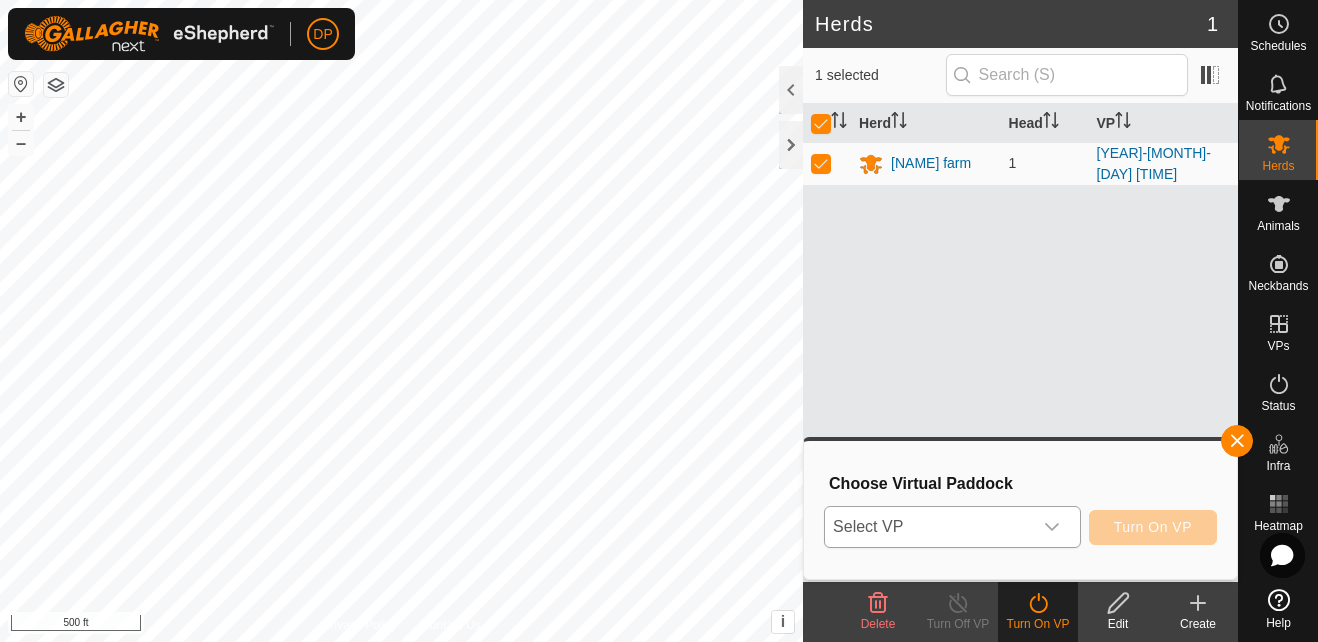 click 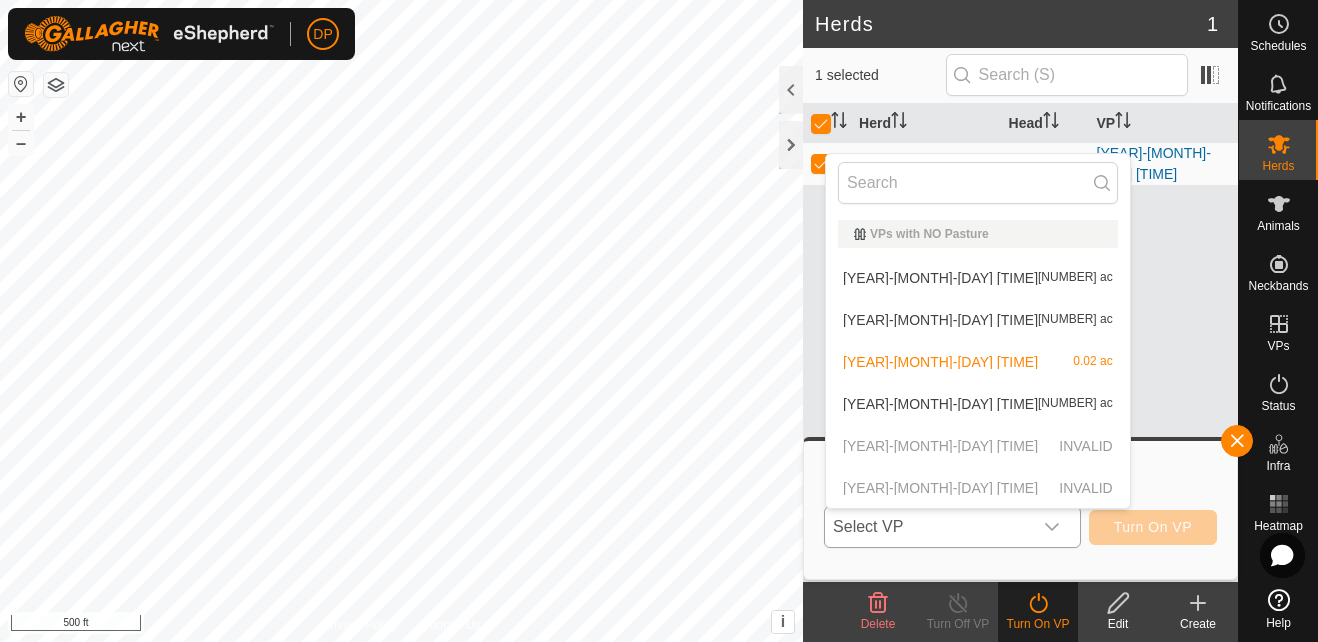 click on "[YEAR]-[MONTH]-[DAY] [TIME] [NUMBER] ac" at bounding box center (978, 278) 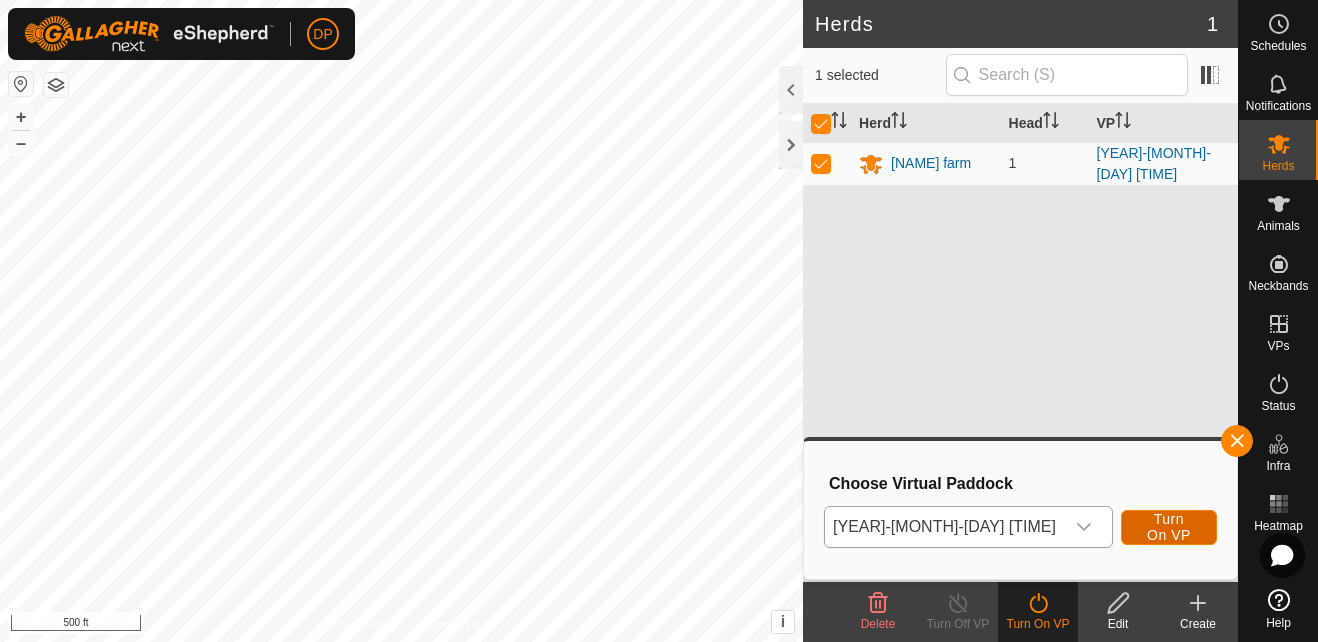 click on "Turn On VP" at bounding box center [1169, 527] 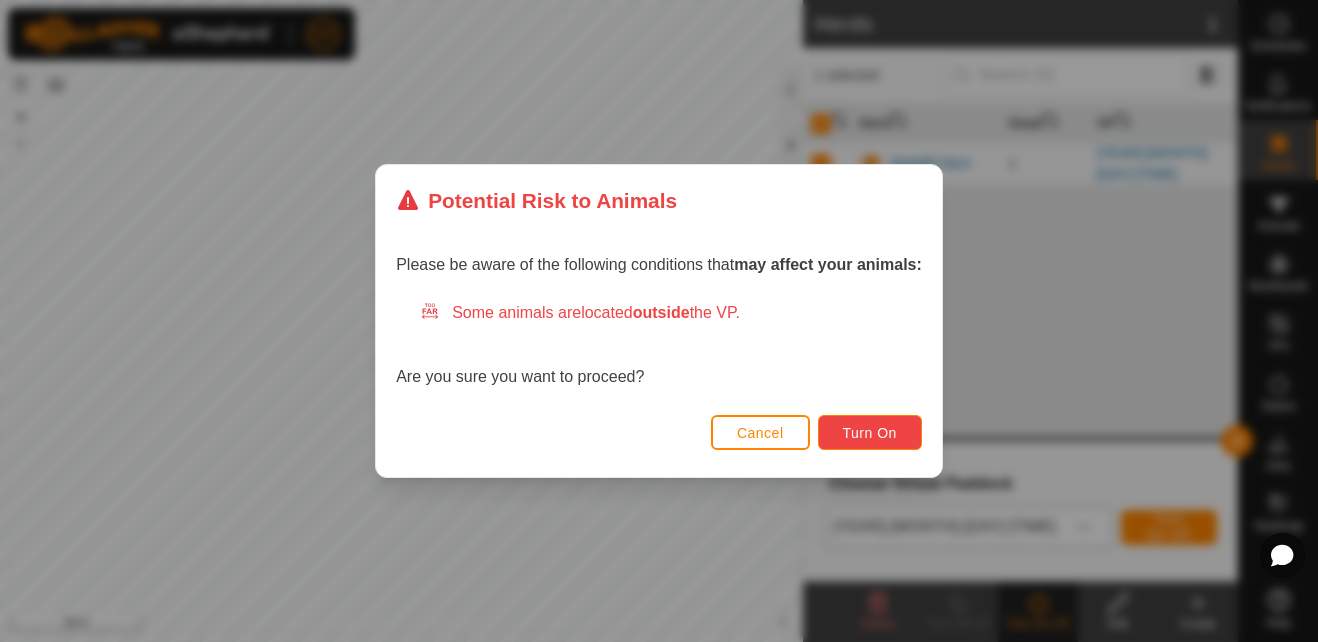 click on "Turn On" at bounding box center [870, 433] 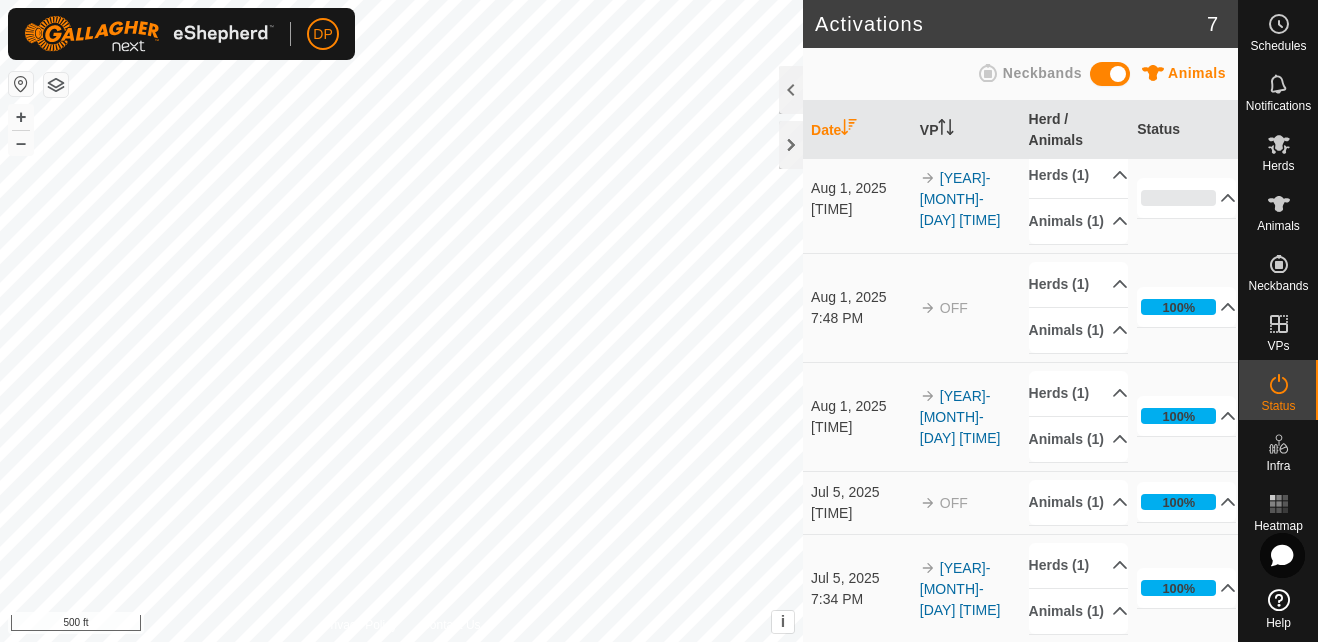 scroll, scrollTop: 0, scrollLeft: 0, axis: both 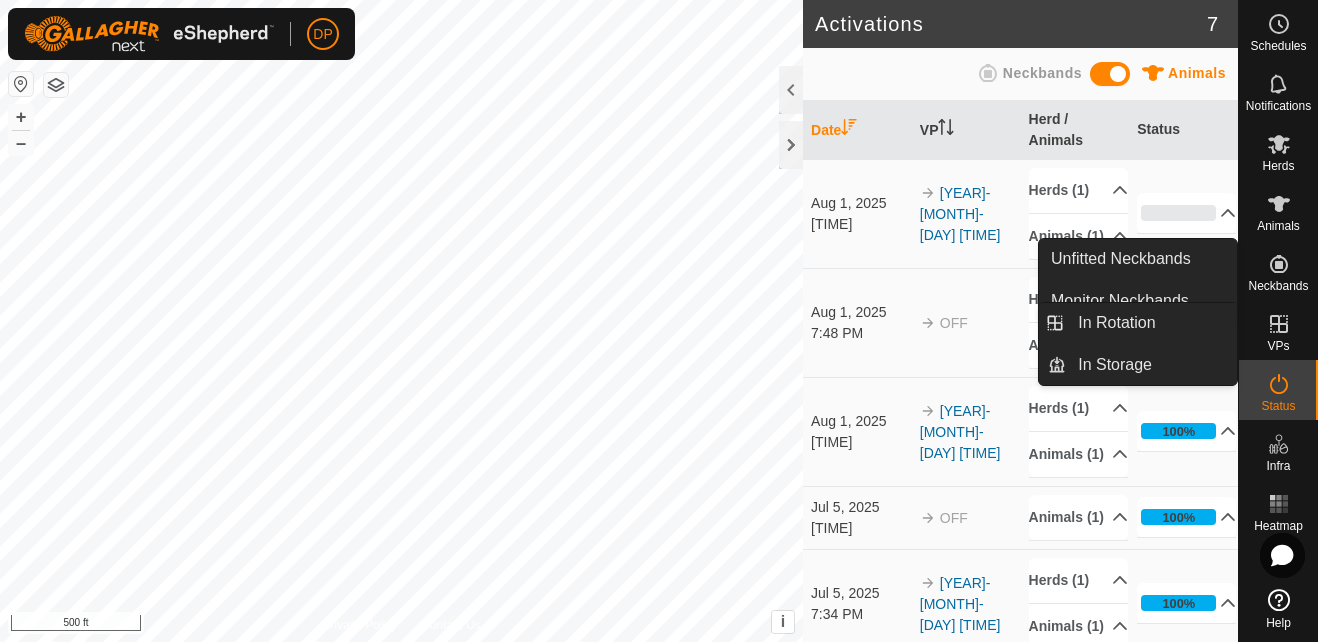 click 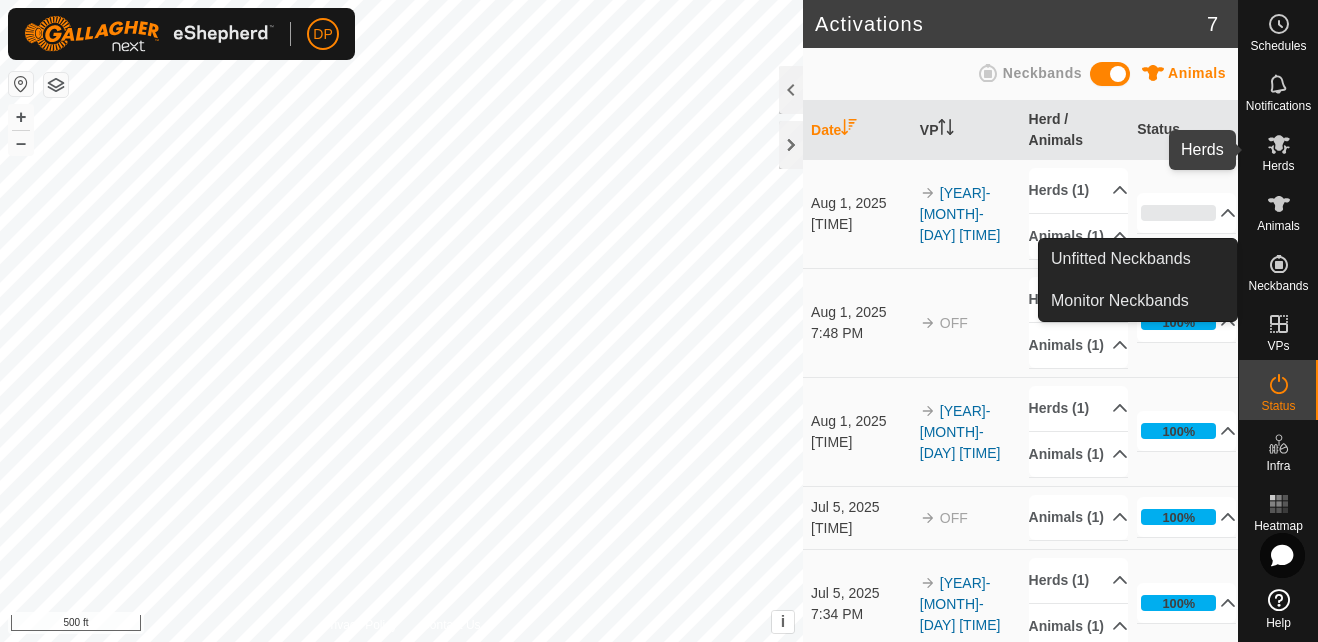 click 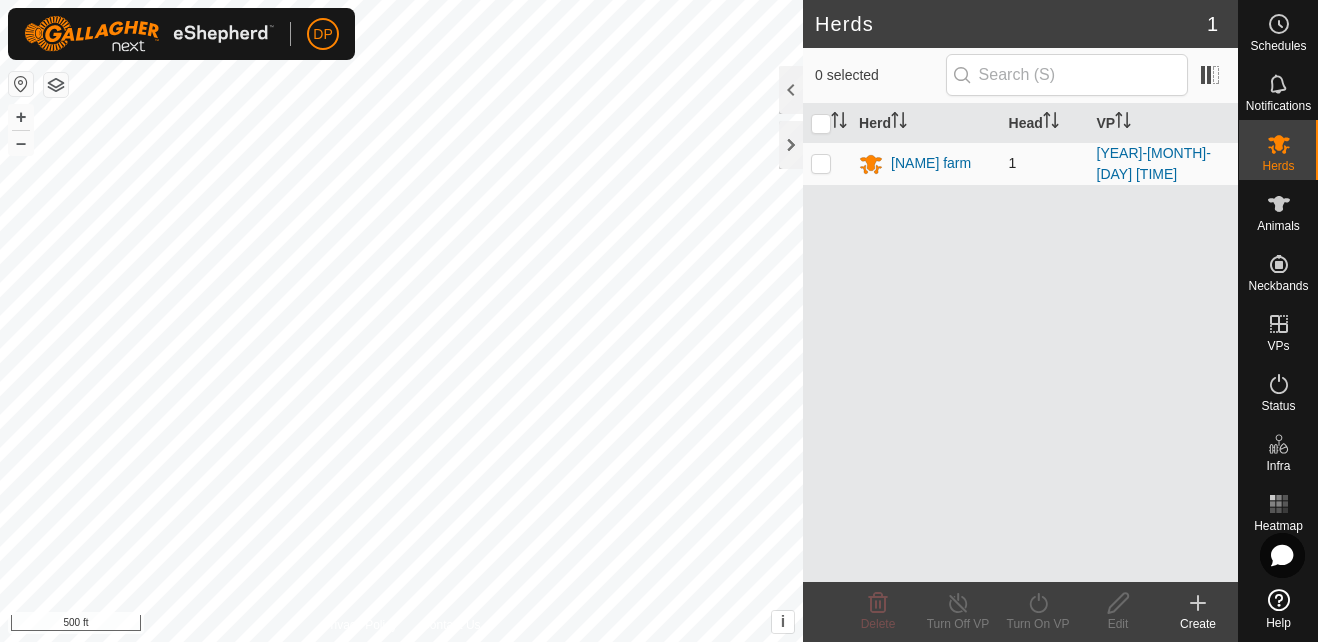 click at bounding box center (821, 163) 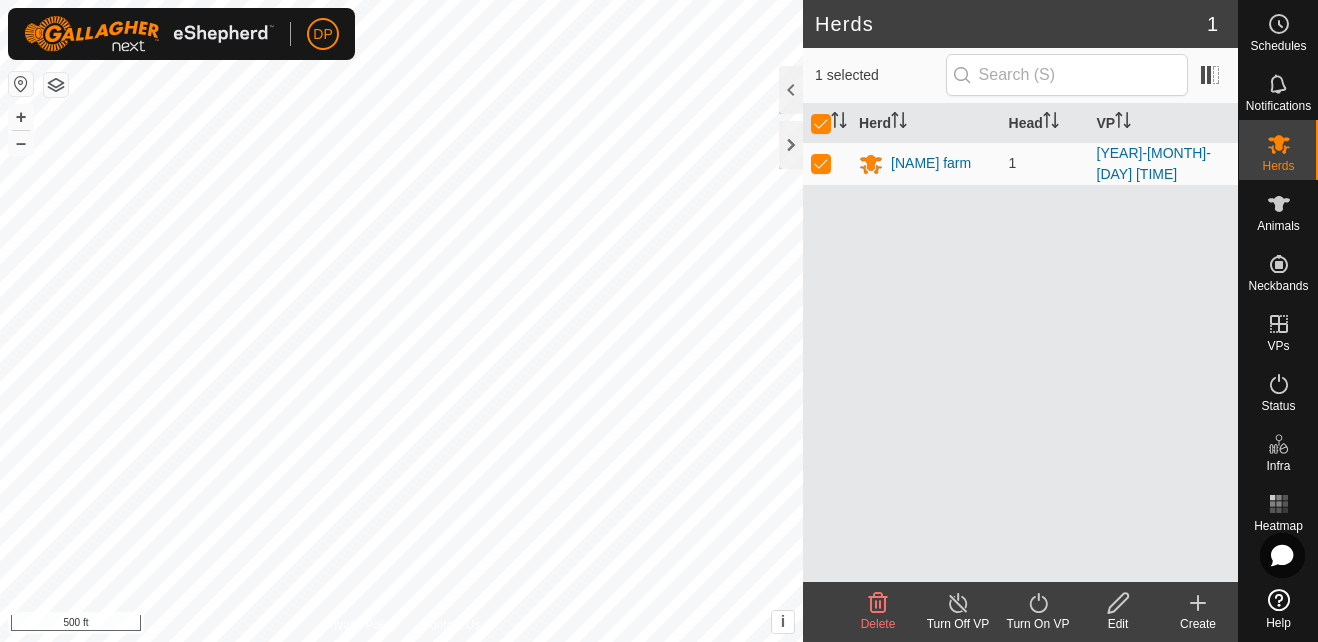click 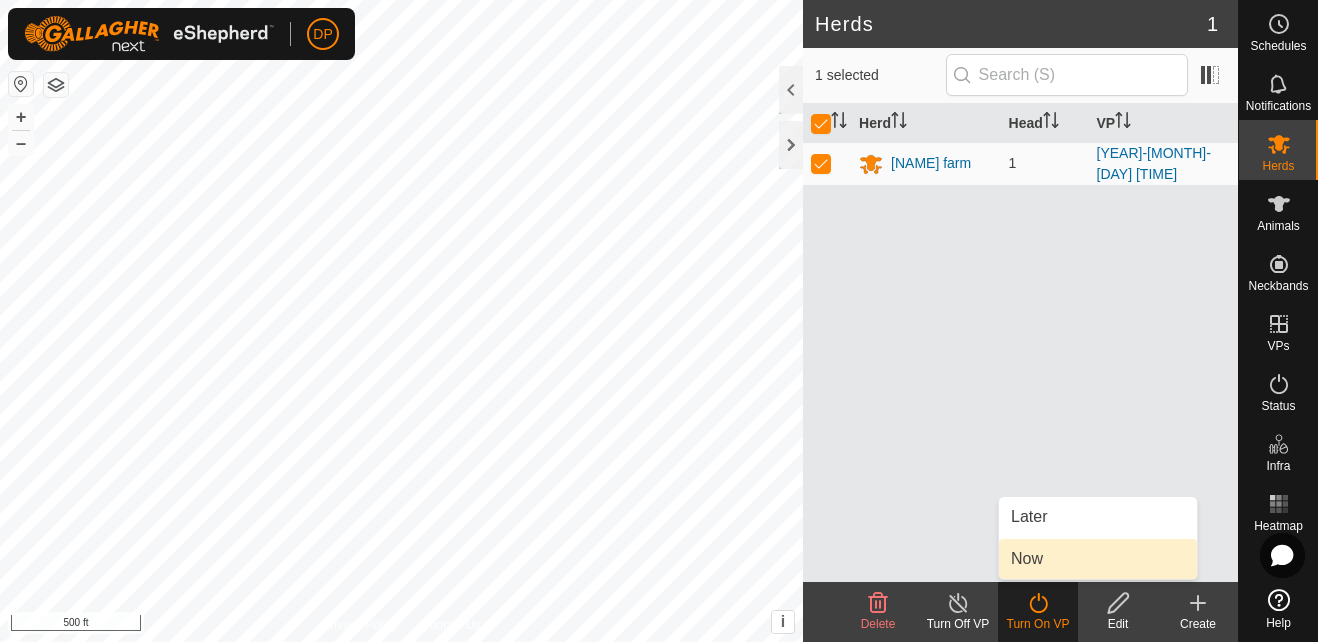 click on "Now" at bounding box center (1098, 559) 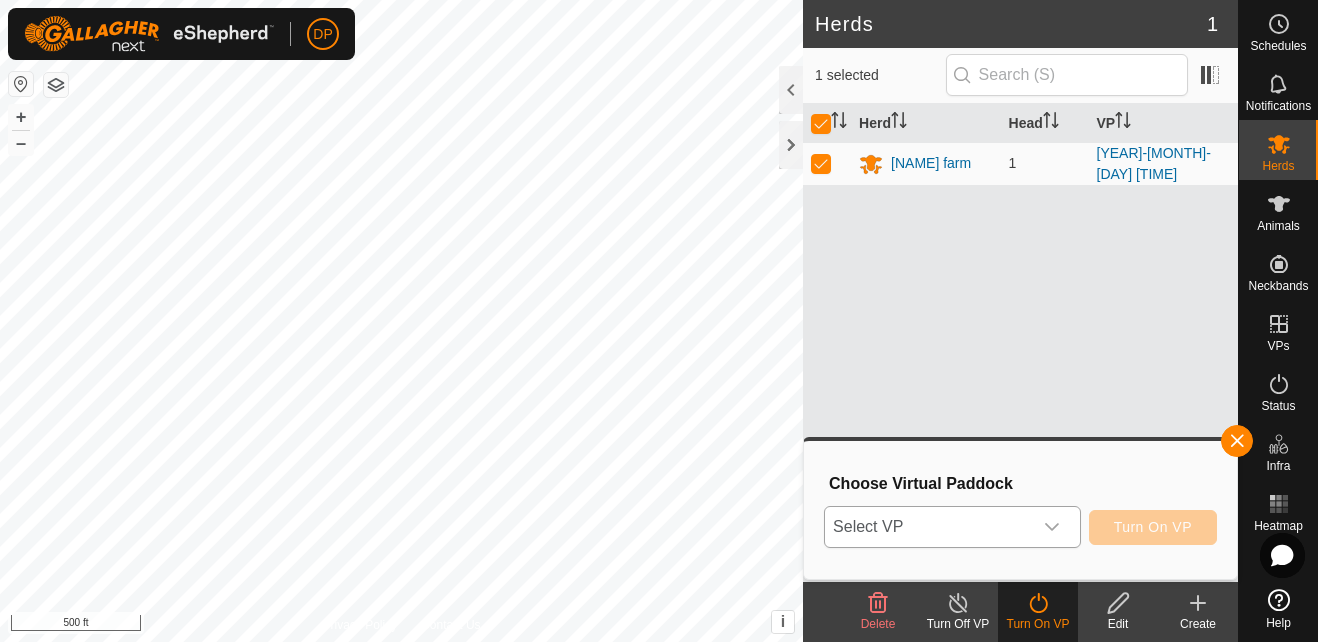 click at bounding box center (1052, 527) 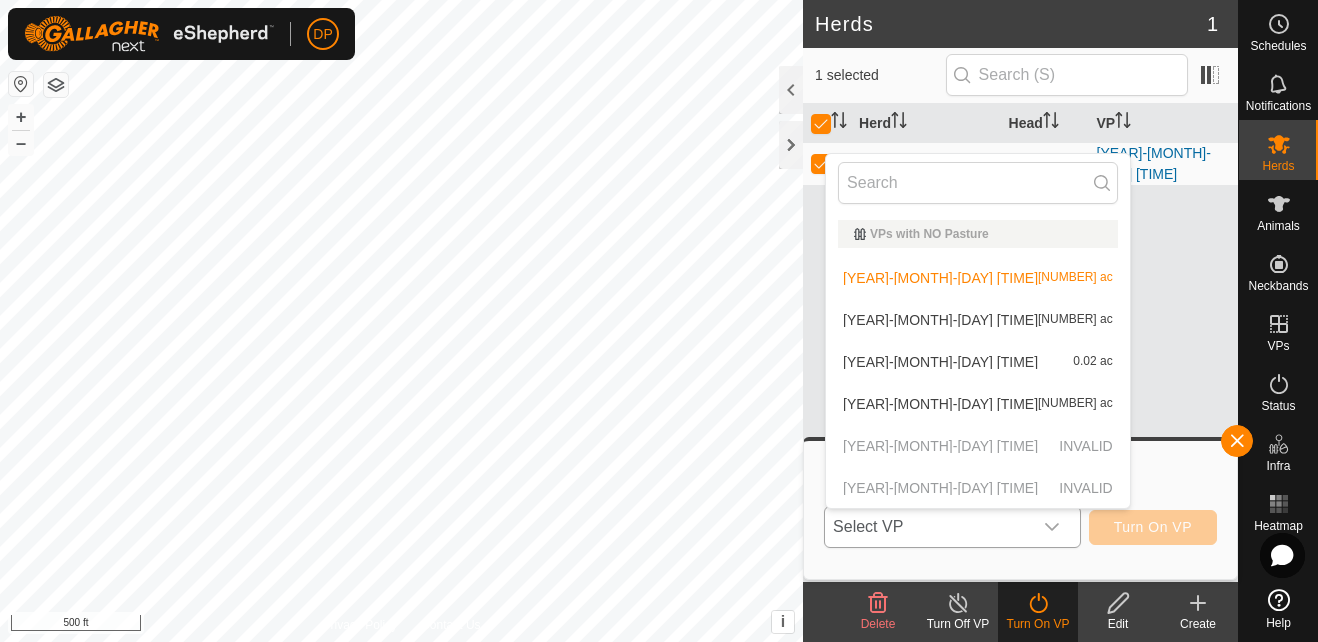 click on "[YEAR]-[MONTH]-[DAY] [TIME] [NUMBER] ac" at bounding box center [978, 320] 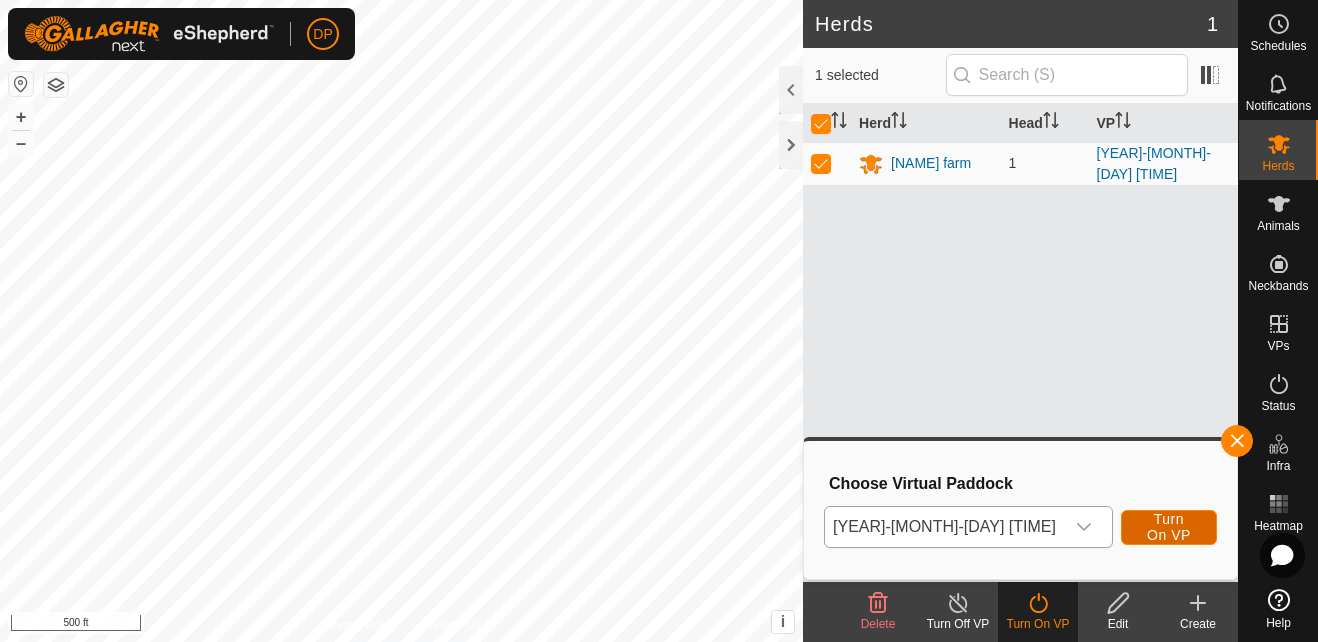 click on "Turn On VP" at bounding box center [1169, 527] 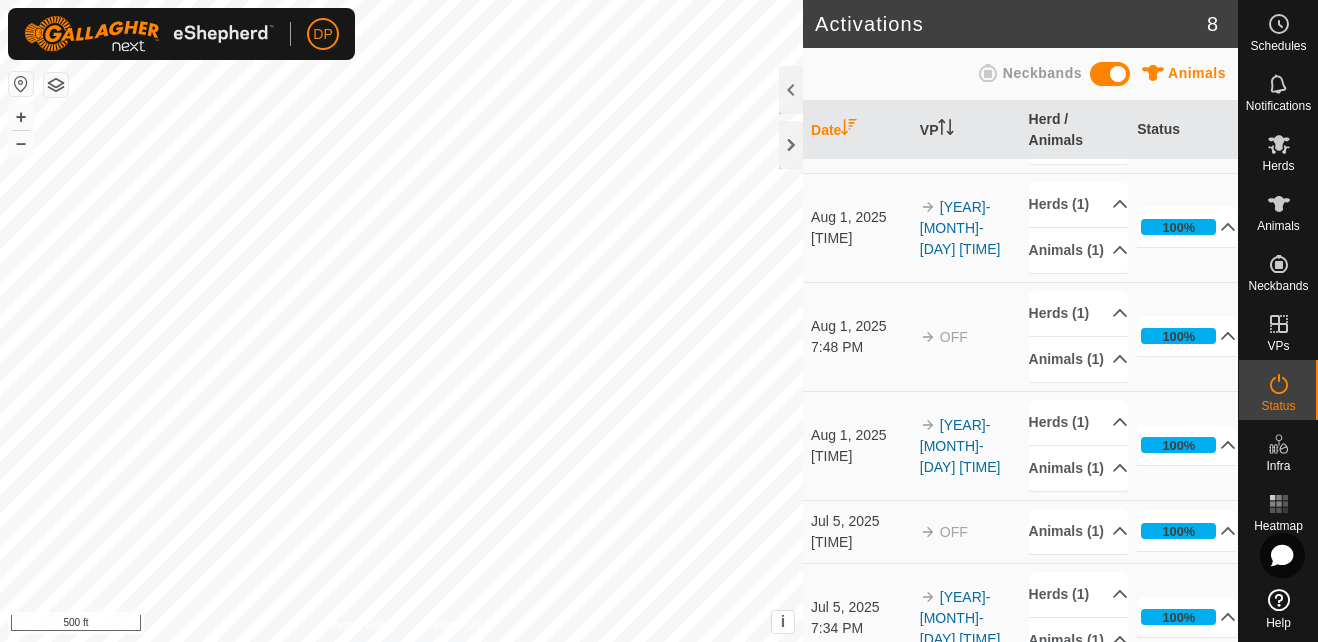 scroll, scrollTop: 0, scrollLeft: 0, axis: both 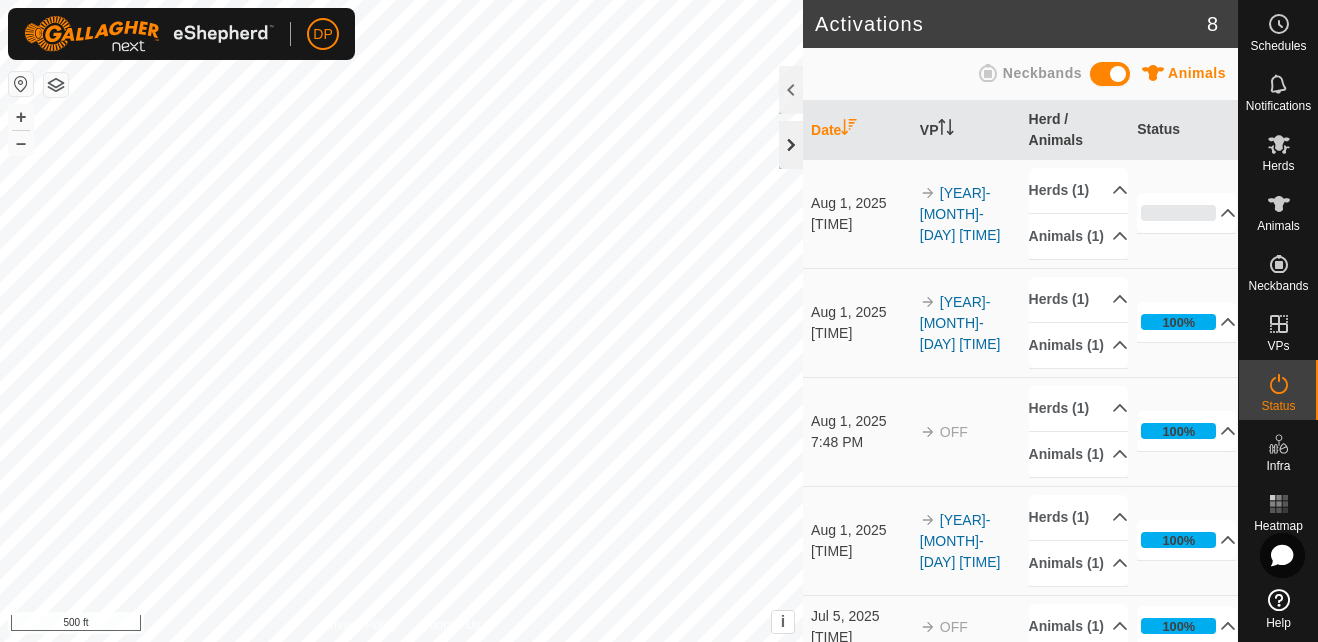 click 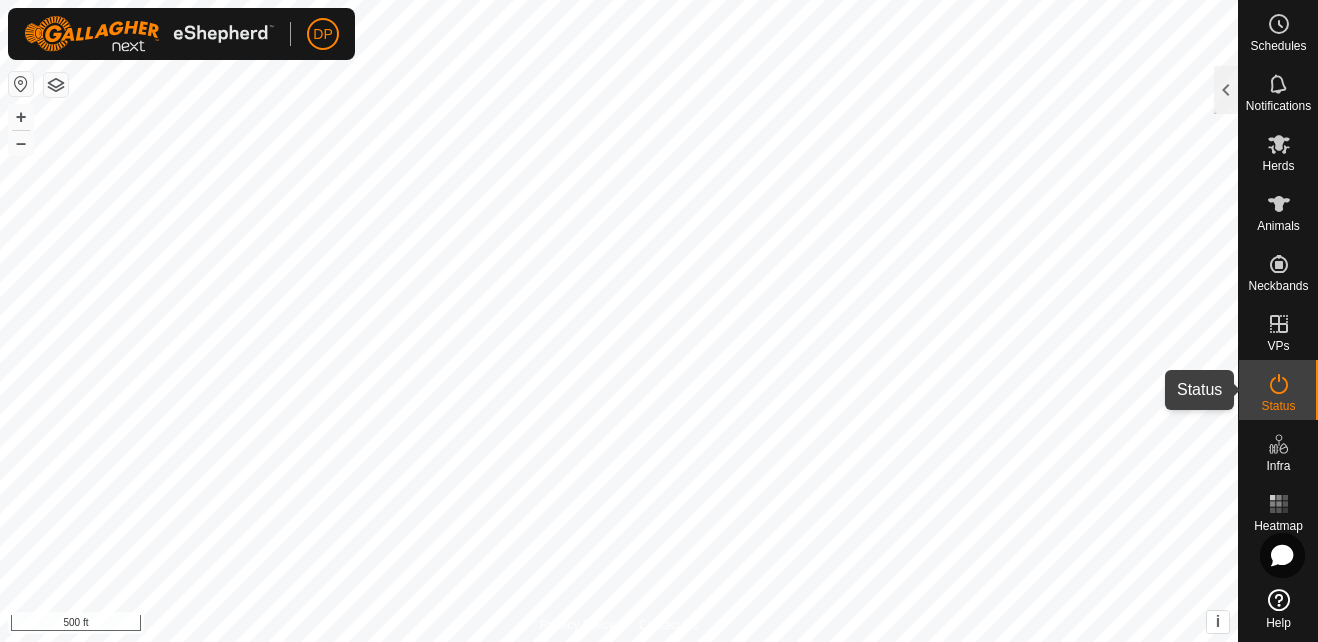 click 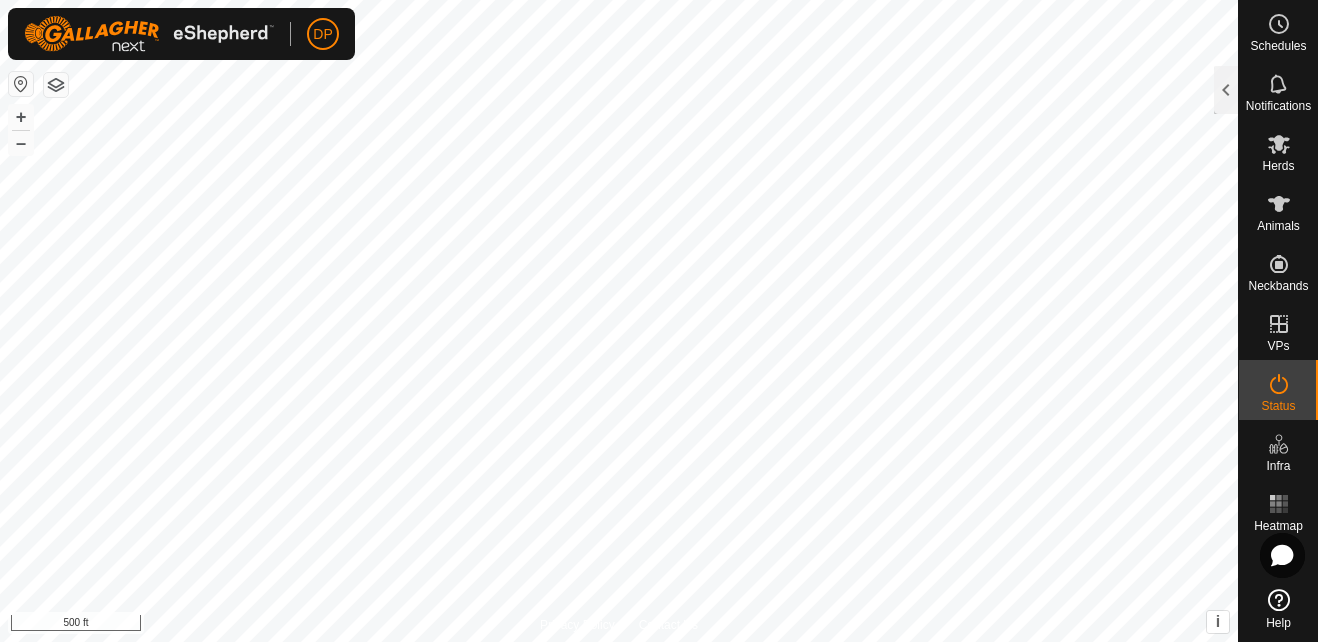 click 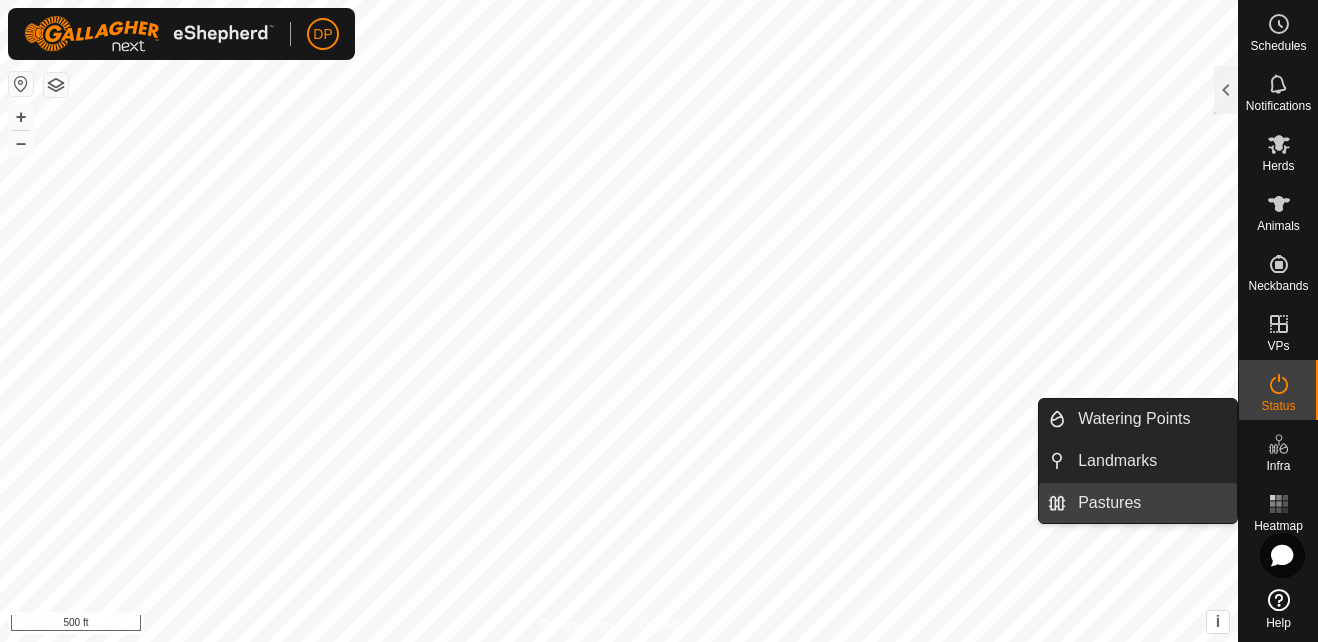 click on "Pastures" at bounding box center (1151, 503) 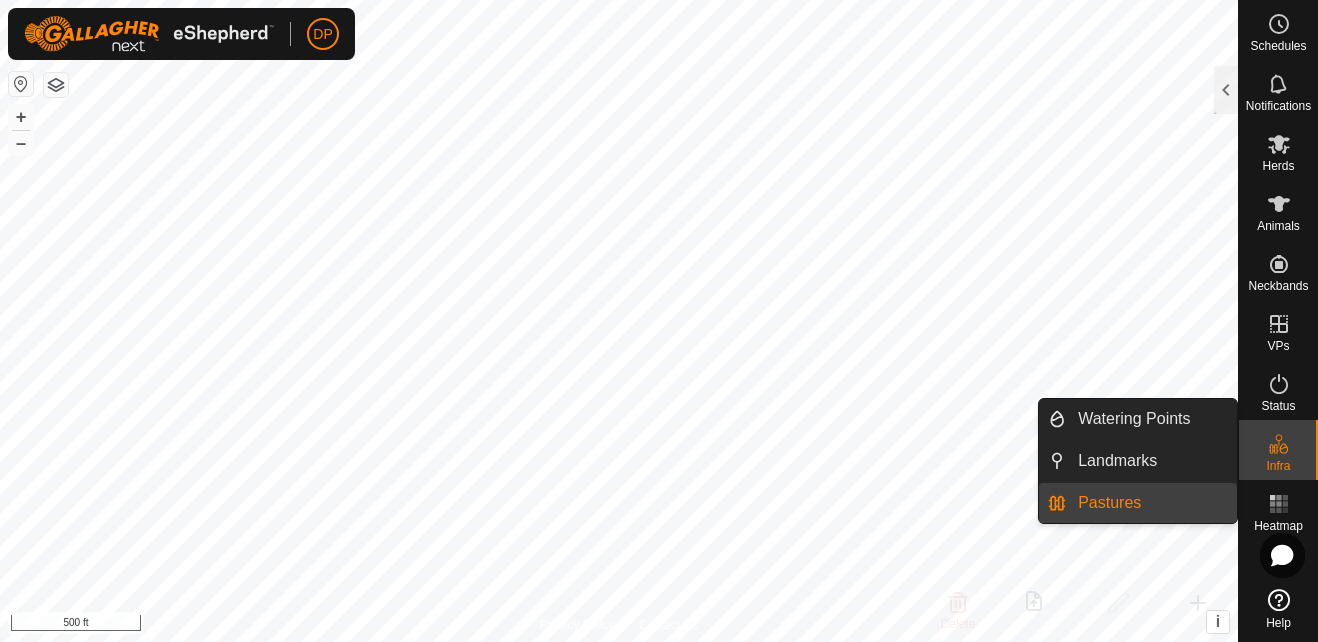 click on "Pastures" at bounding box center [1151, 503] 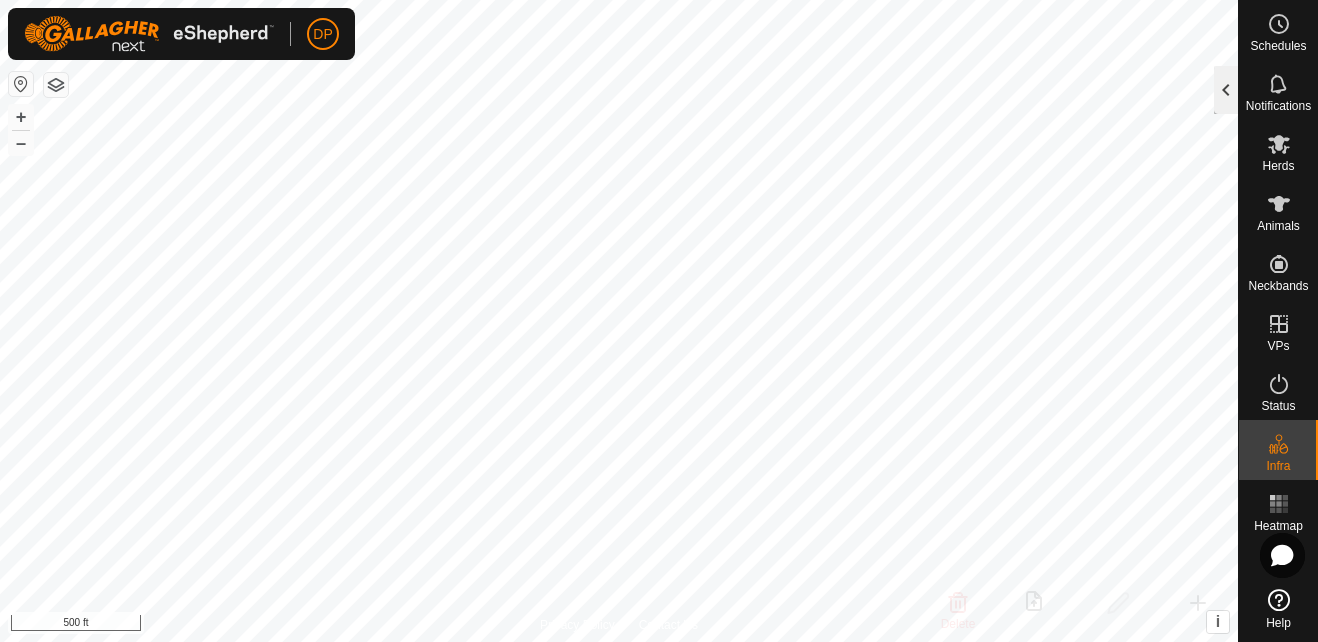 click 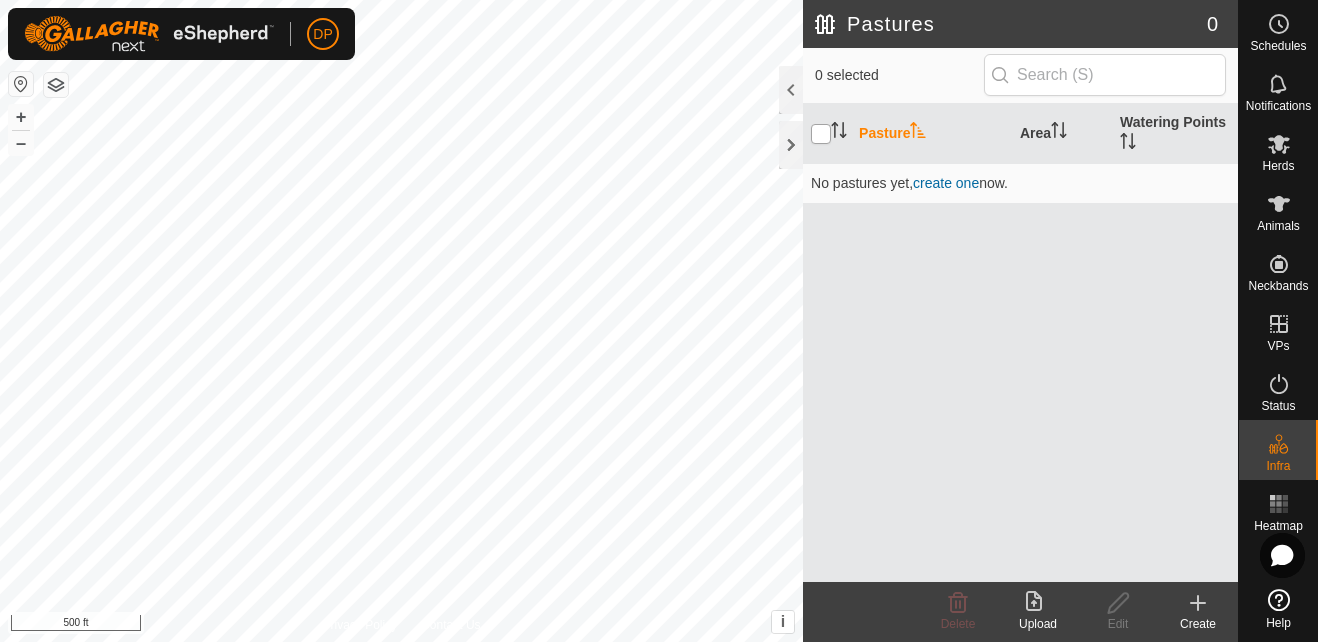 click at bounding box center (821, 134) 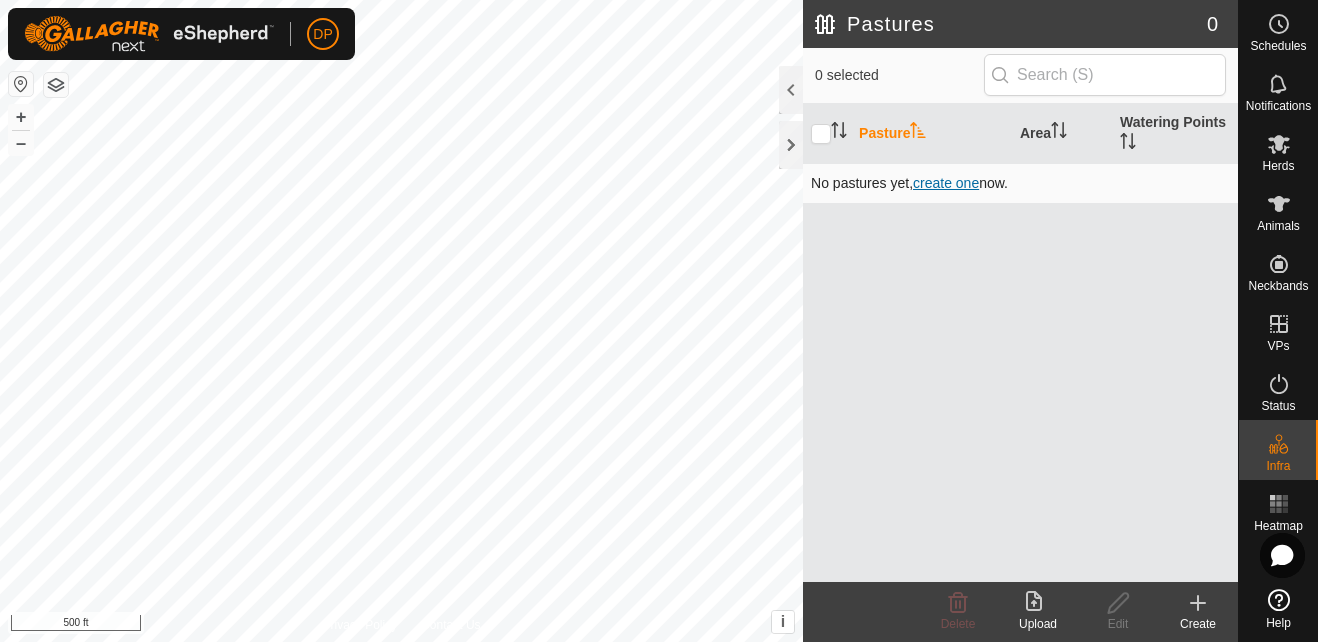 click on "create one" at bounding box center [946, 183] 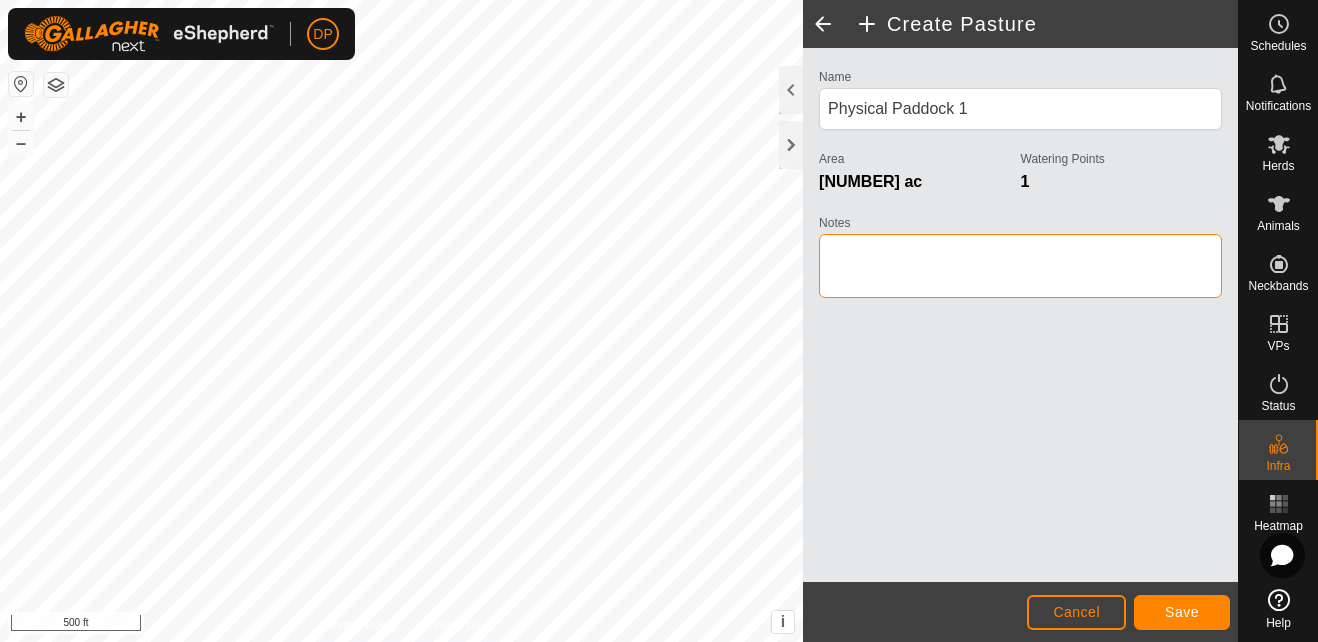 click on "Notes" at bounding box center (1020, 266) 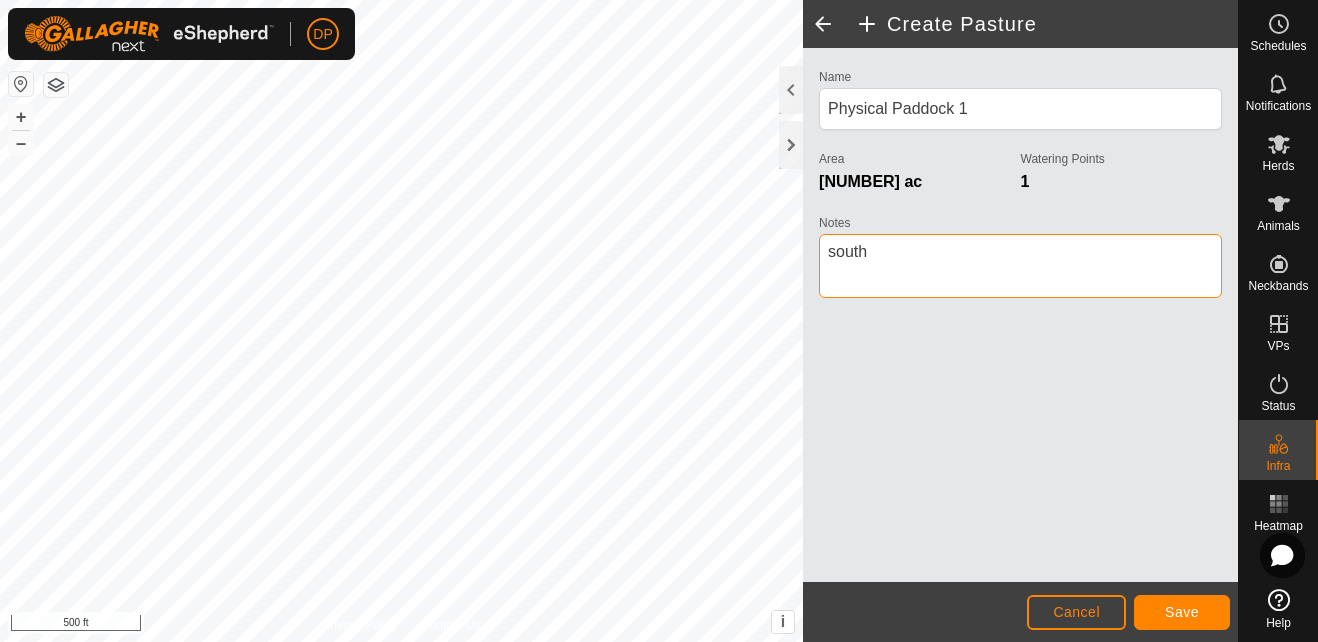 click on "Notes" at bounding box center (1020, 266) 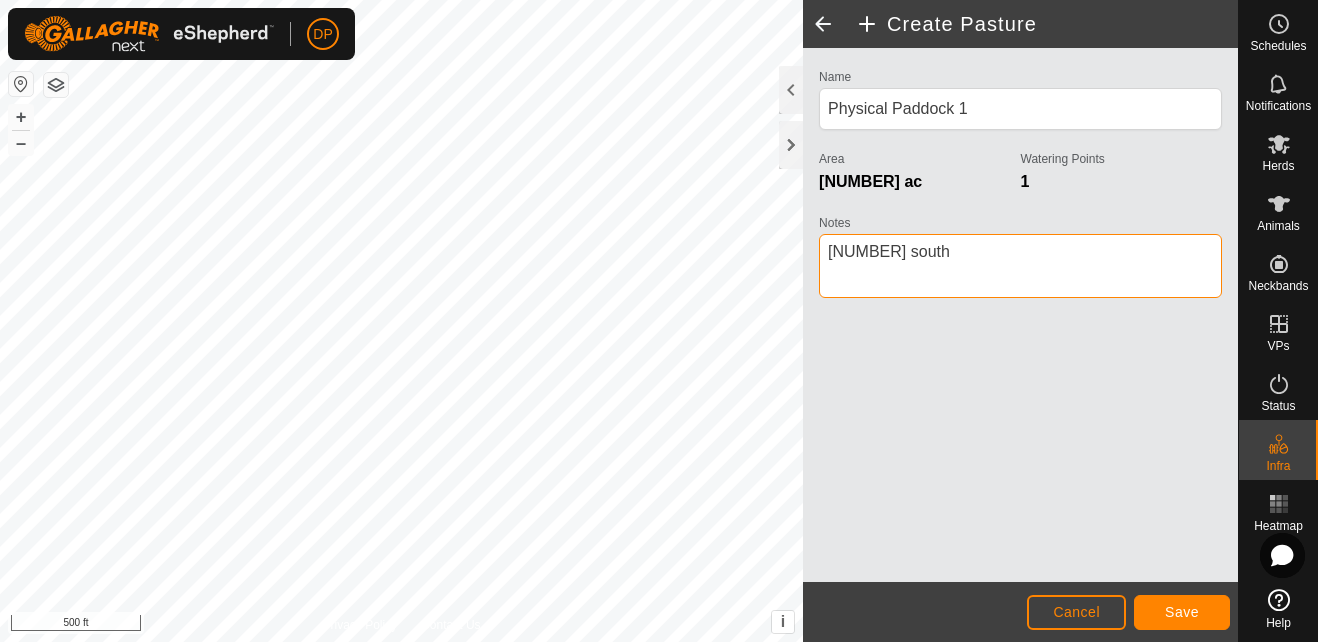 click on "Notes" at bounding box center (1020, 266) 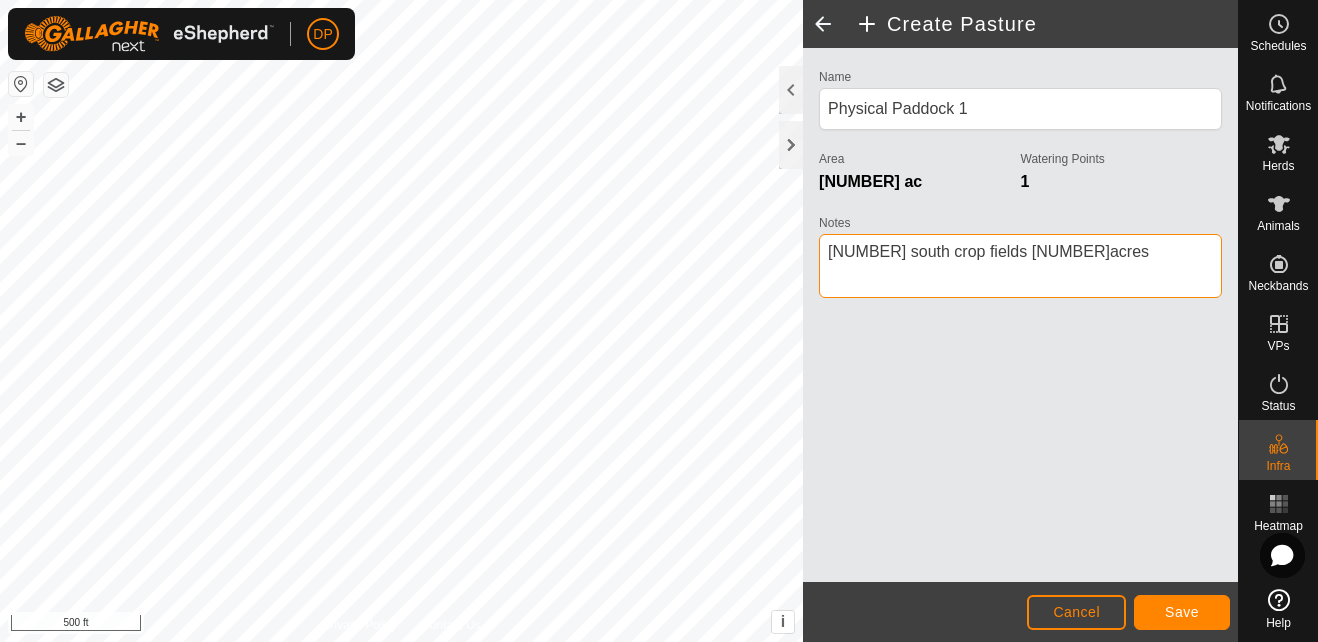 click on "Notes" at bounding box center [1020, 266] 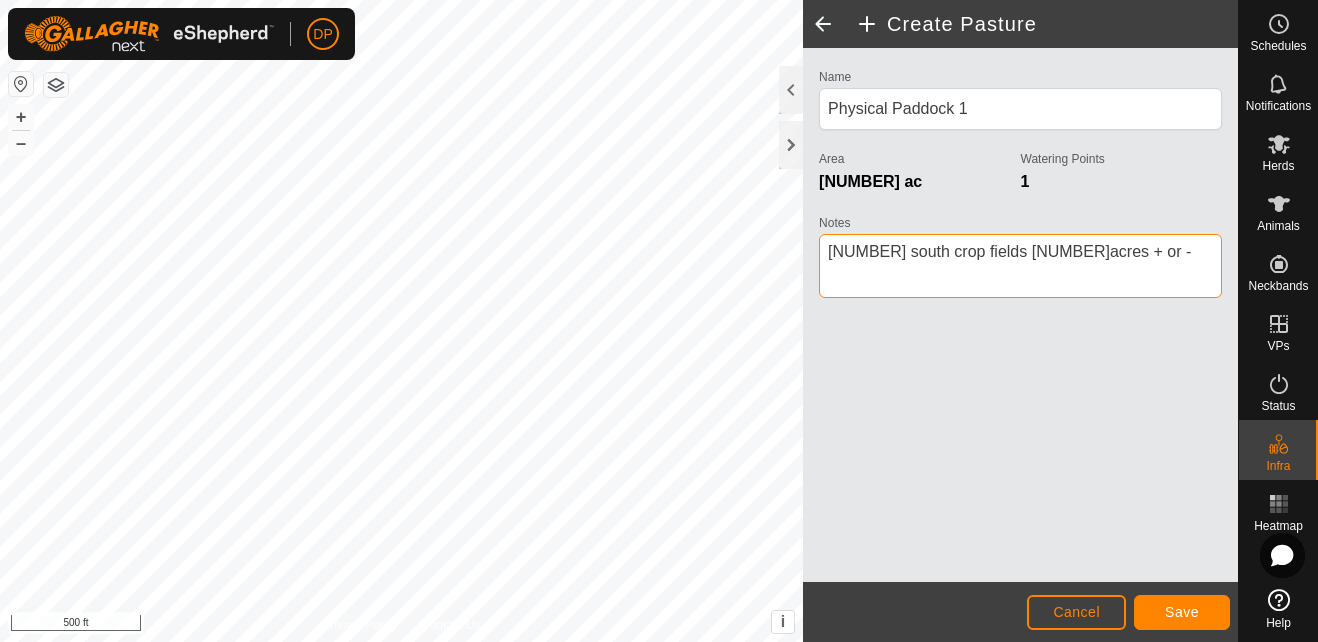 type on "[NUMBER] south crop fields [NUMBER]acres + or -" 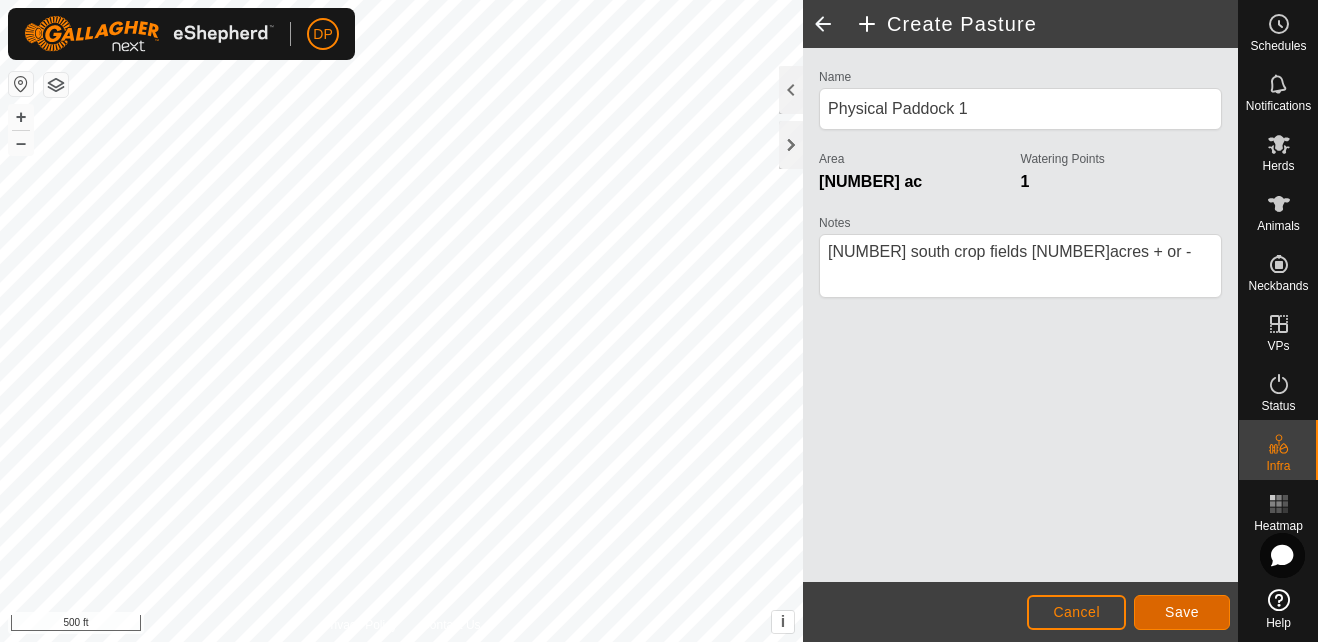 click on "Save" 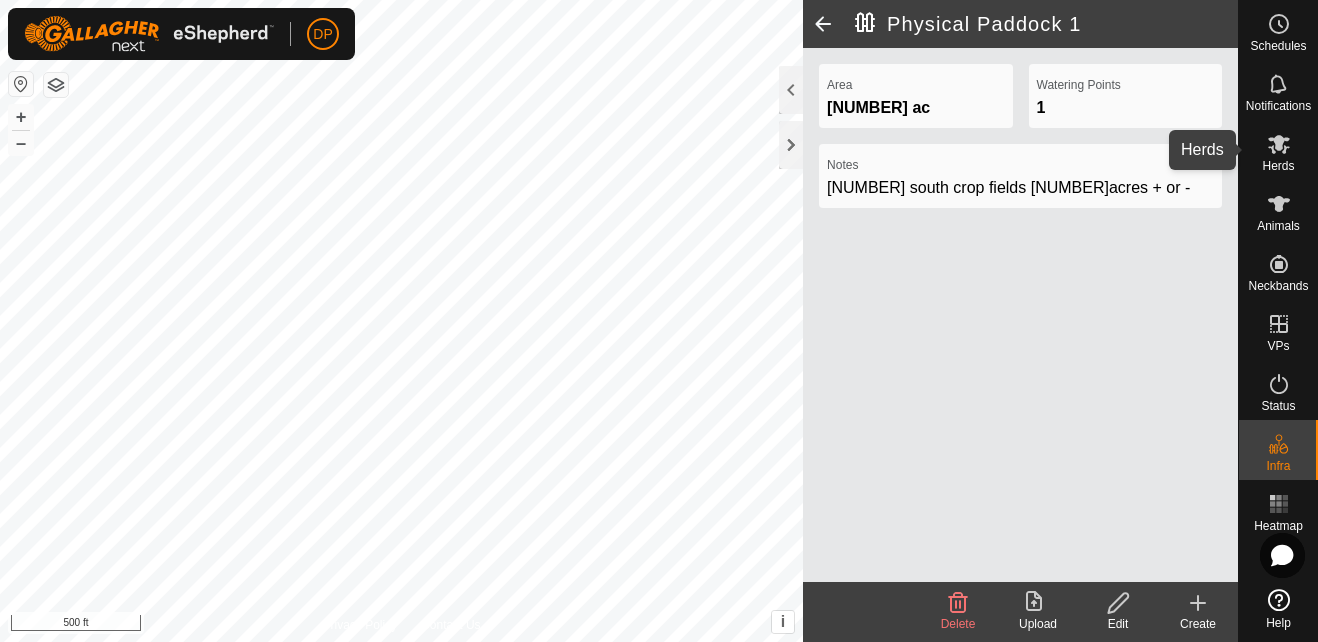 click 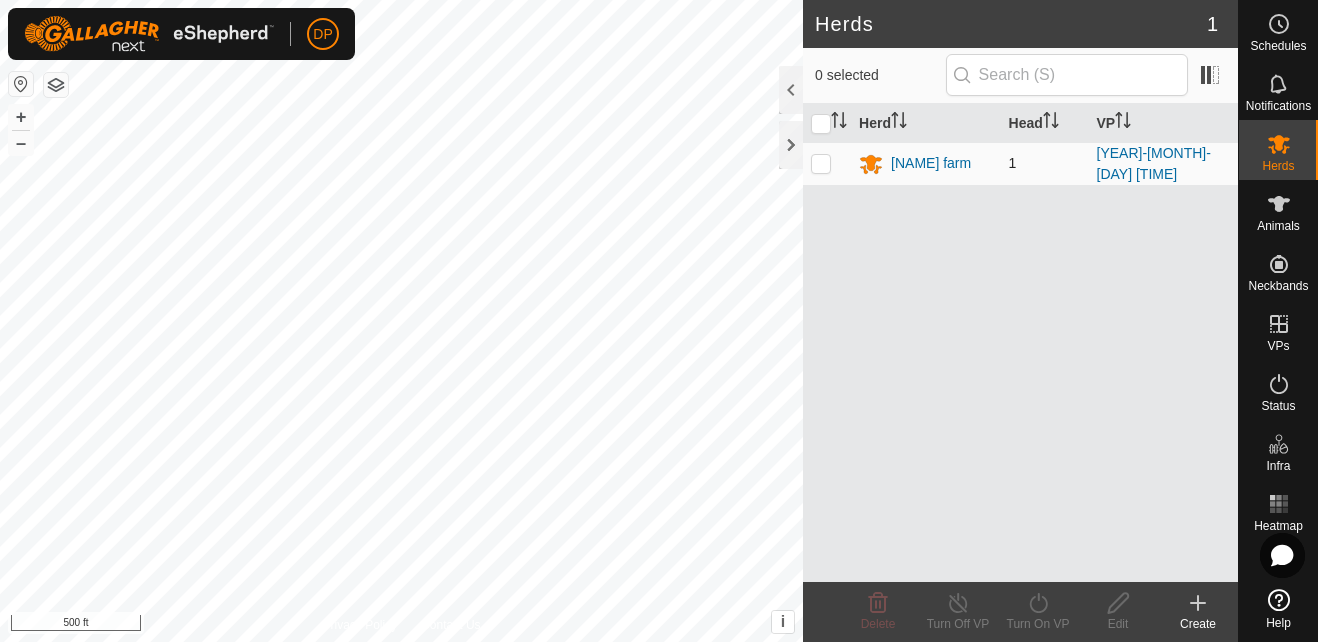 click at bounding box center [821, 163] 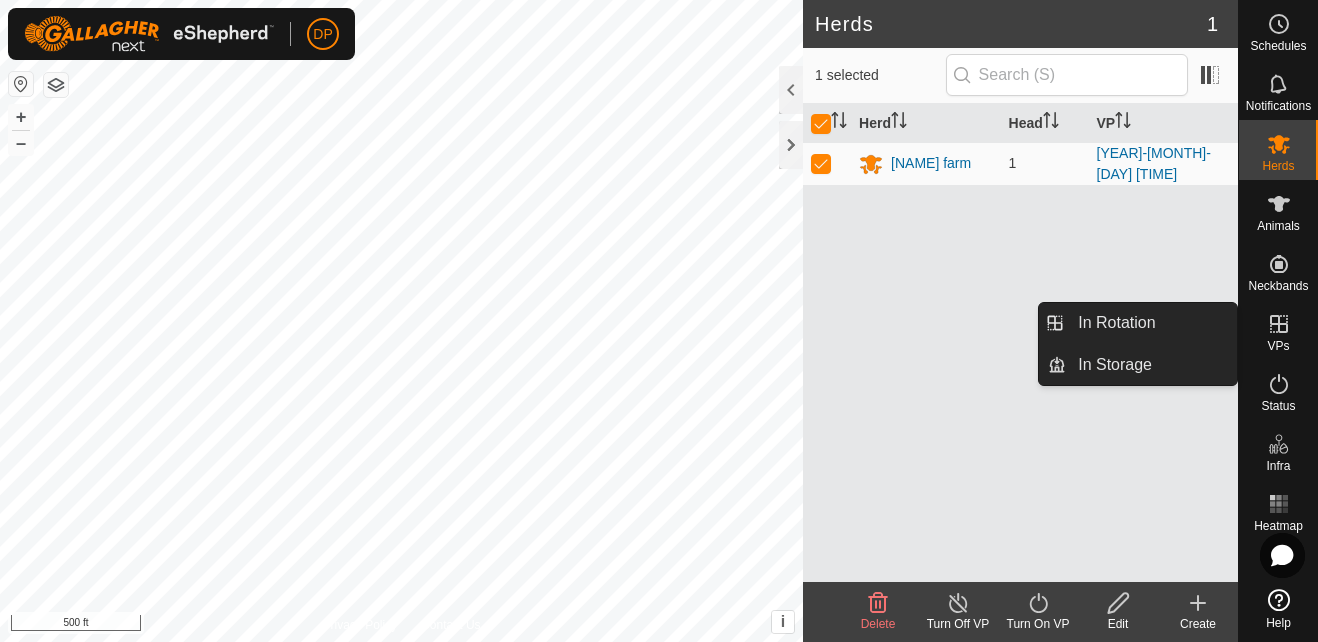 click 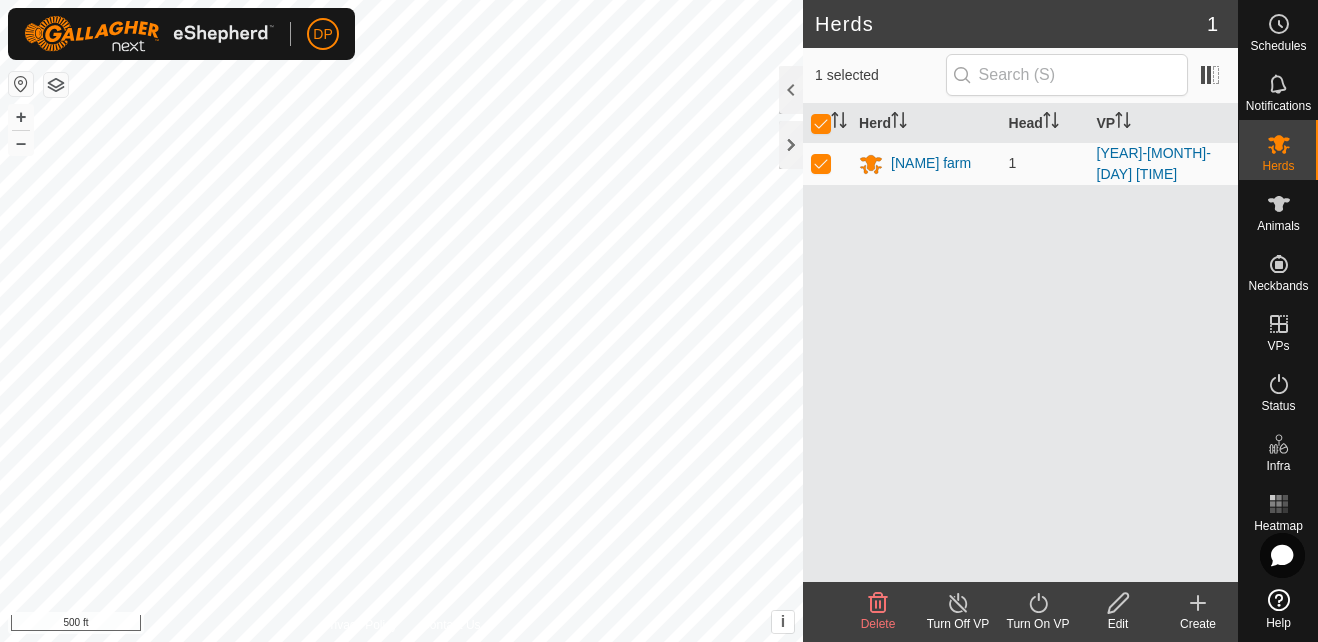click 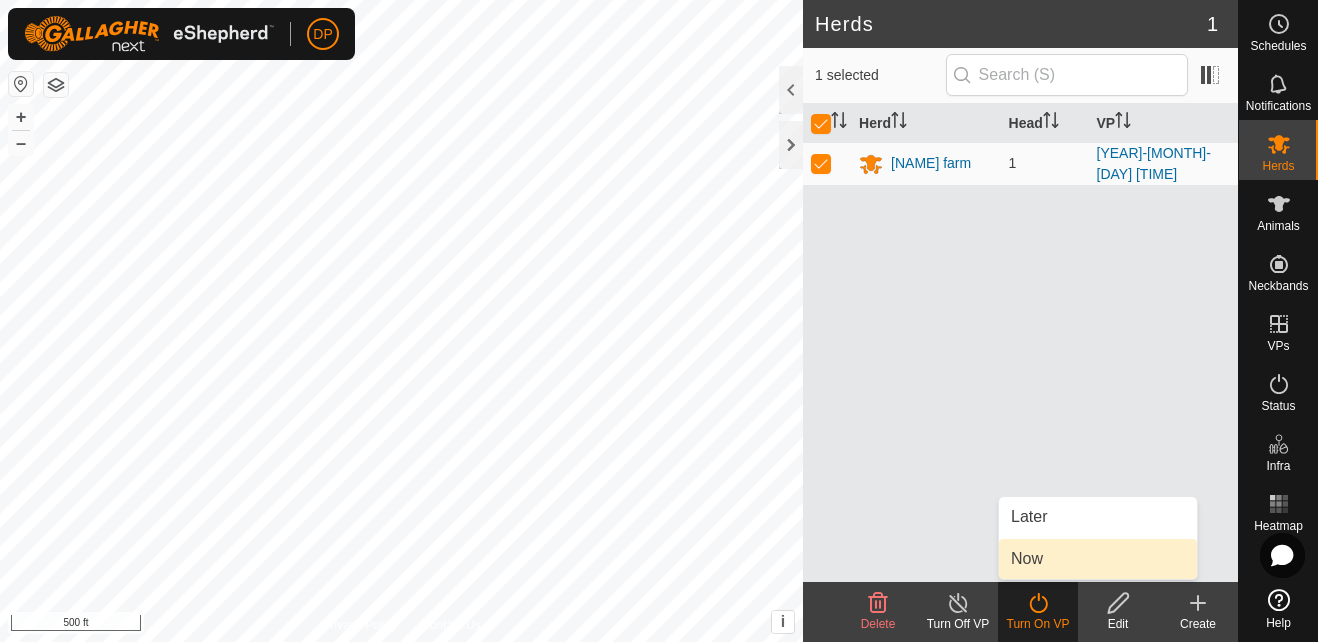 click on "Now" at bounding box center [1098, 559] 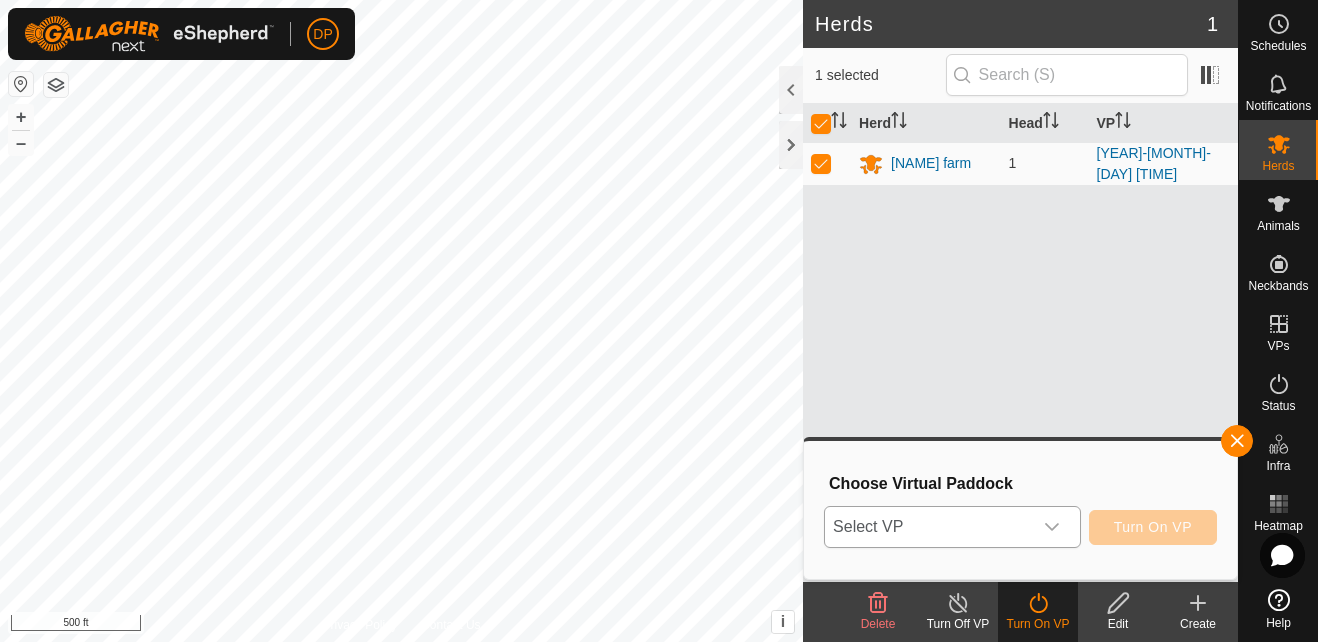 click 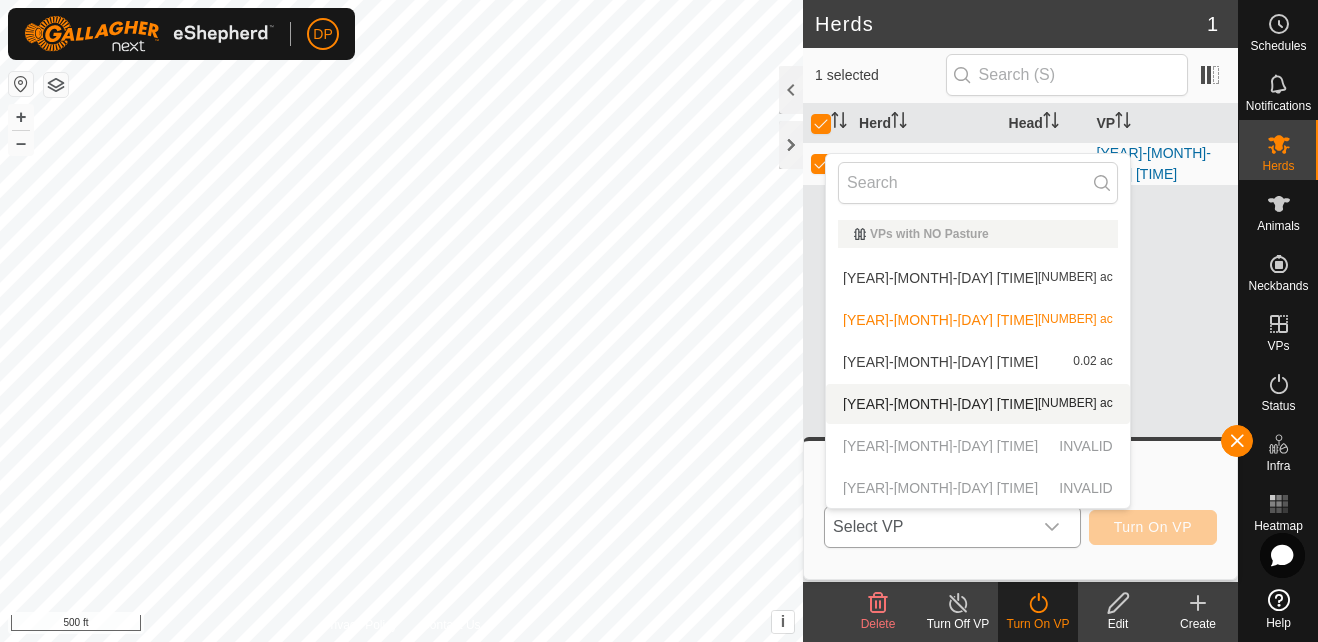 click 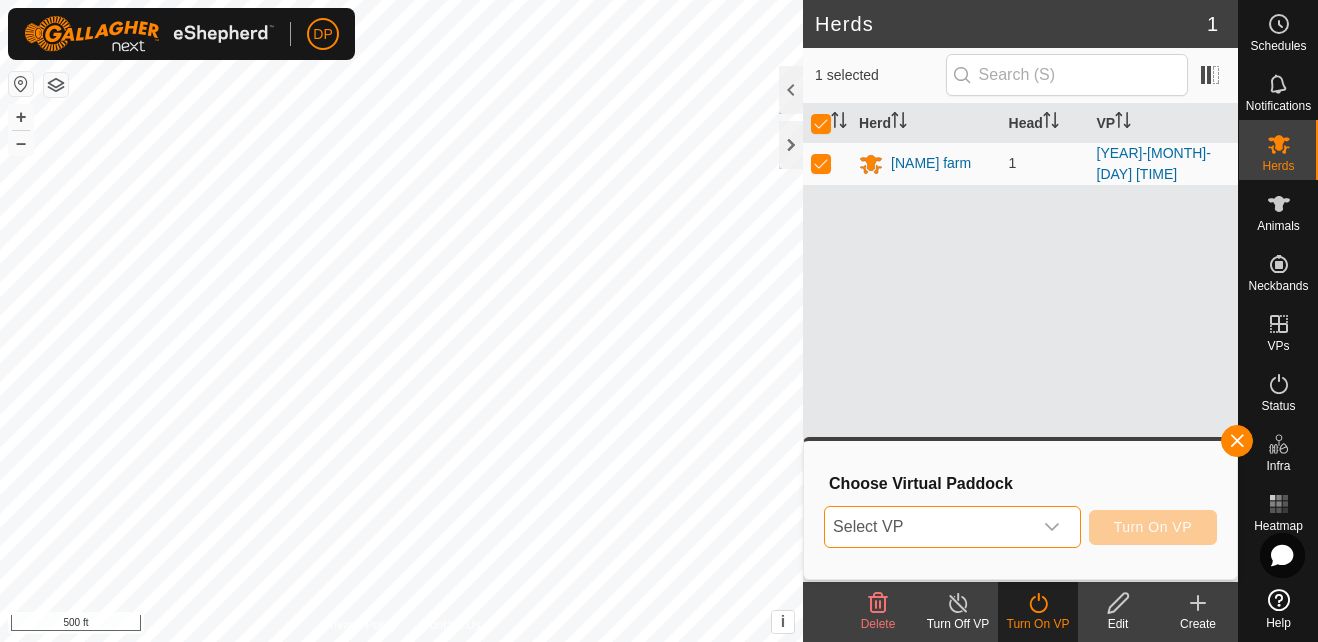 click 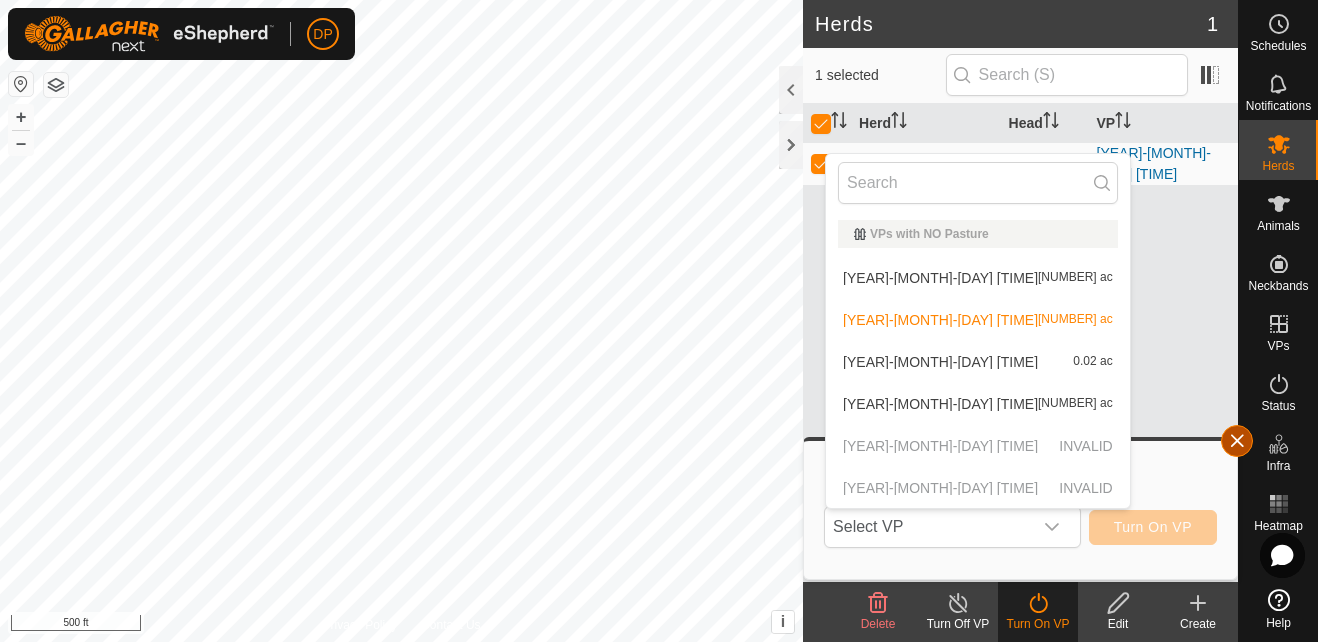 click at bounding box center (1237, 441) 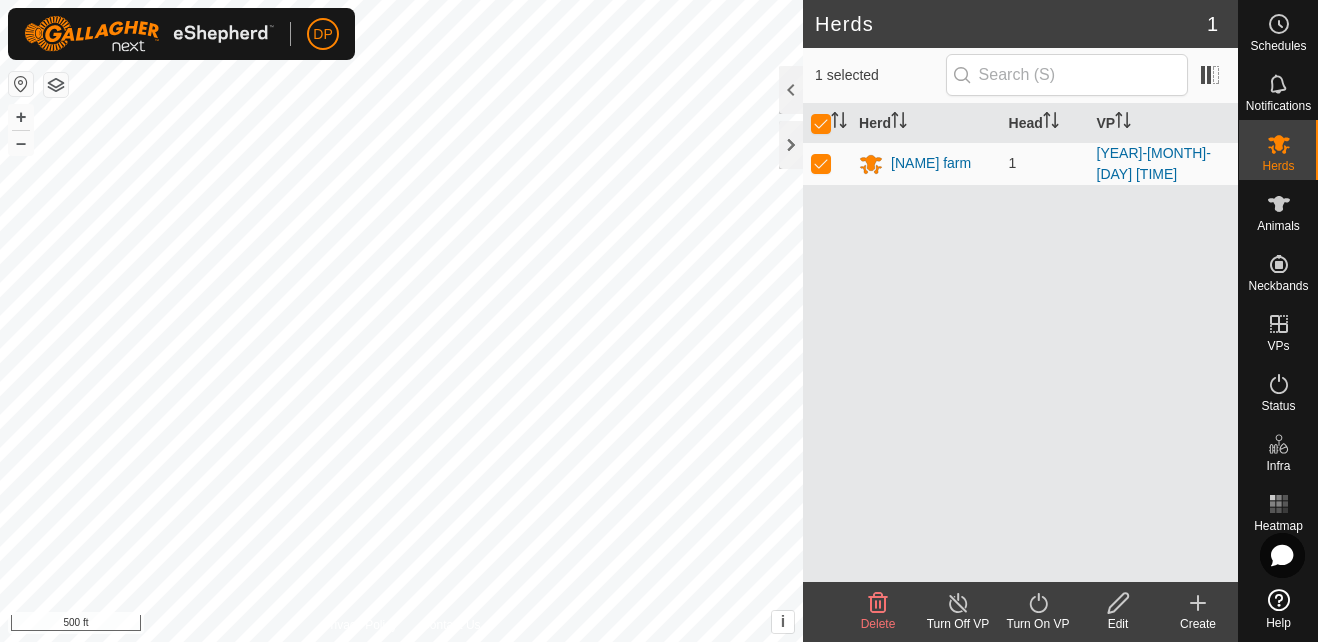 click 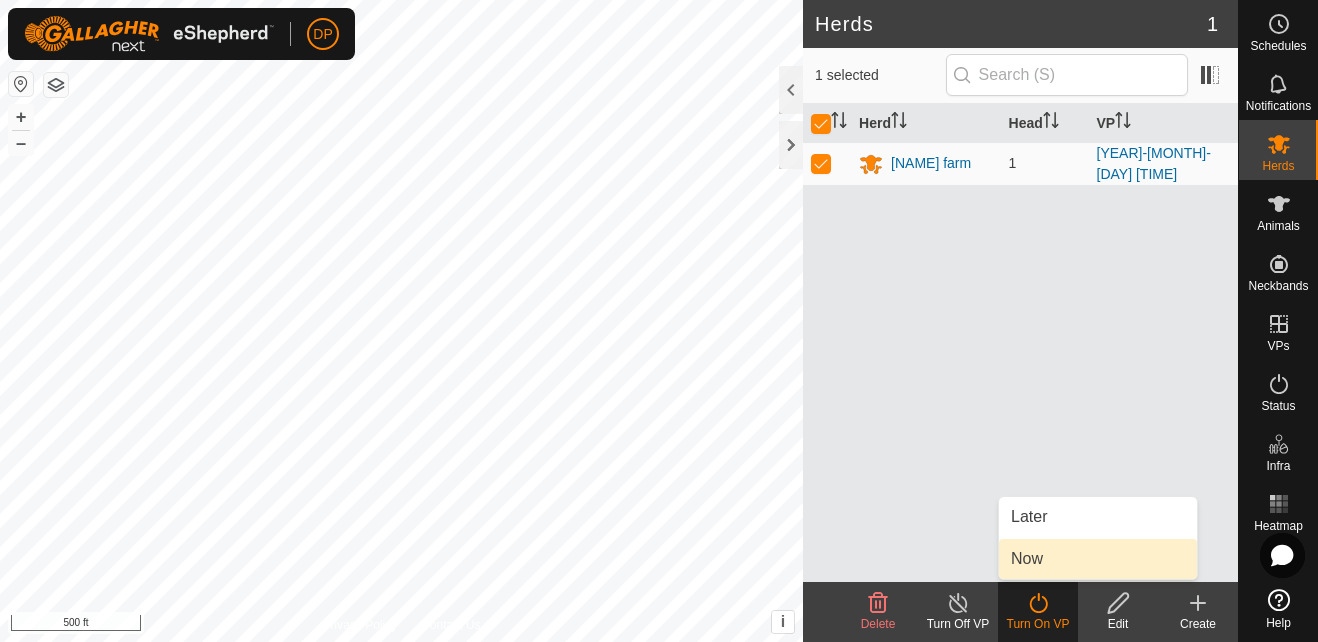 click on "Now" at bounding box center (1098, 559) 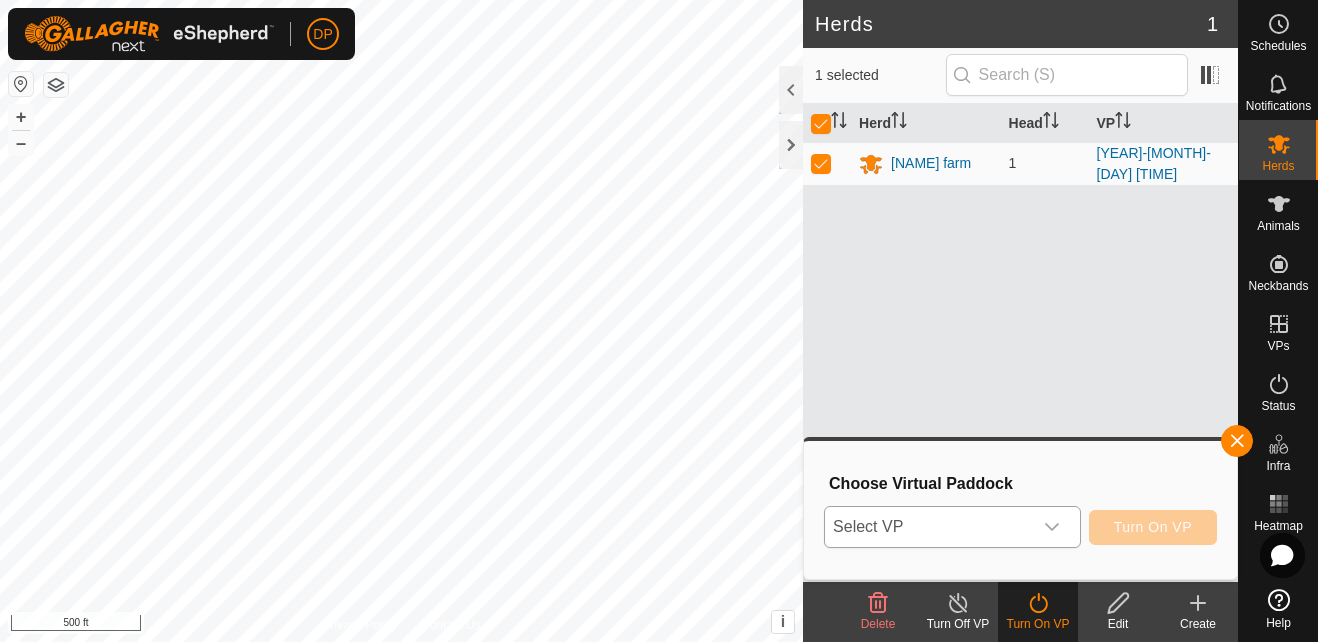 click 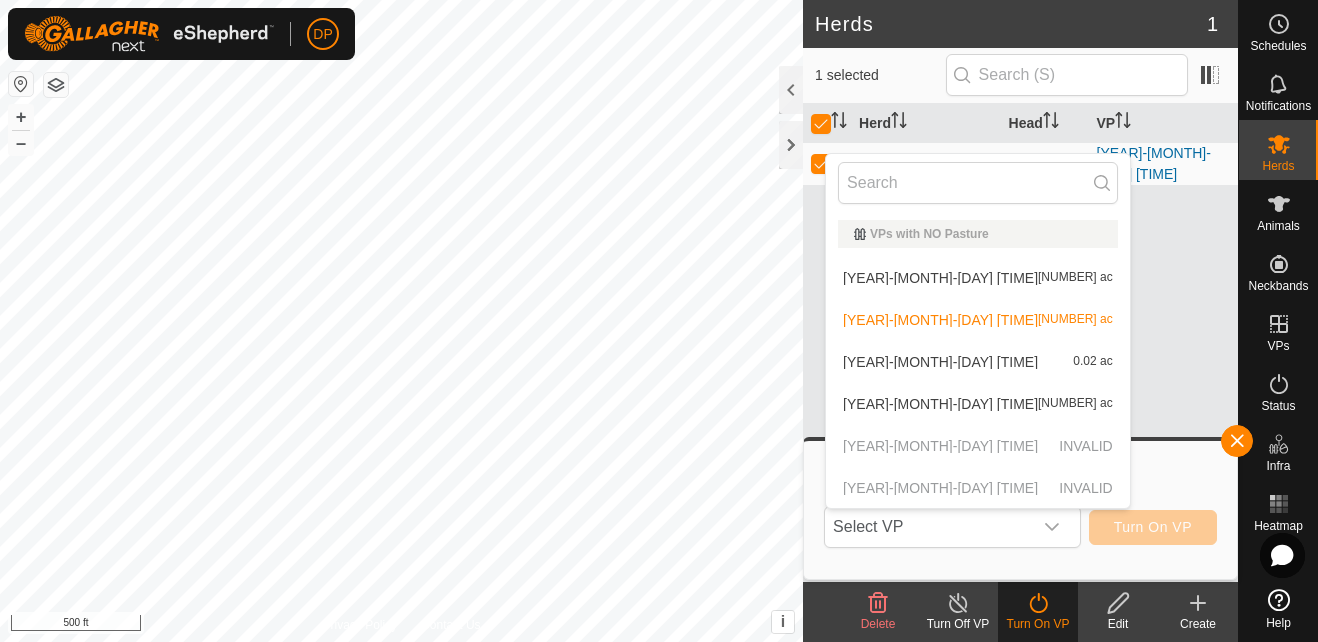 click on "Herd Head VP [NAME] farm [NUMBER] [YEAR]-[MONTH]-[DAY] [TIME]" at bounding box center (1020, 343) 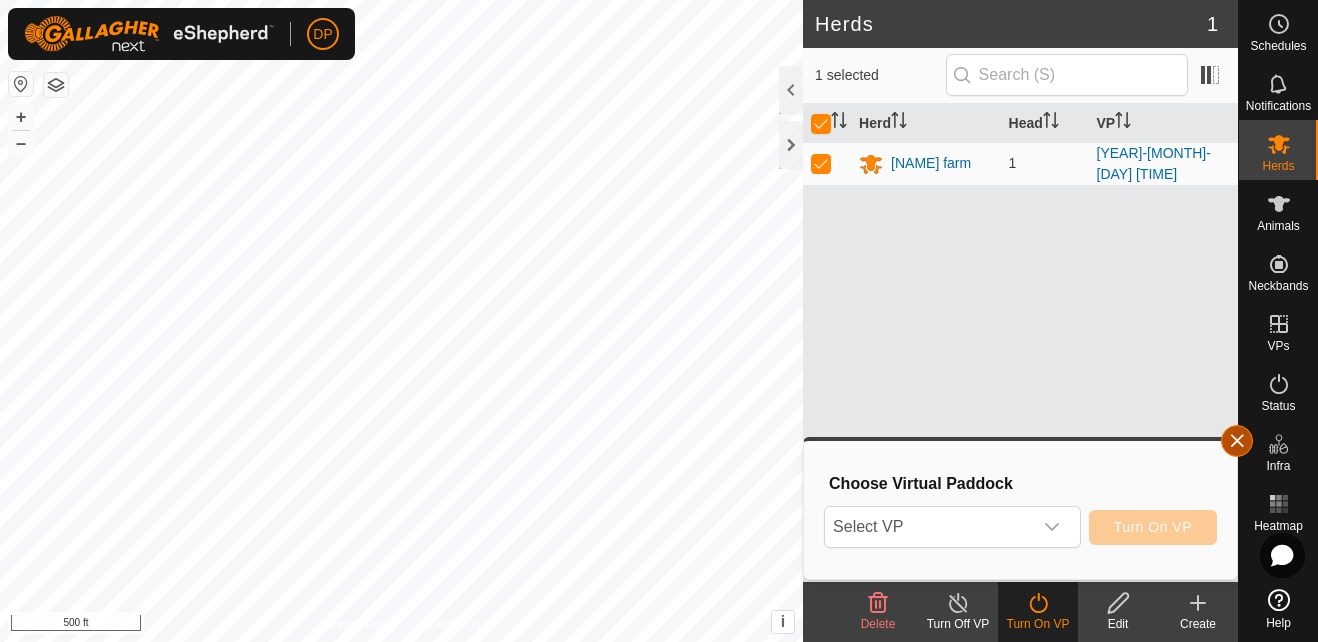 click at bounding box center (1237, 441) 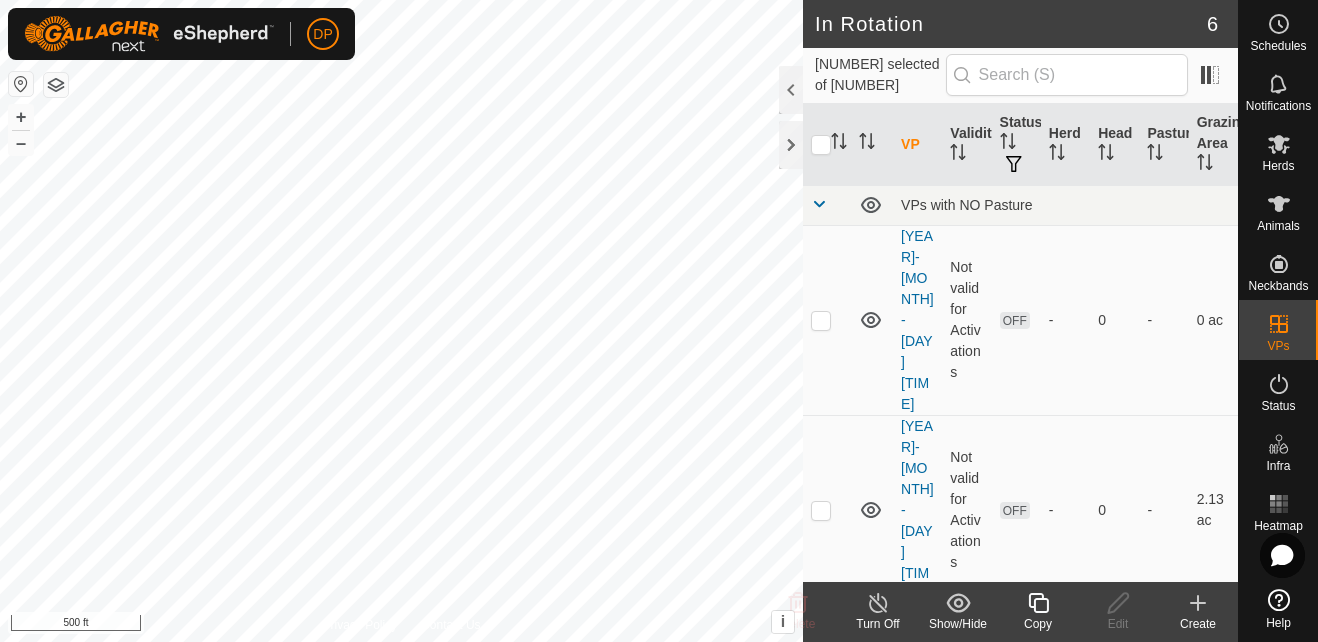 checkbox on "true" 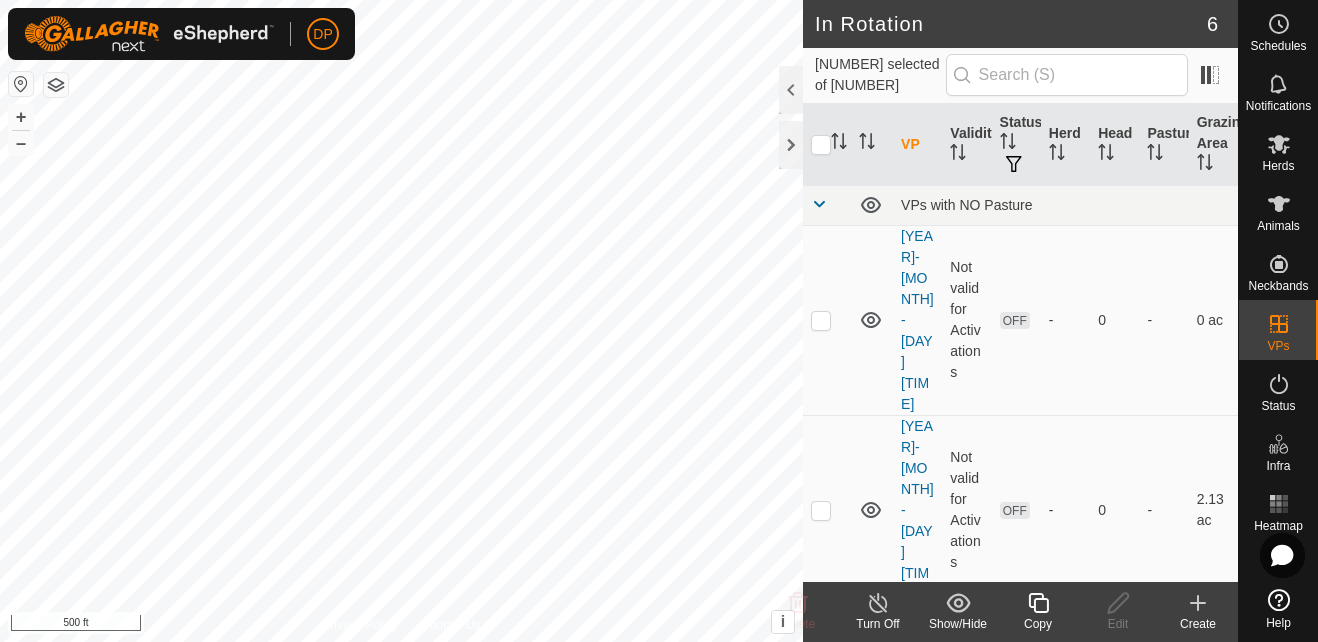 checkbox on "false" 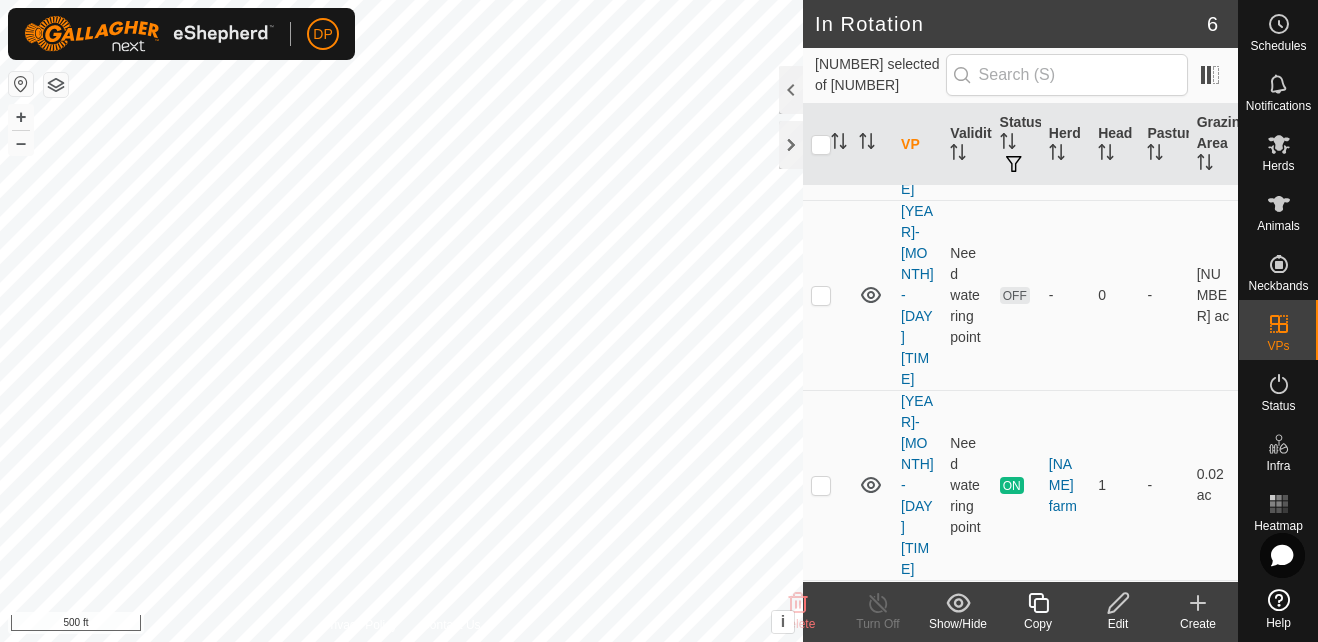 scroll, scrollTop: 406, scrollLeft: 0, axis: vertical 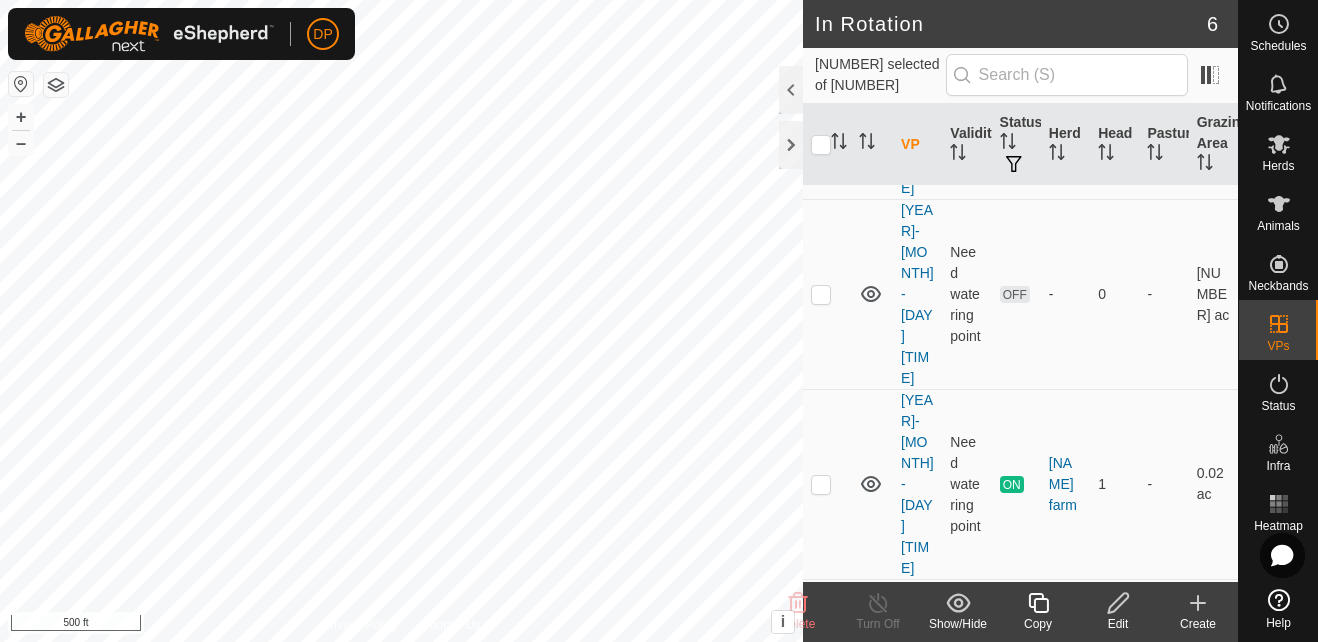 click at bounding box center (821, 864) 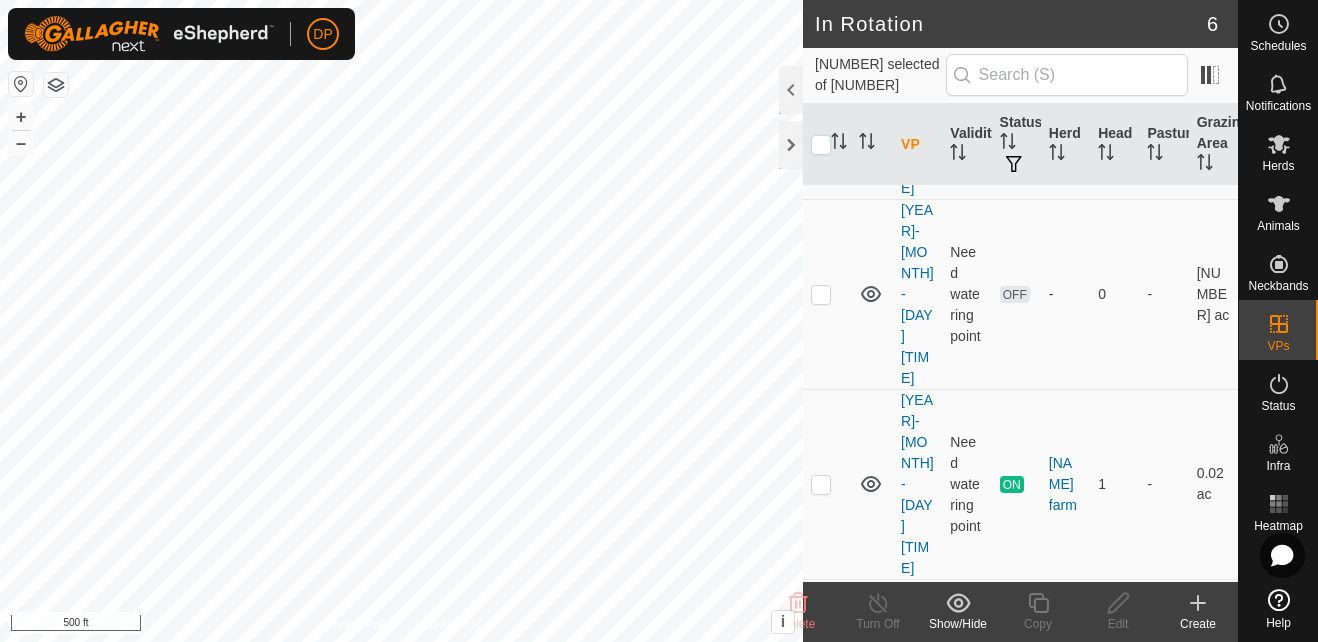 click at bounding box center [821, 864] 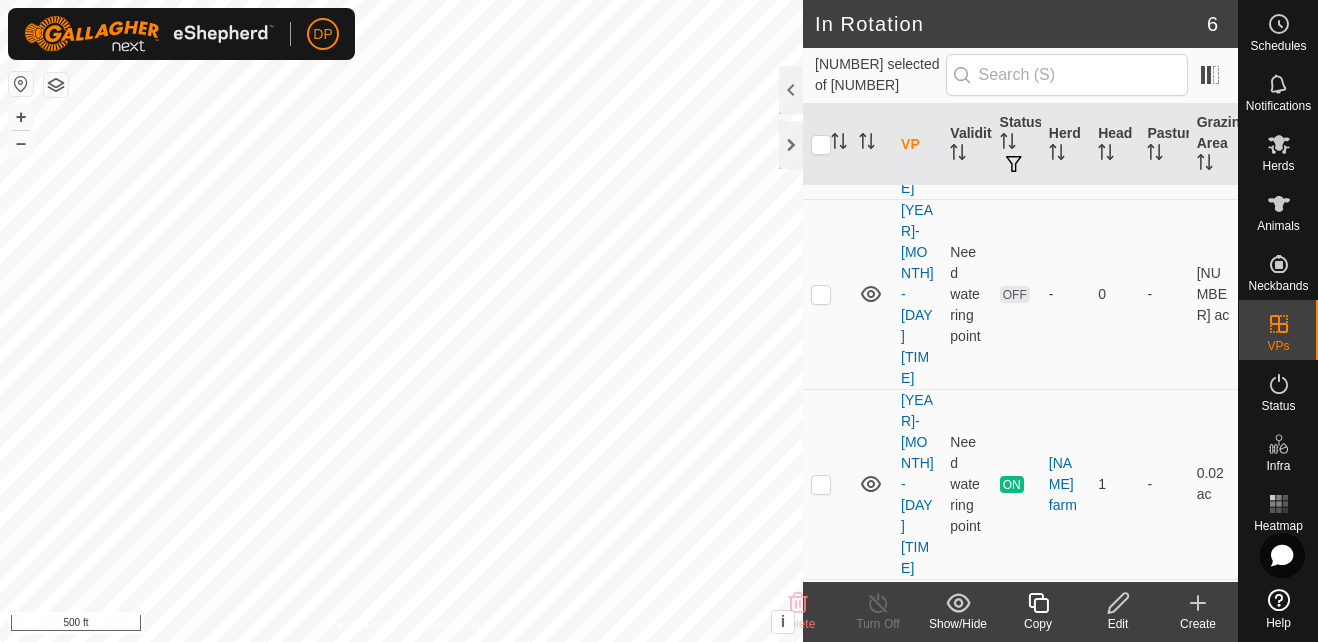 click at bounding box center [821, 674] 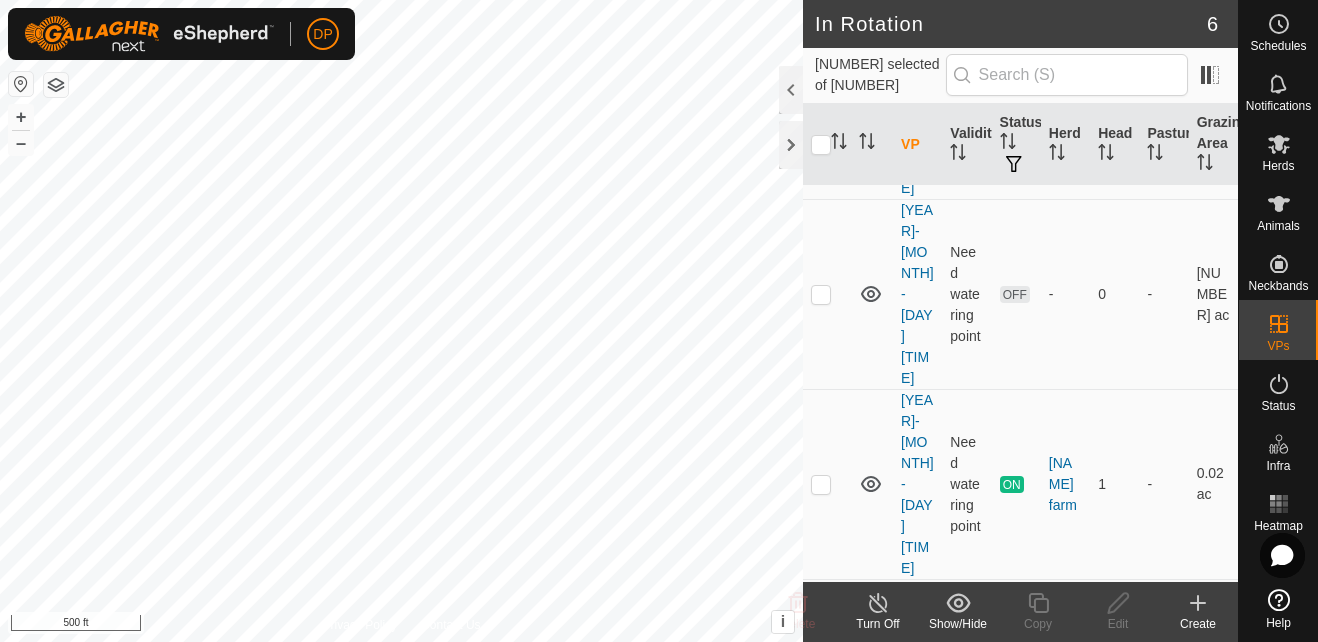 click at bounding box center (821, 674) 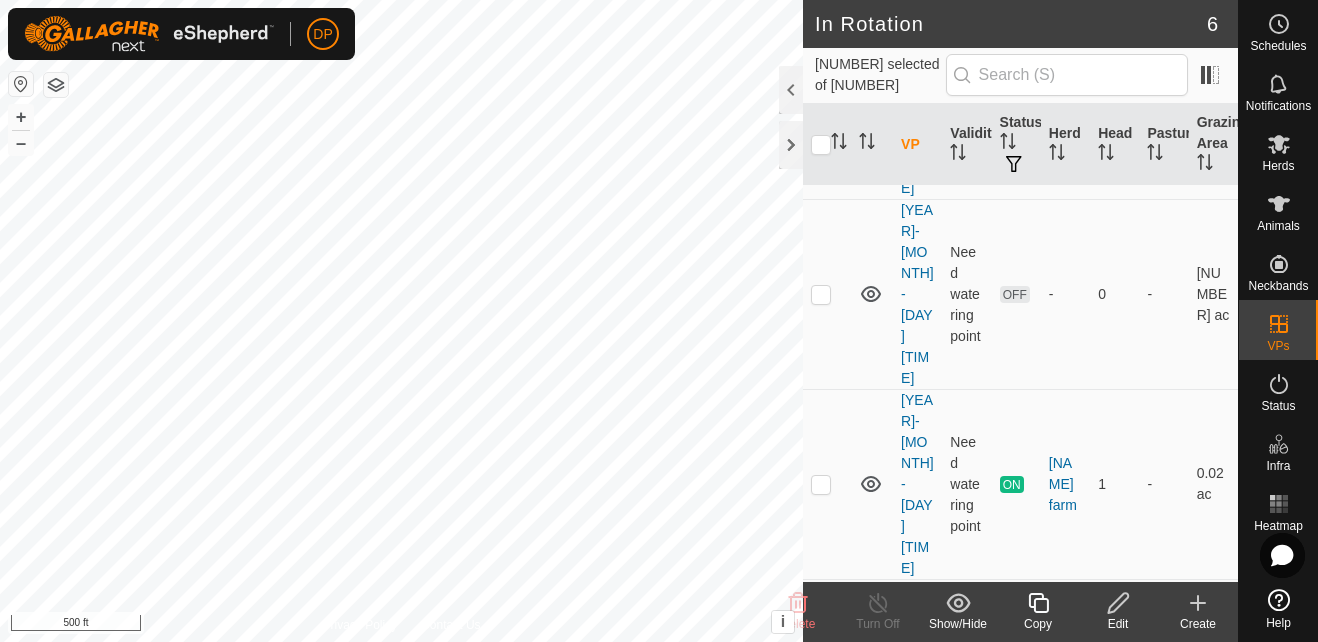 checkbox on "false" 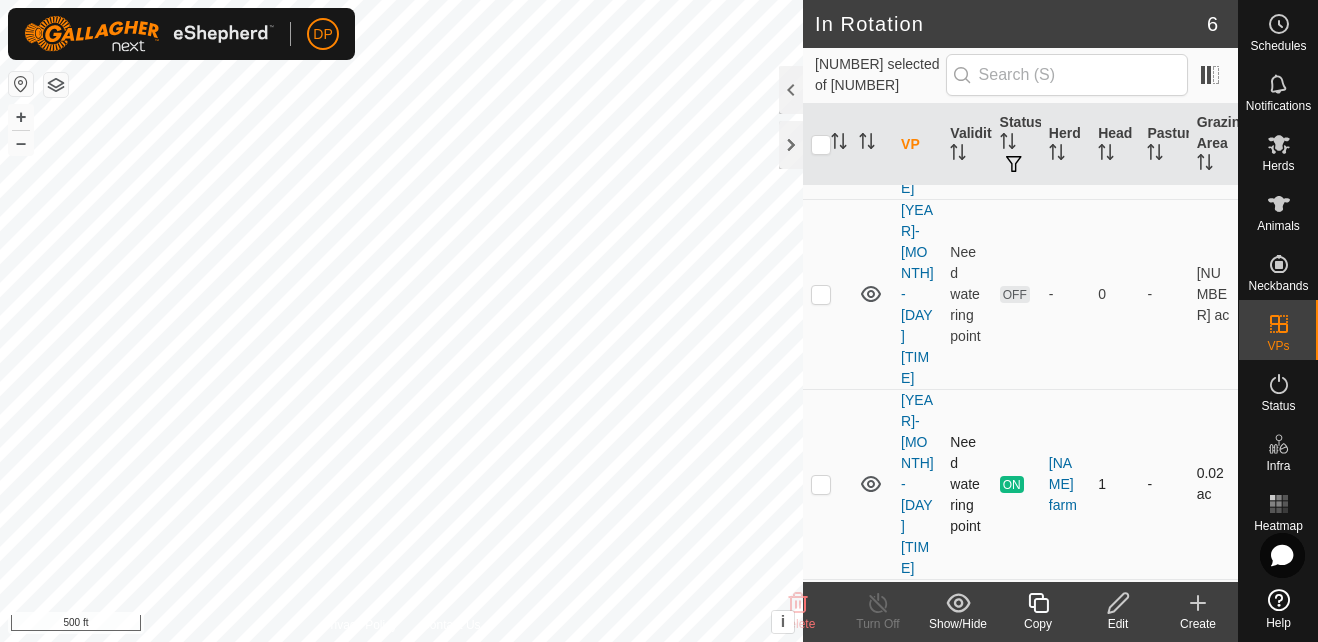 click at bounding box center (821, 484) 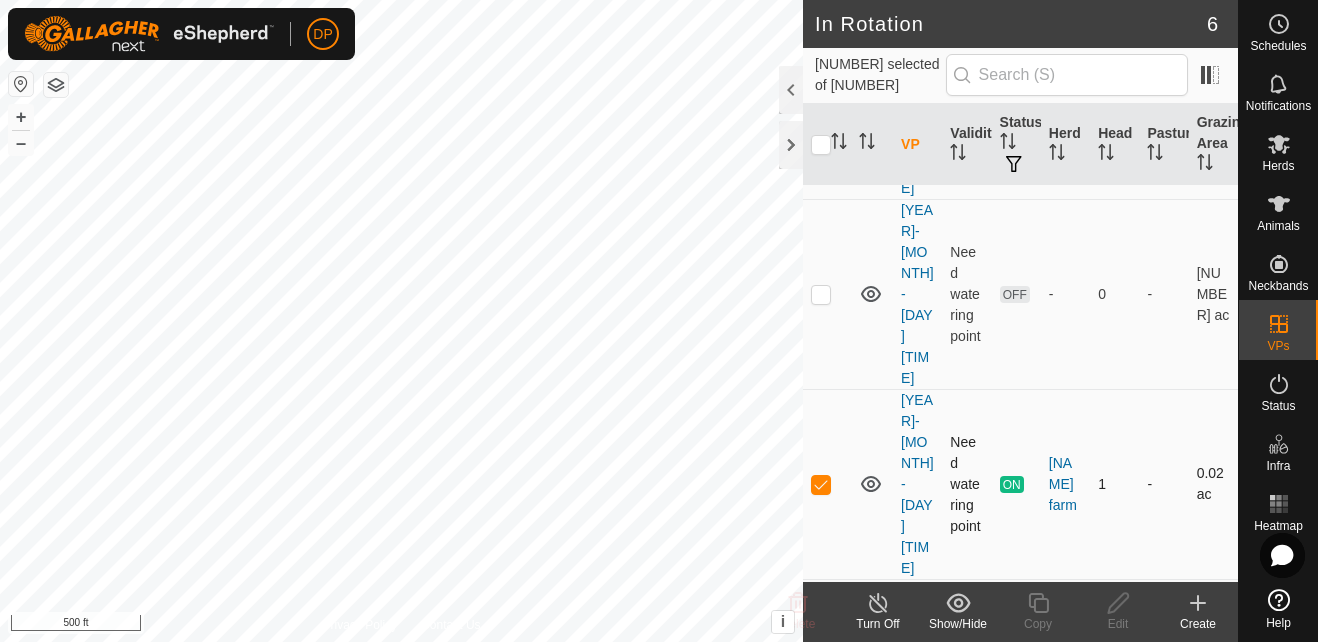 click at bounding box center (821, 484) 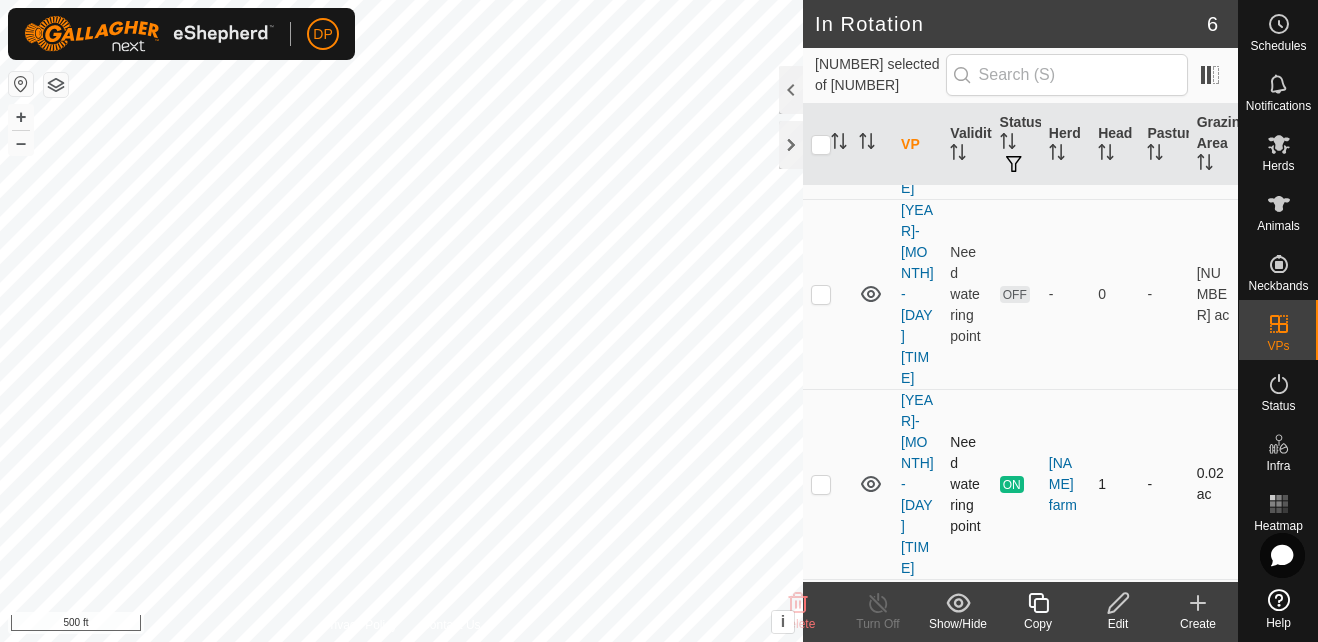click at bounding box center [821, 484] 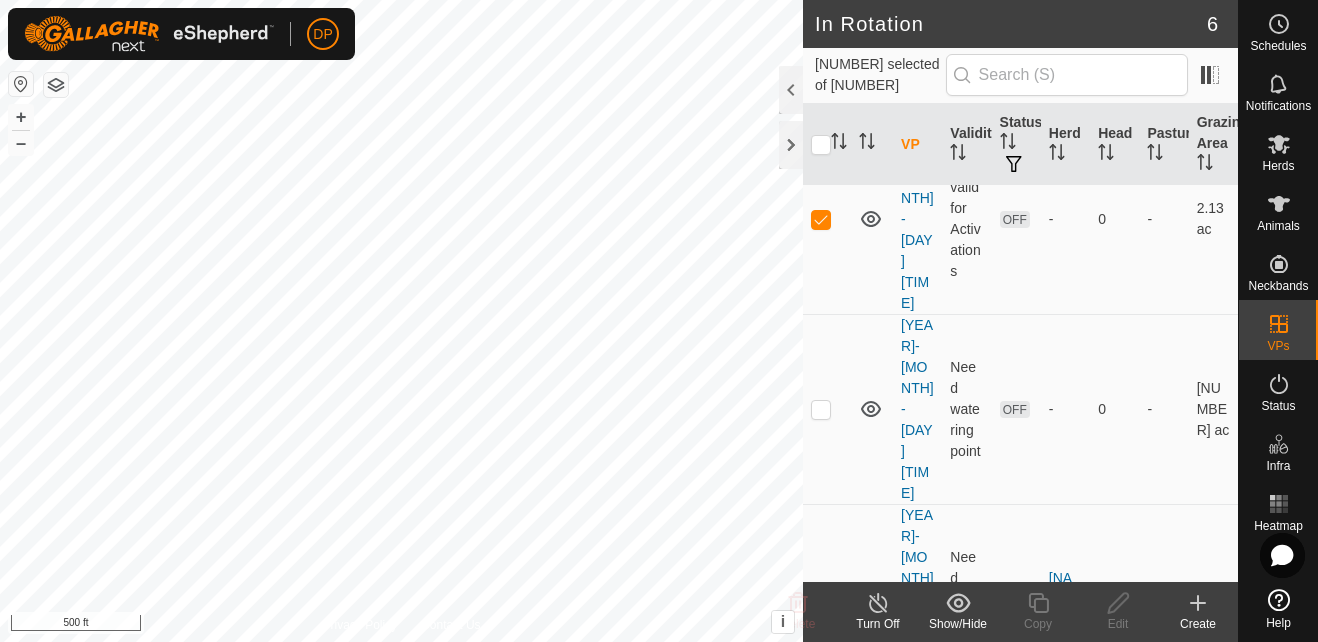 scroll, scrollTop: 206, scrollLeft: 0, axis: vertical 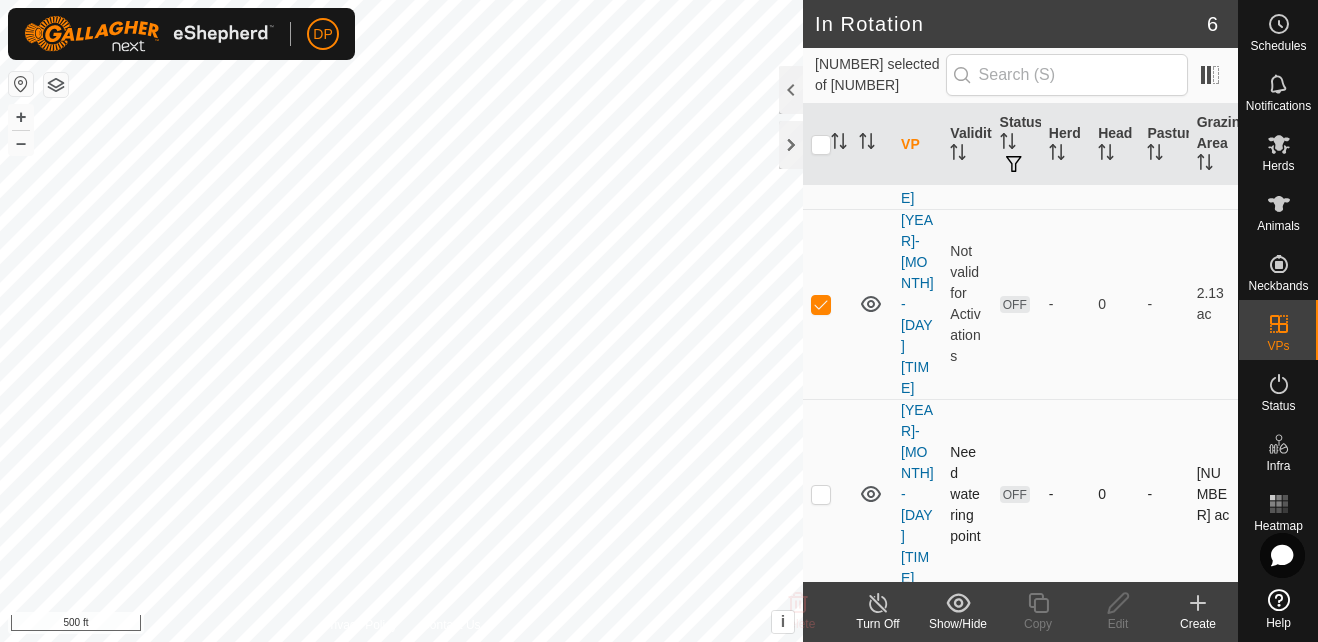 click at bounding box center (821, 494) 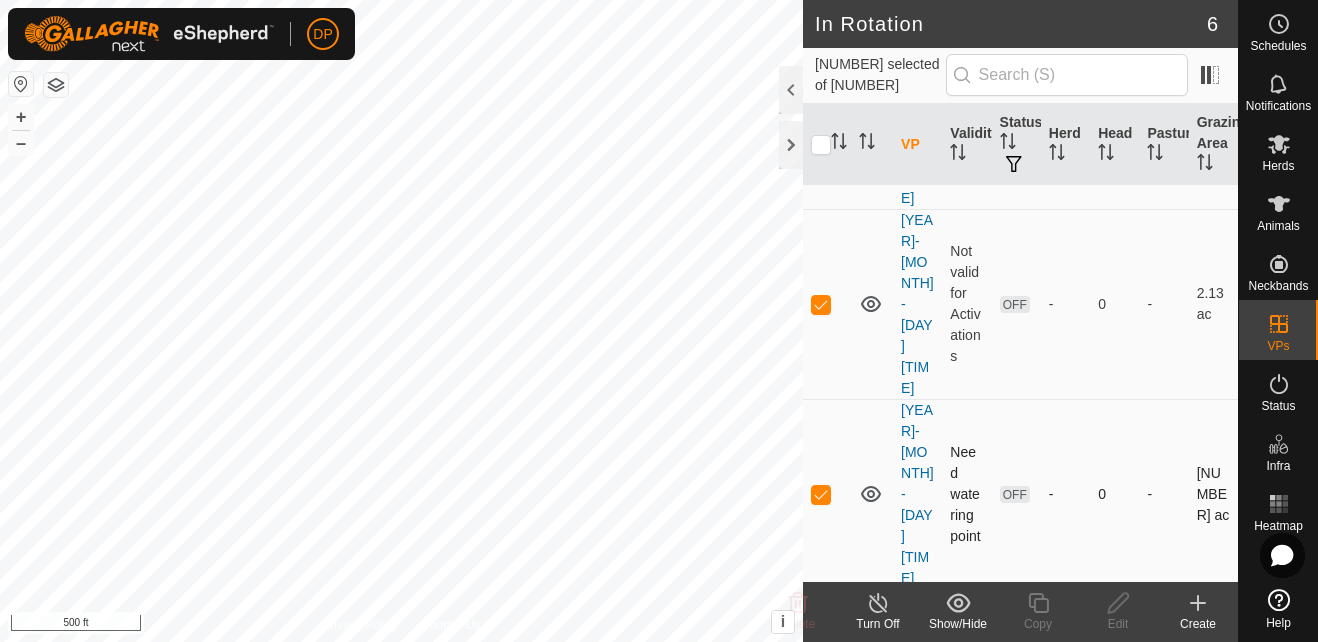 click at bounding box center (821, 494) 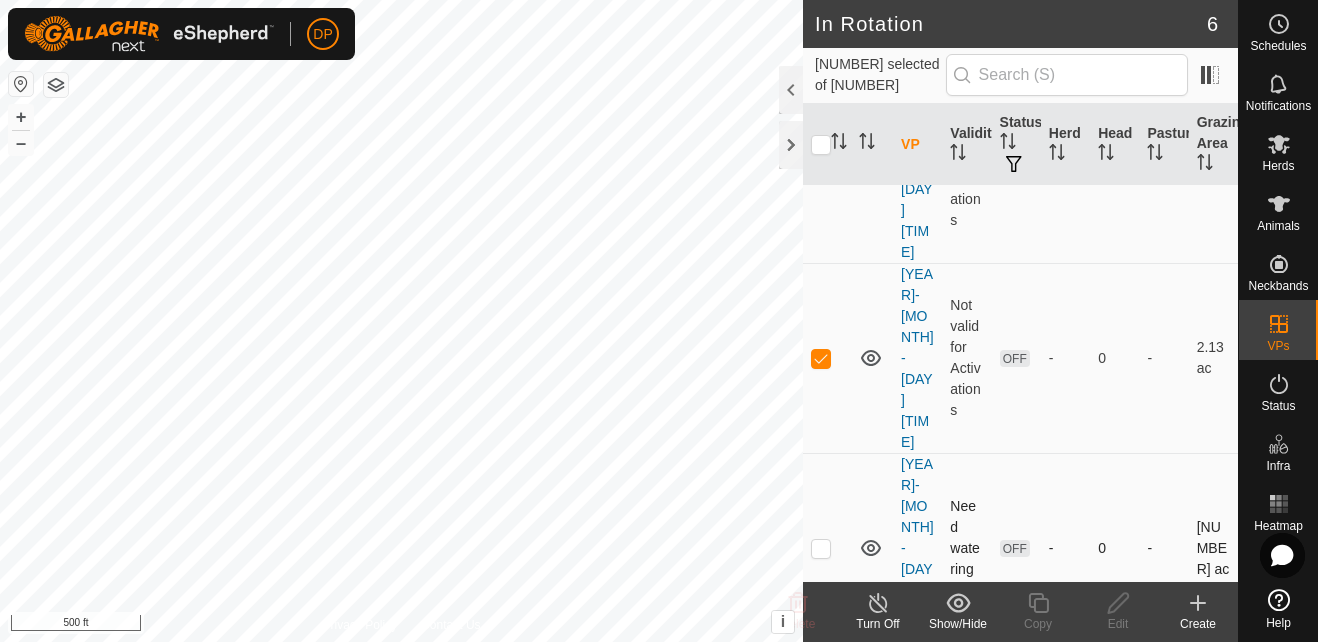 scroll, scrollTop: 6, scrollLeft: 0, axis: vertical 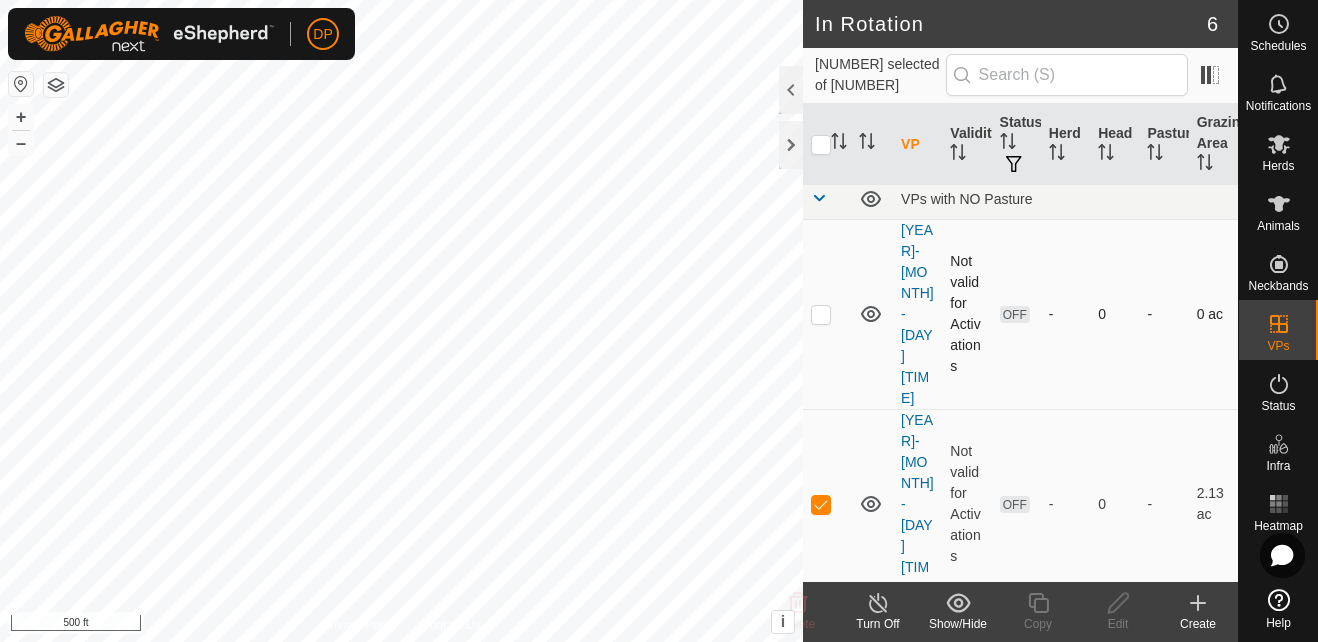 click at bounding box center (821, 314) 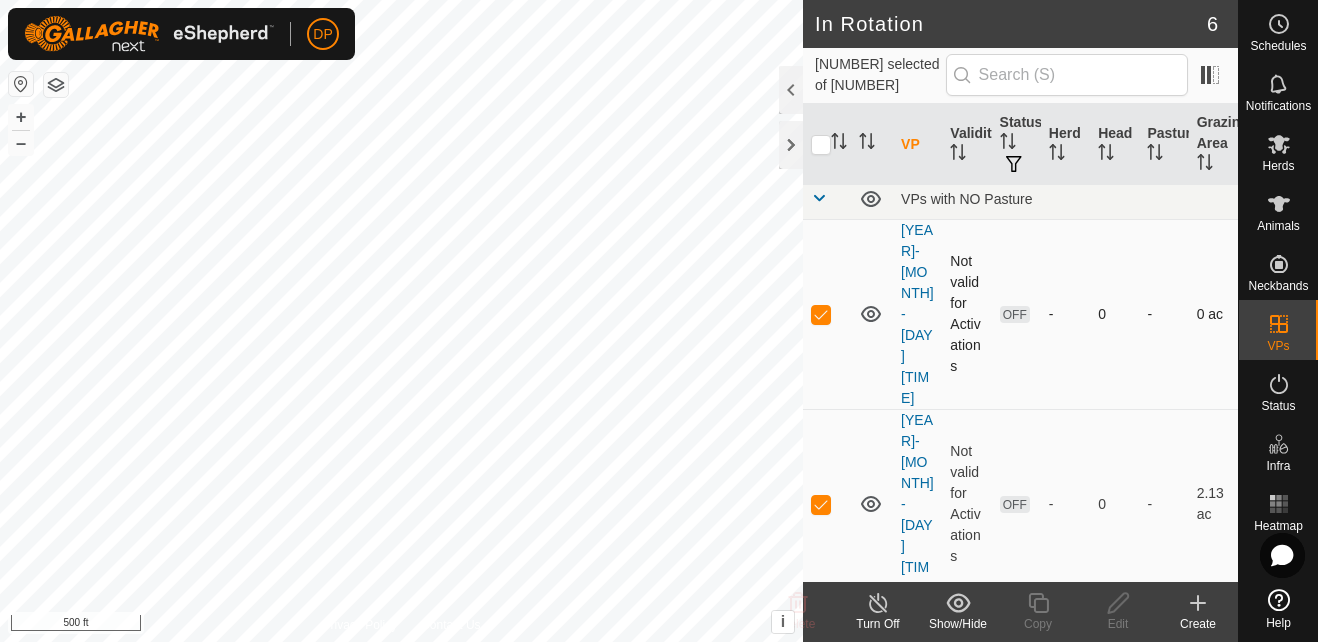 click at bounding box center [821, 314] 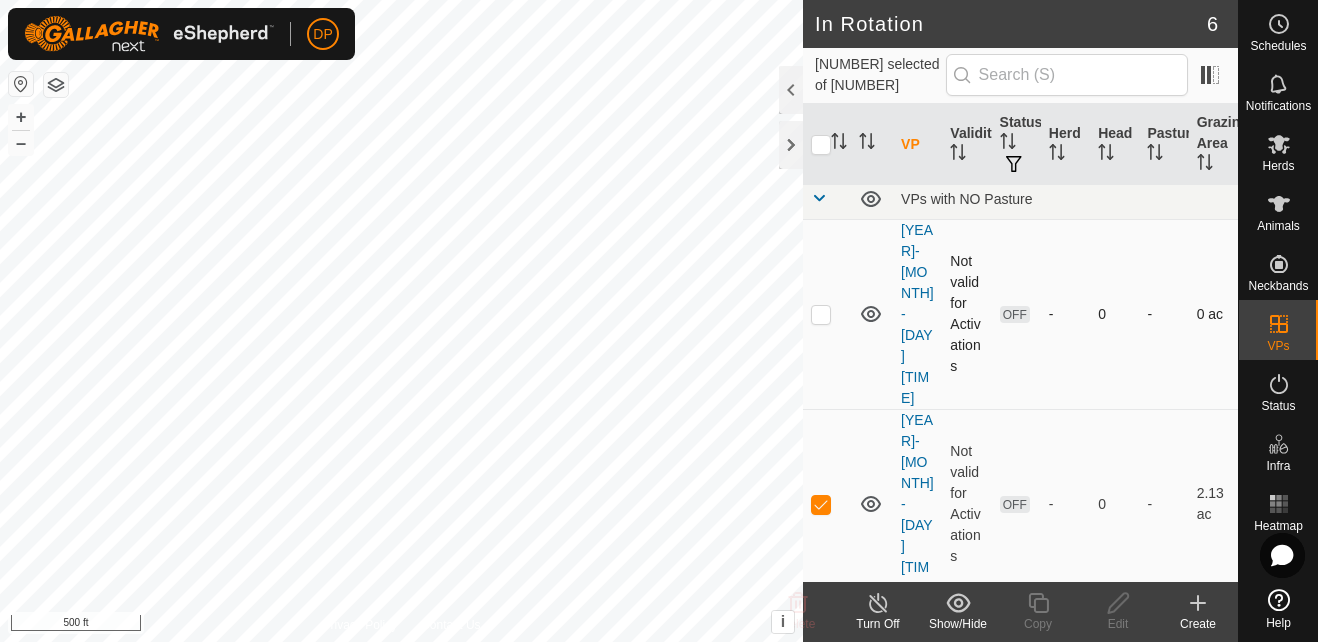 click at bounding box center (821, 314) 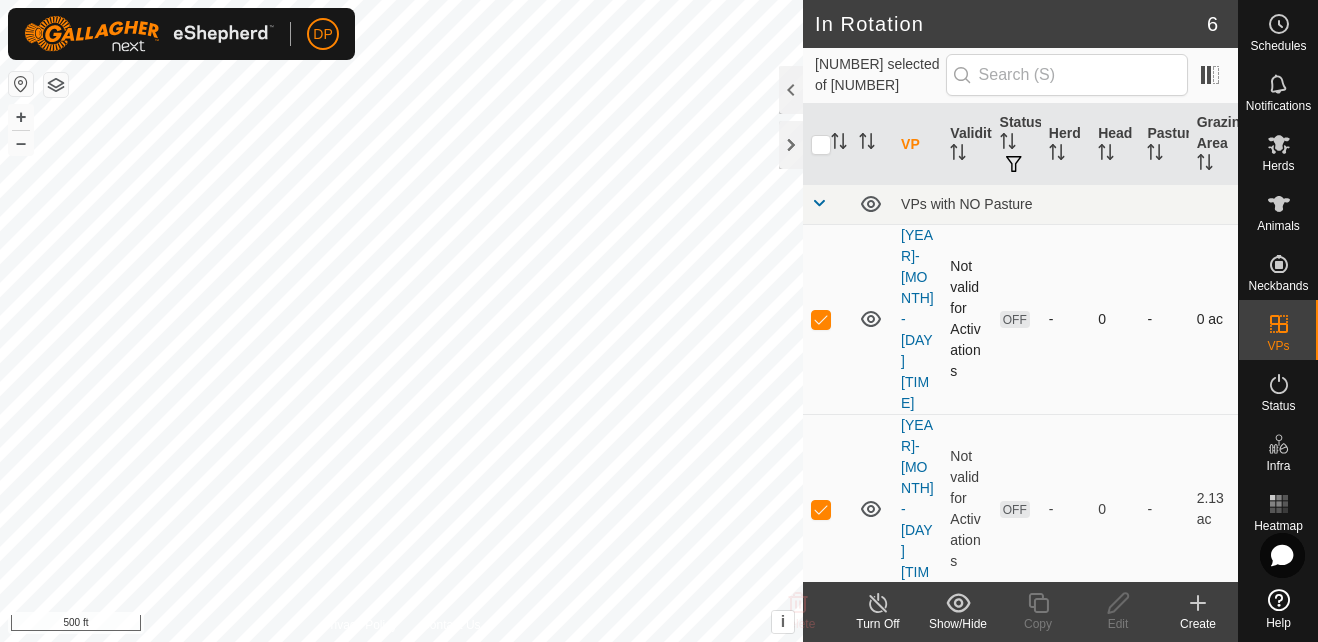 scroll, scrollTop: 0, scrollLeft: 0, axis: both 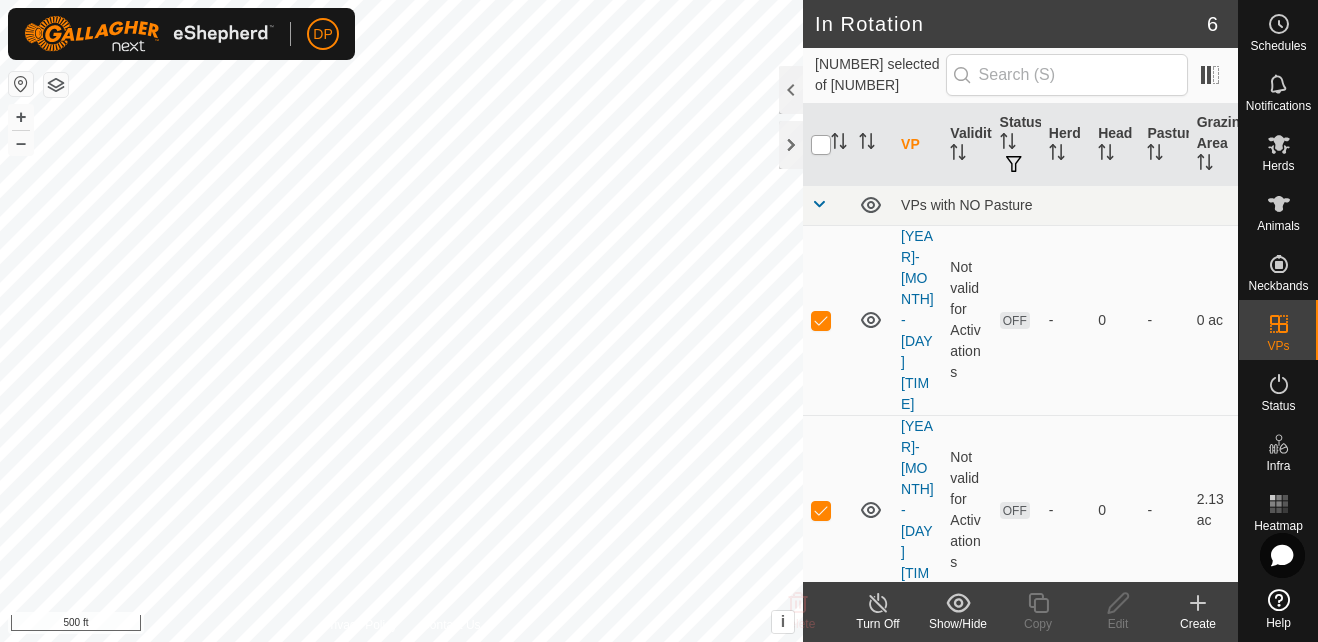 click at bounding box center (821, 145) 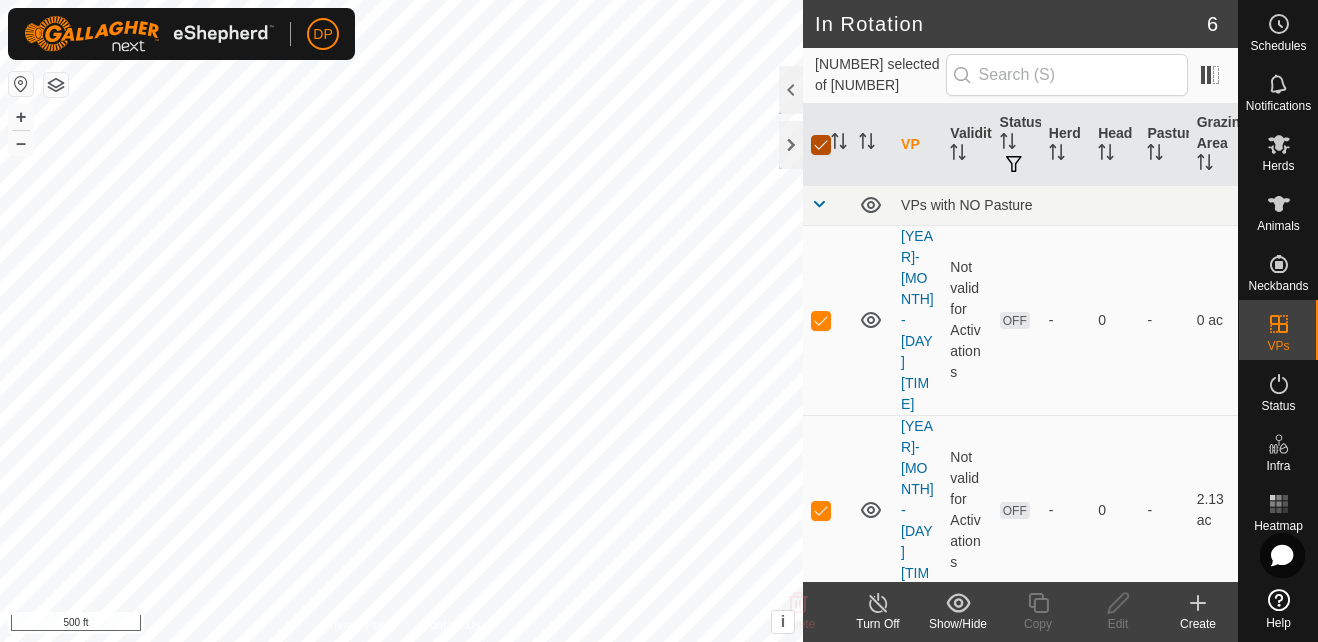 click at bounding box center (821, 145) 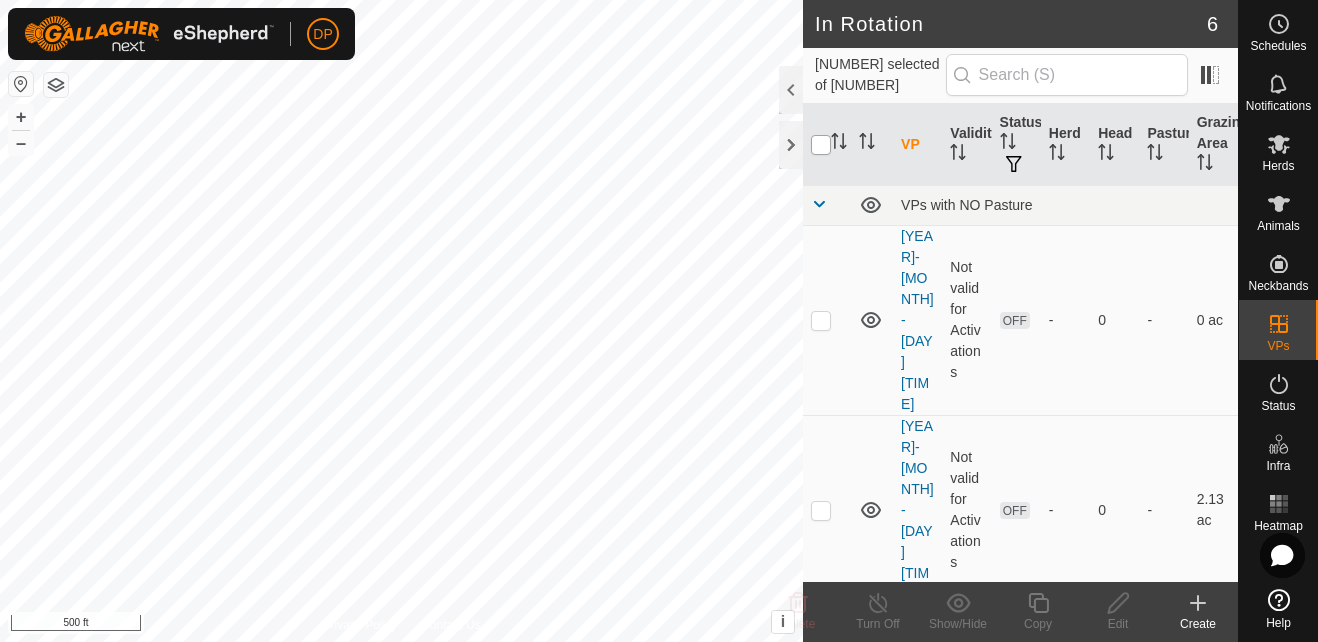 click at bounding box center [821, 145] 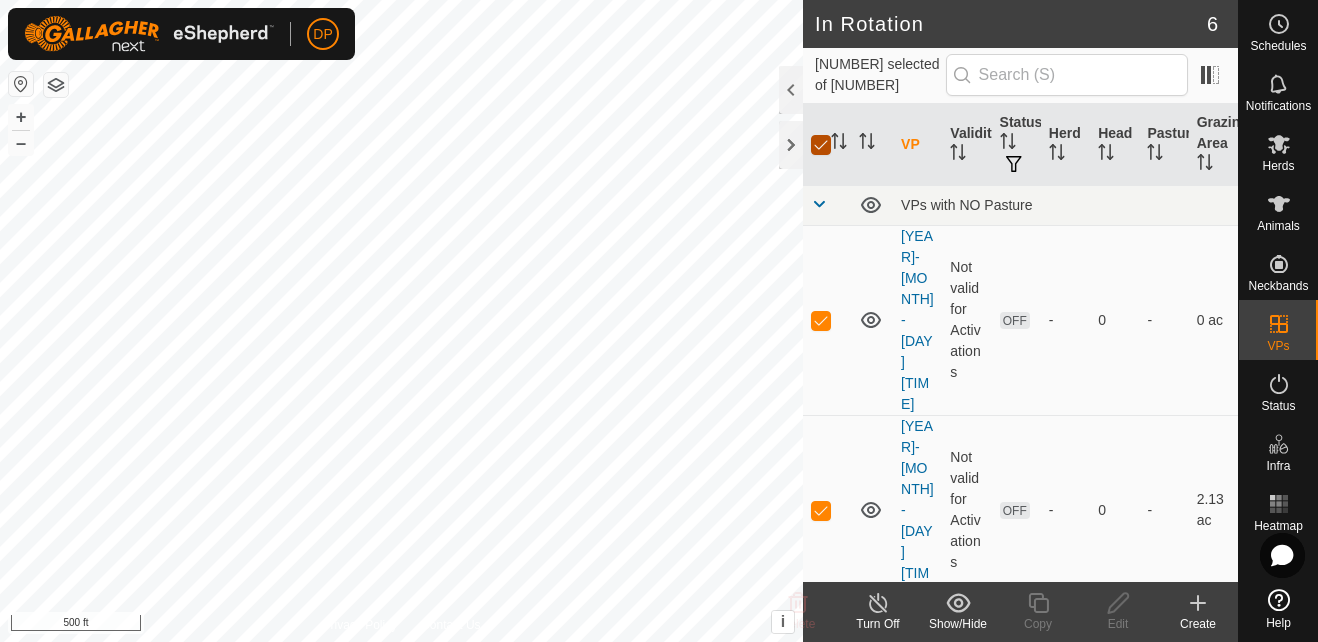 click at bounding box center (821, 145) 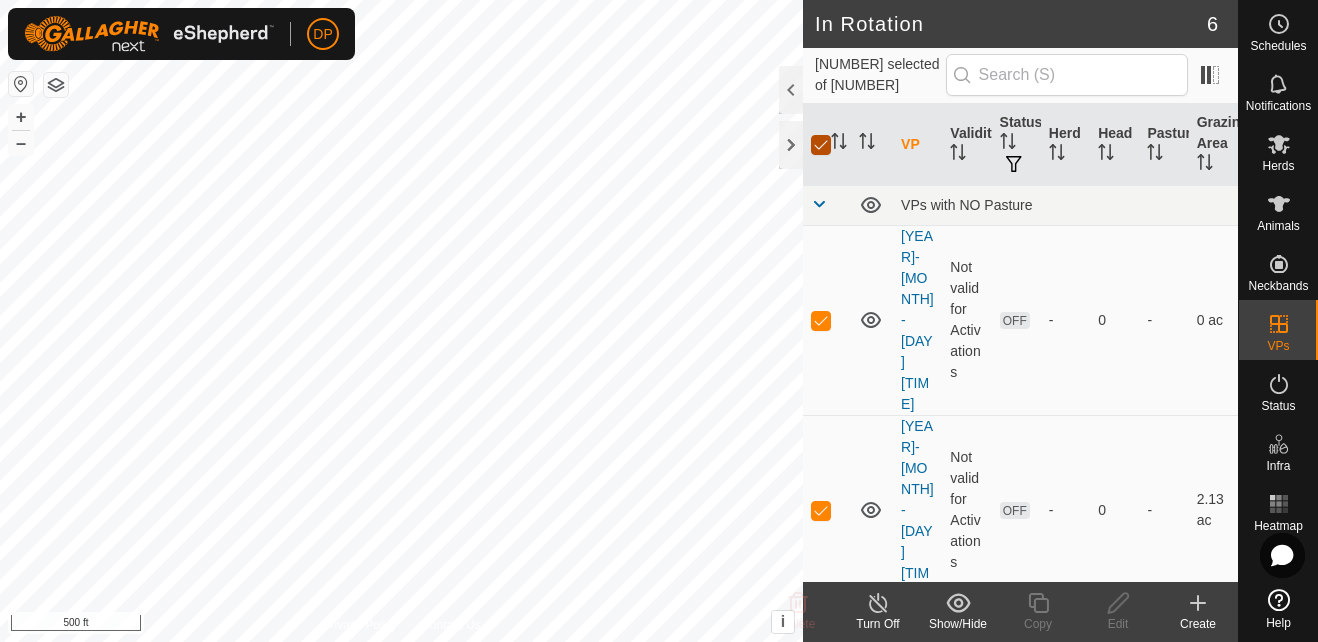 checkbox on "false" 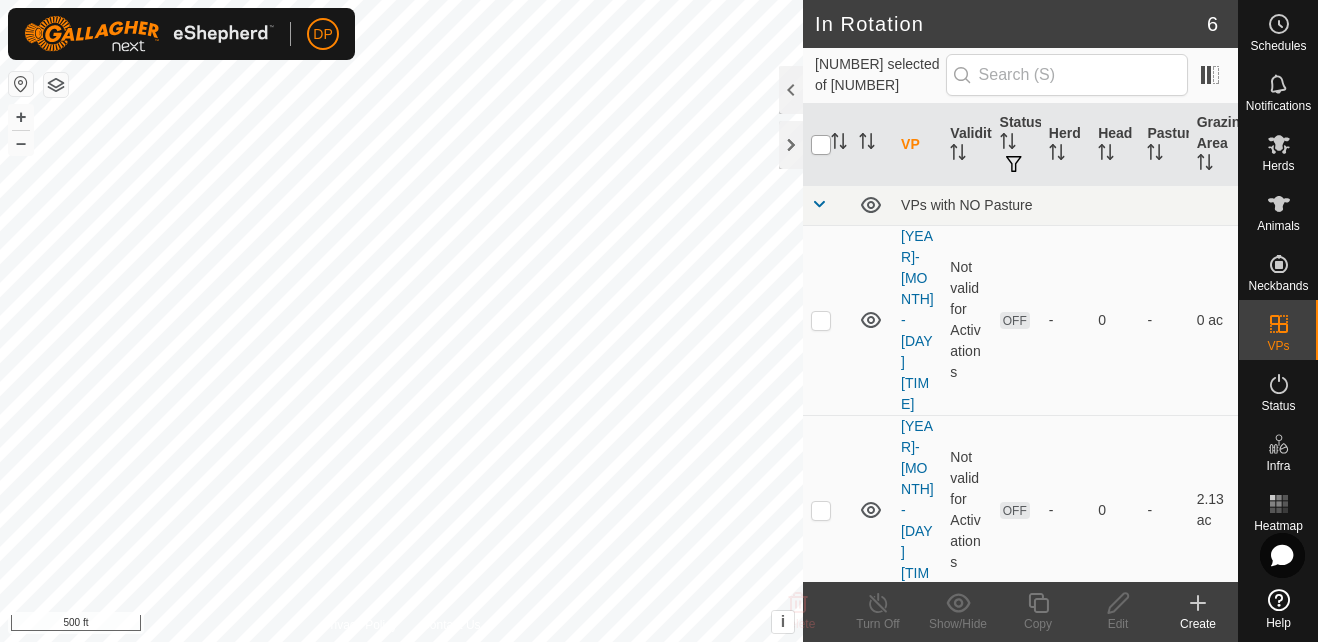 click at bounding box center (821, 145) 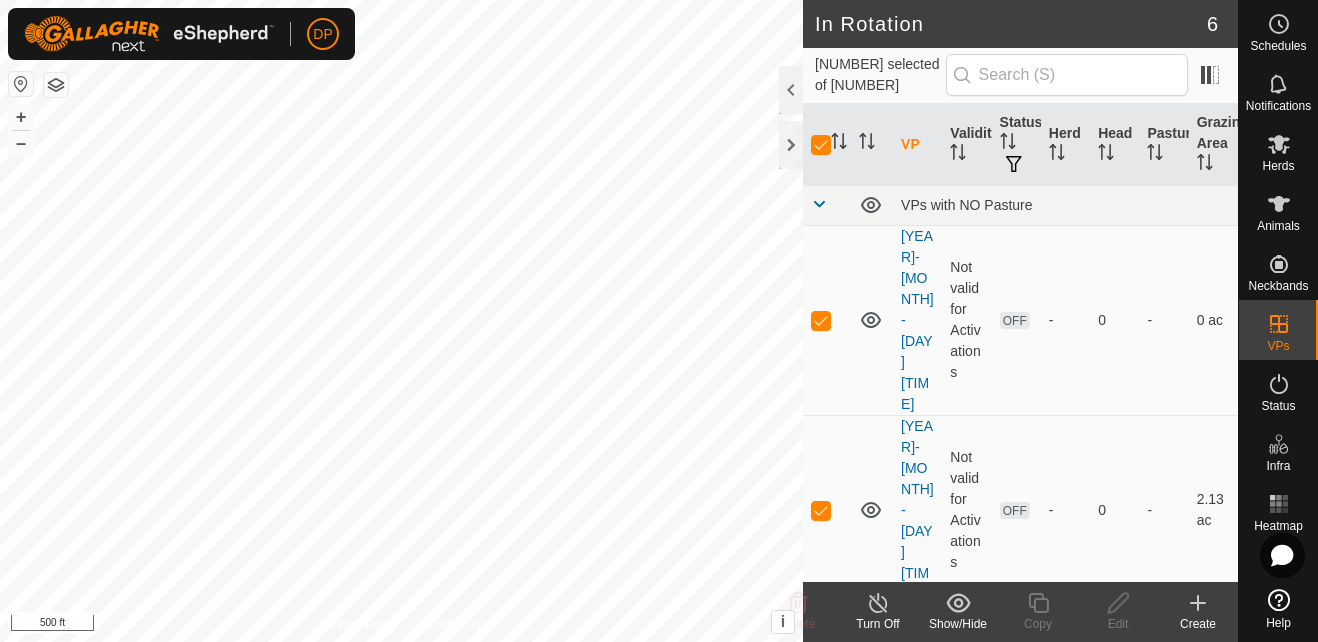 checkbox on "false" 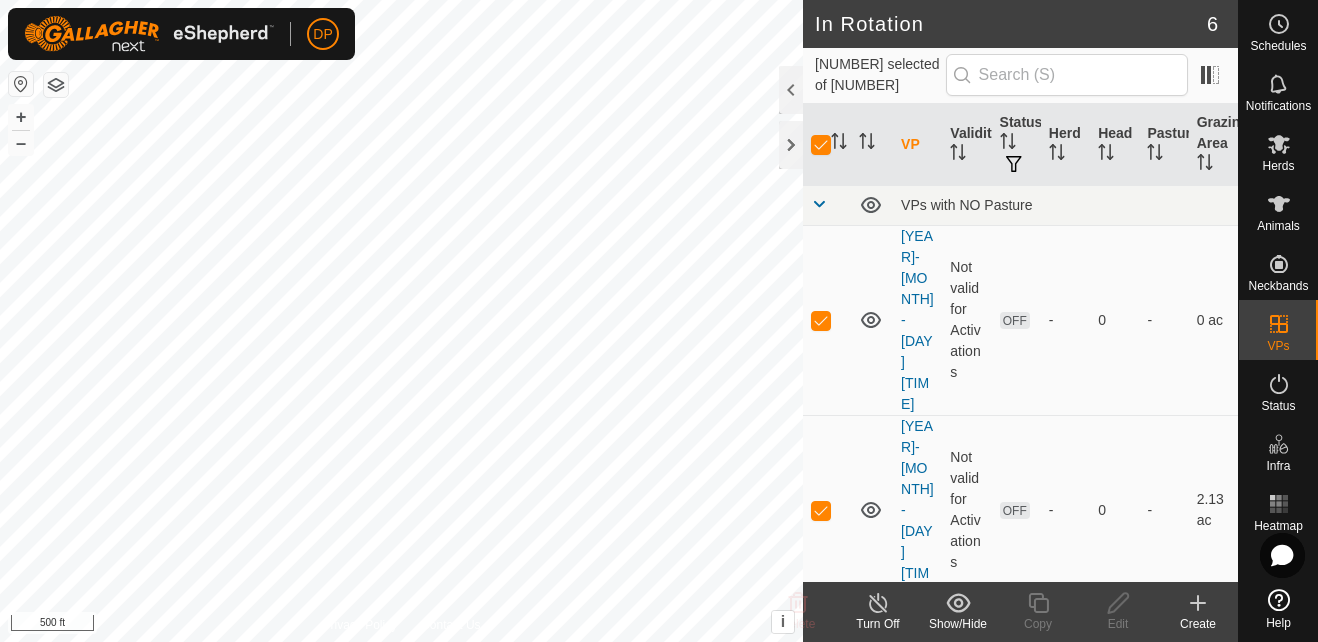 checkbox on "false" 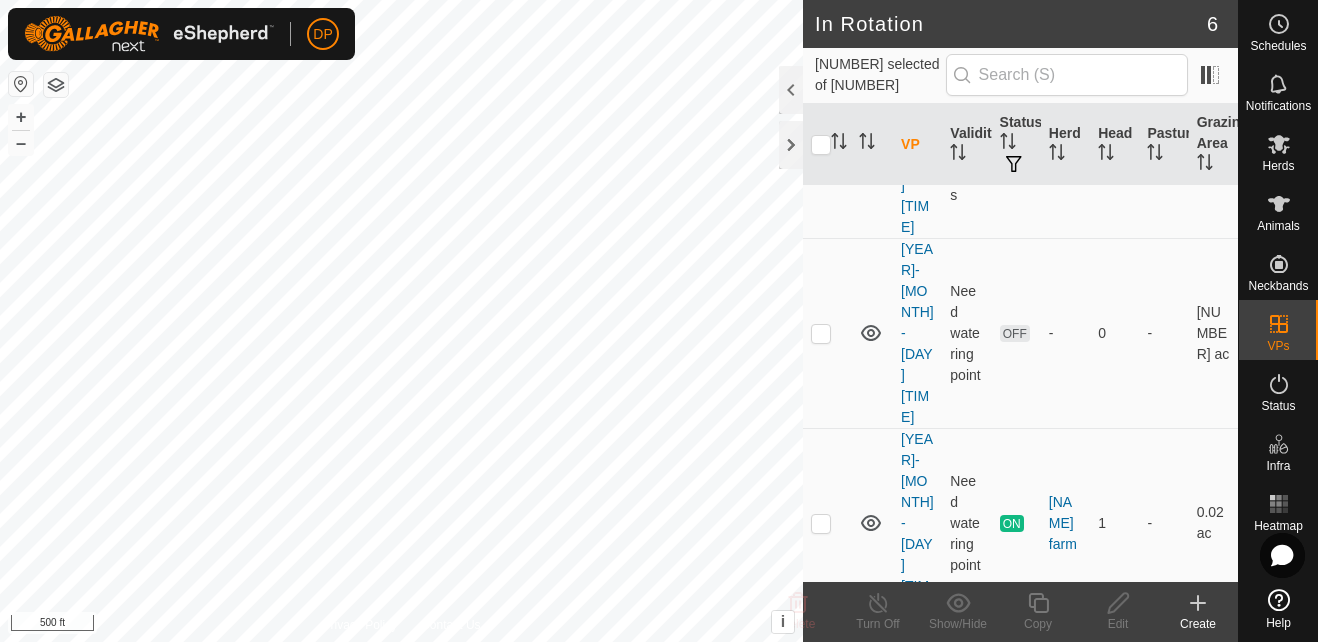 scroll, scrollTop: 406, scrollLeft: 0, axis: vertical 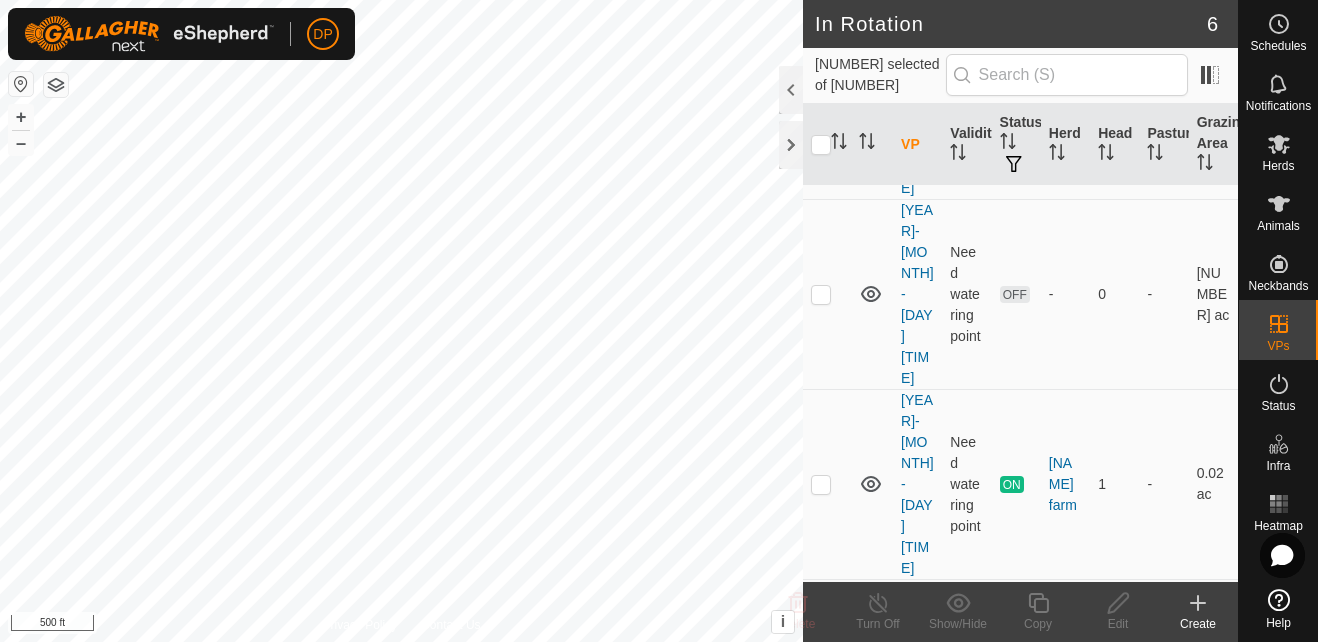 click at bounding box center [821, 864] 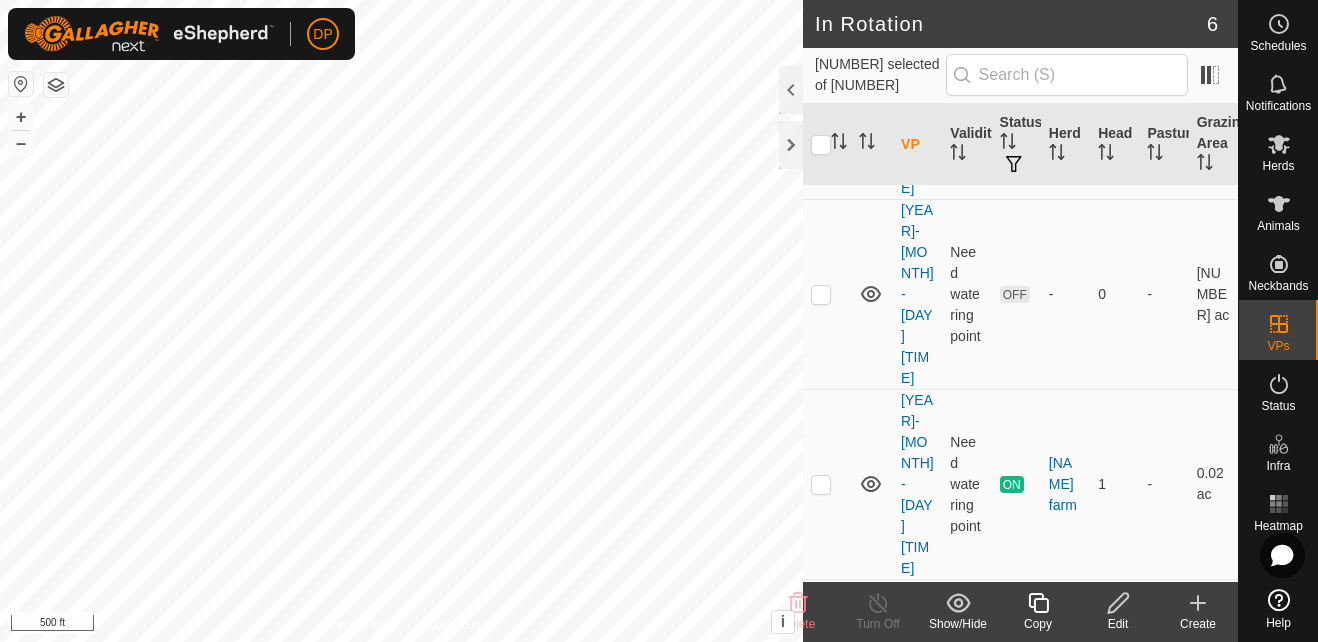 click at bounding box center (821, 864) 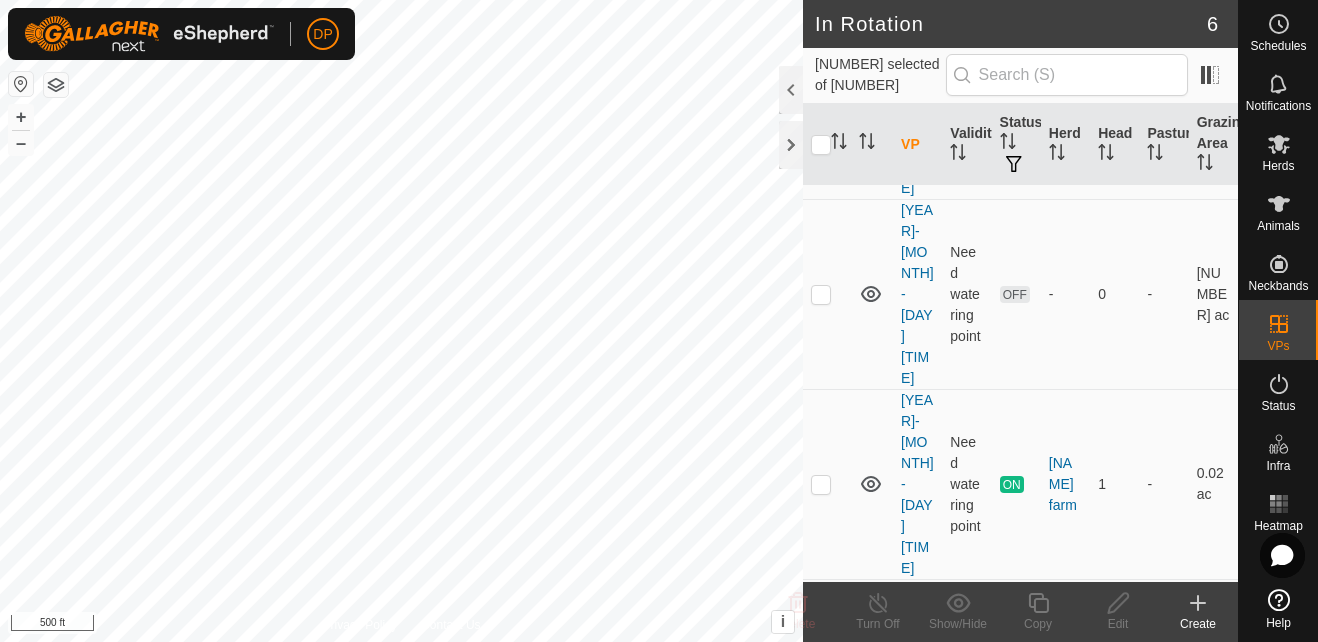 click at bounding box center [821, 864] 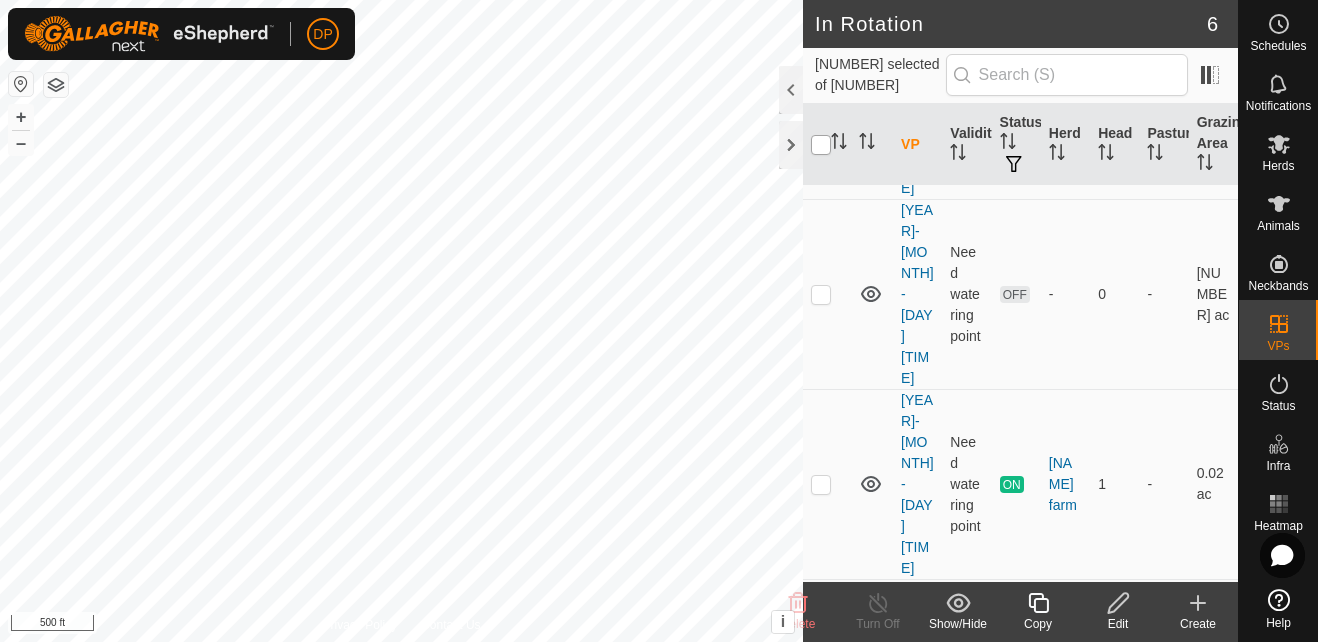click at bounding box center (821, 145) 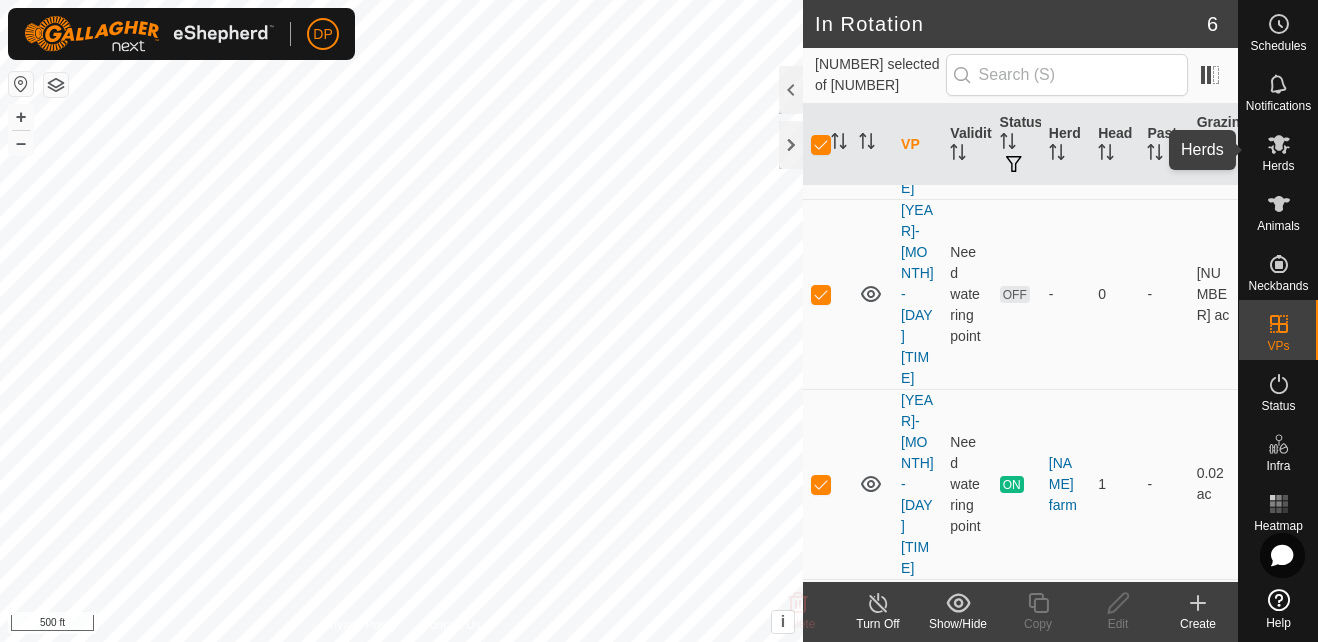 click 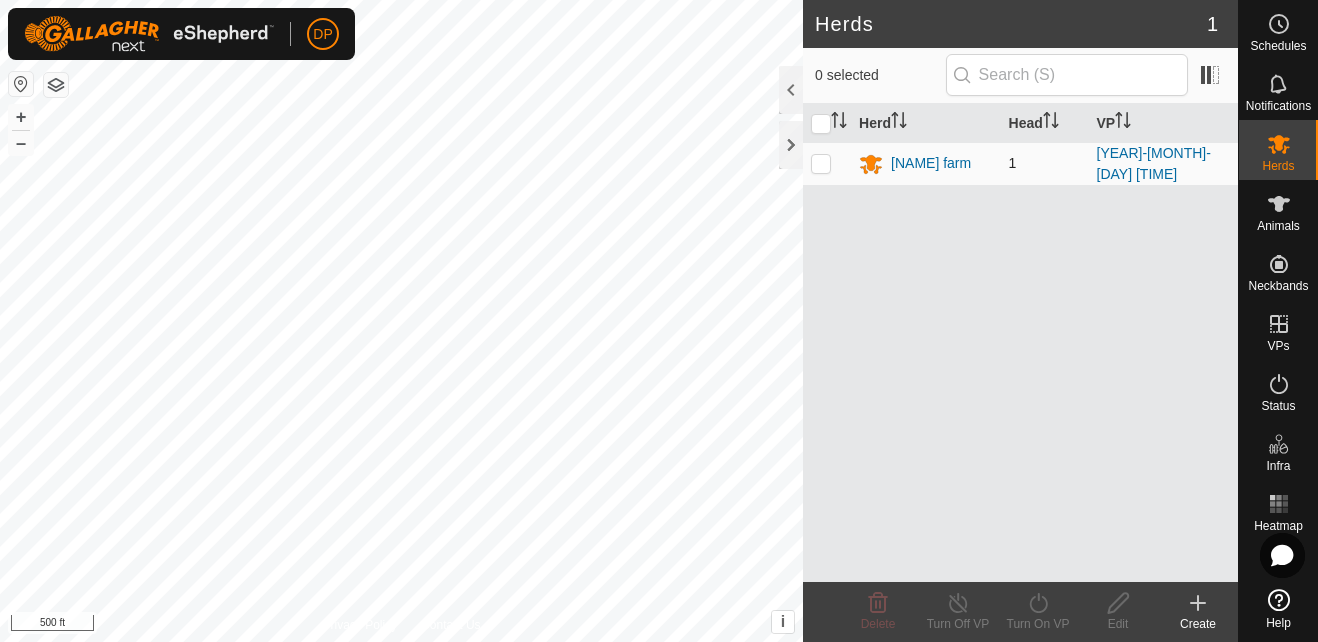 click at bounding box center (821, 163) 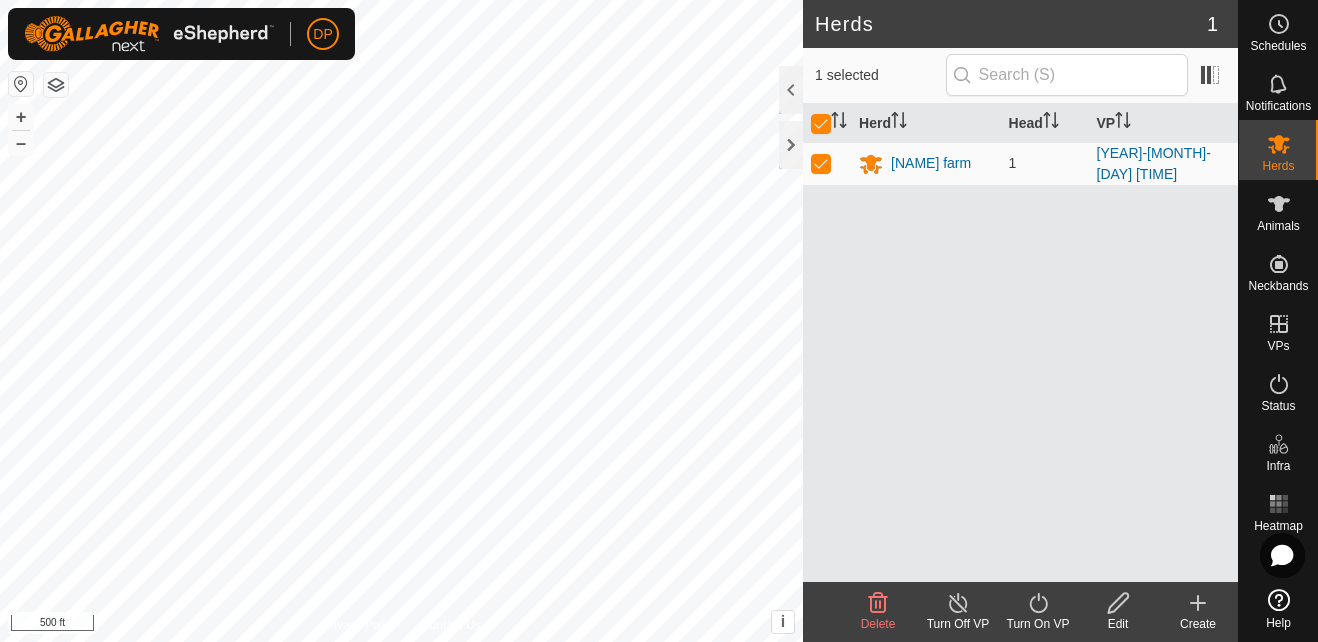 click 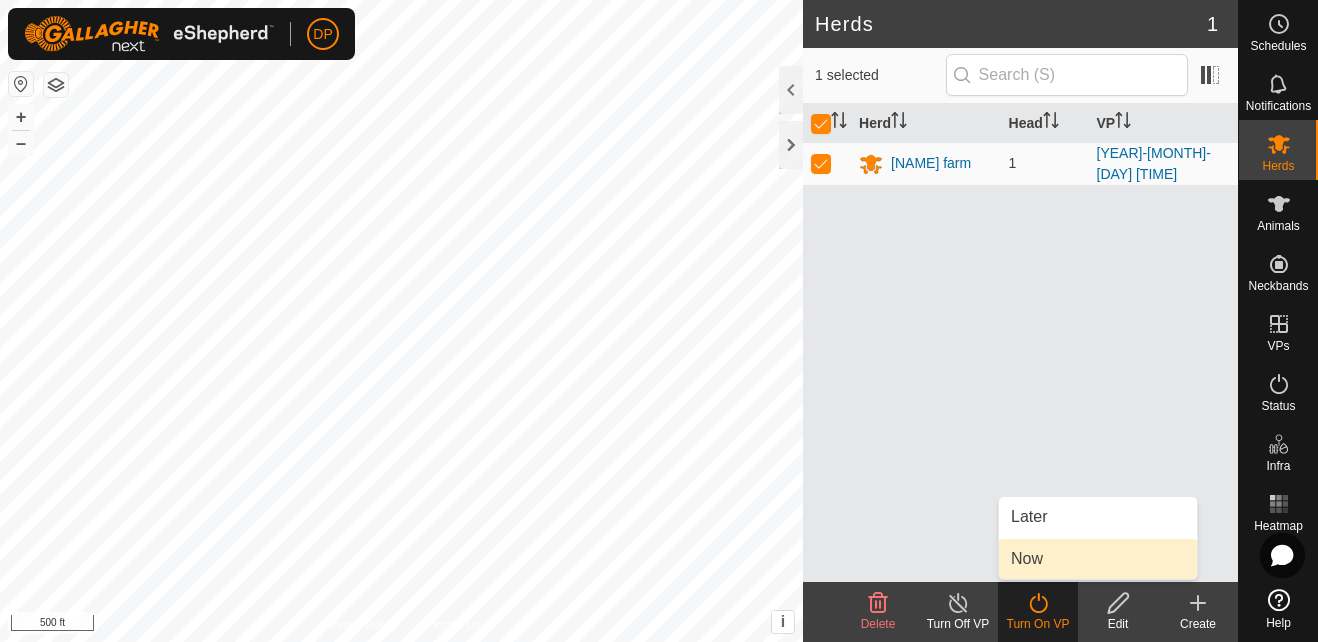click on "Now" at bounding box center (1098, 559) 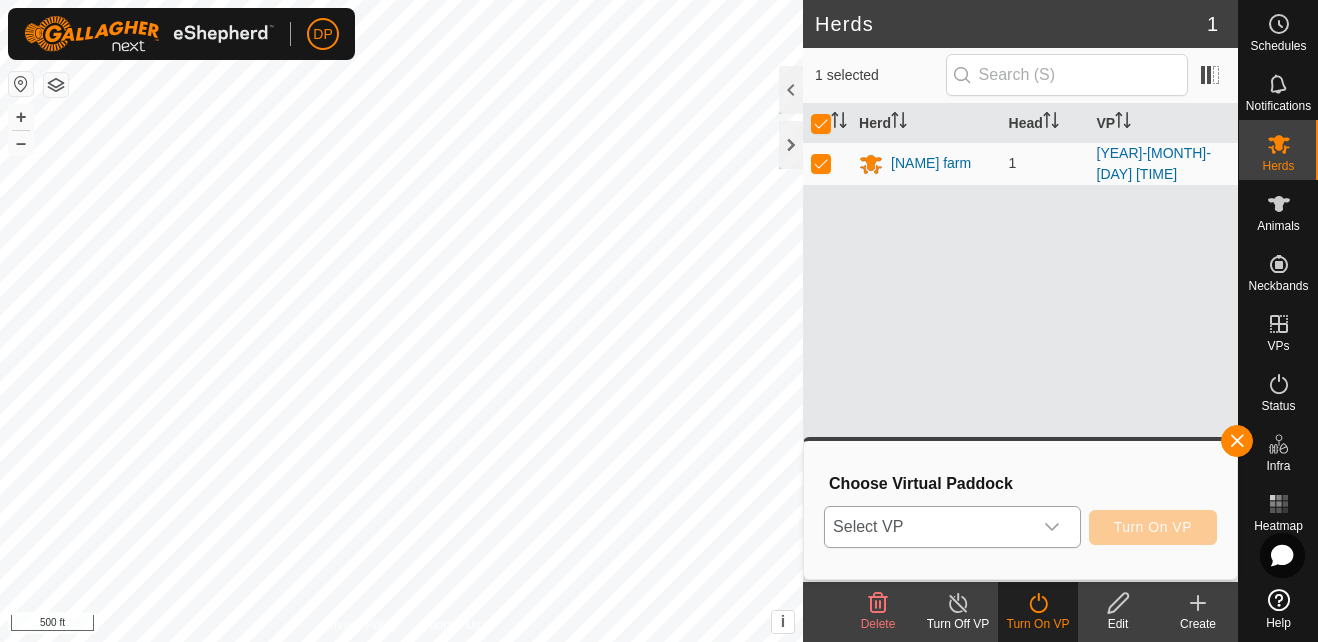 click 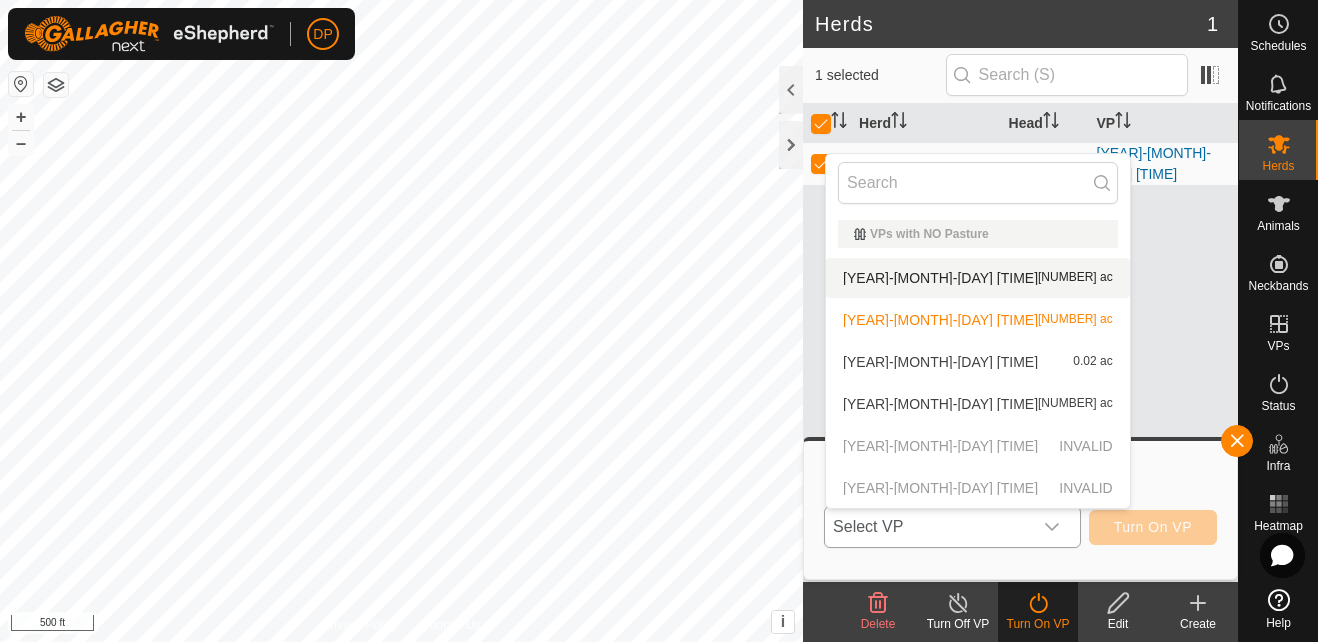 click on "[YEAR]-[MONTH]-[DAY] [TIME] [NUMBER] ac" at bounding box center (978, 278) 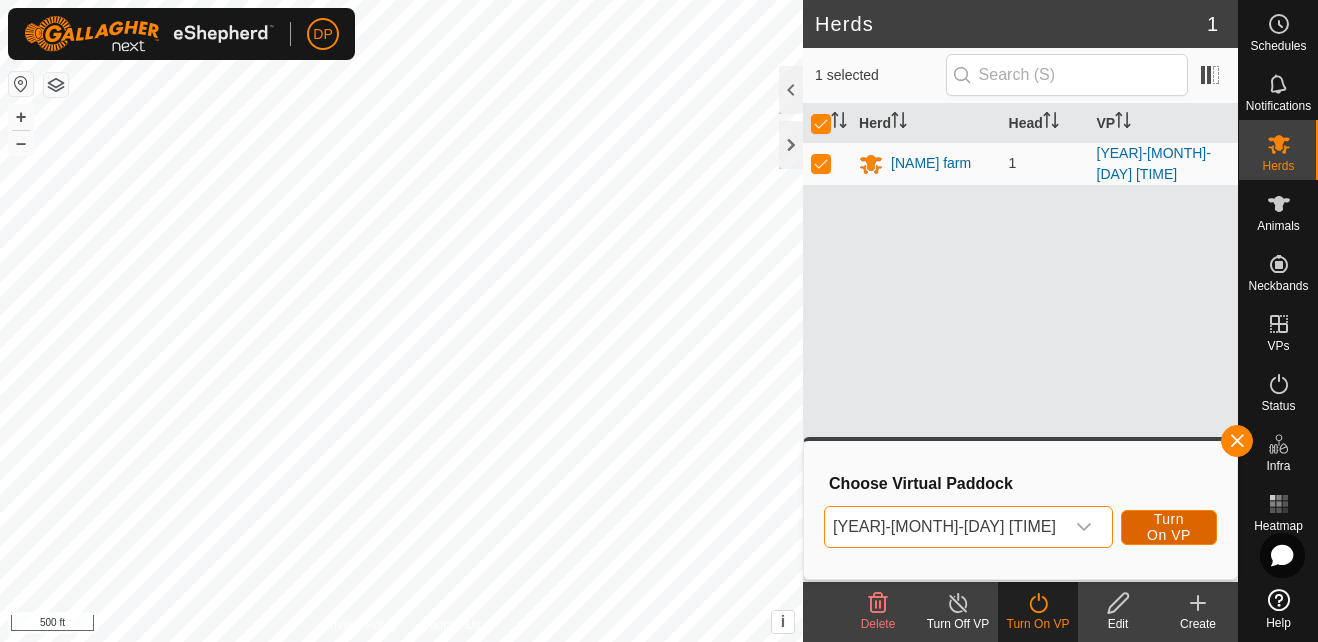 click on "Turn On VP" at bounding box center (1169, 527) 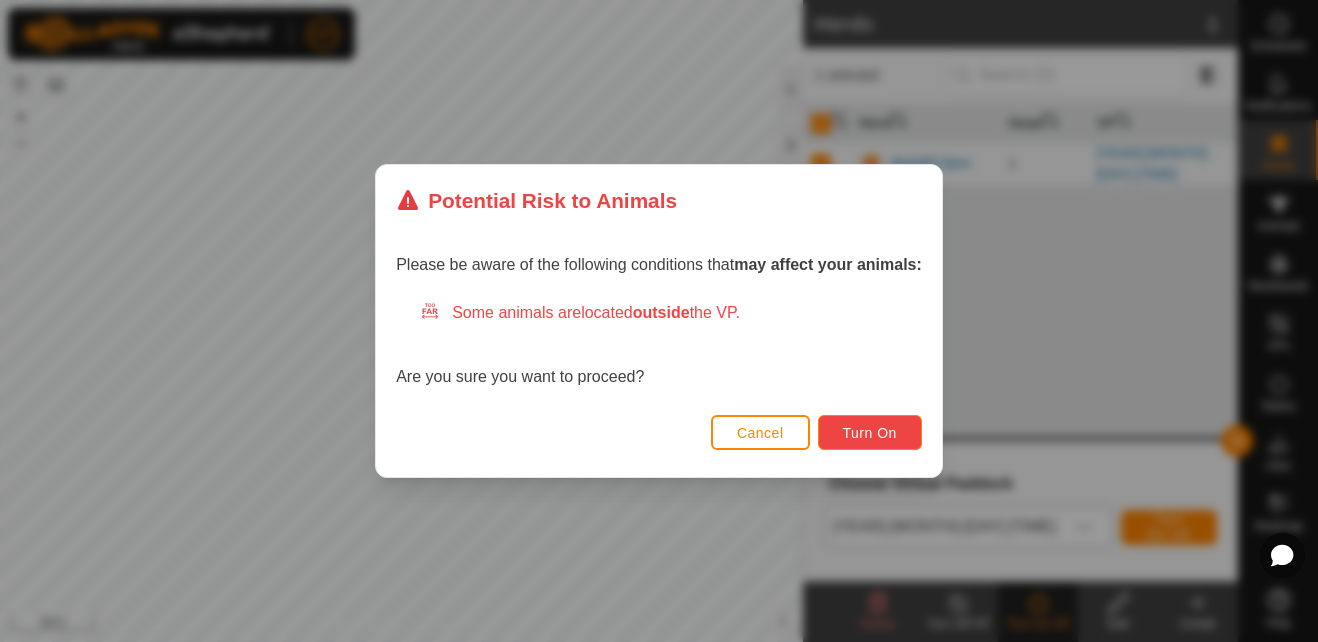 click on "Turn On" at bounding box center (870, 433) 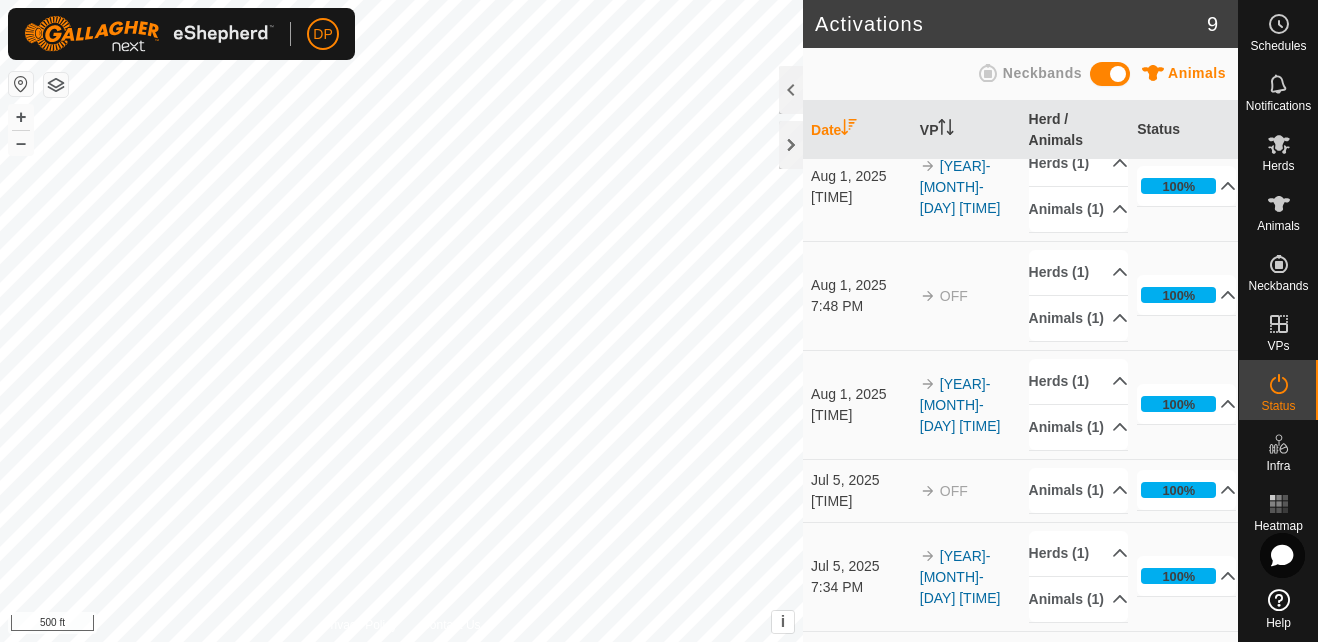 scroll, scrollTop: 200, scrollLeft: 0, axis: vertical 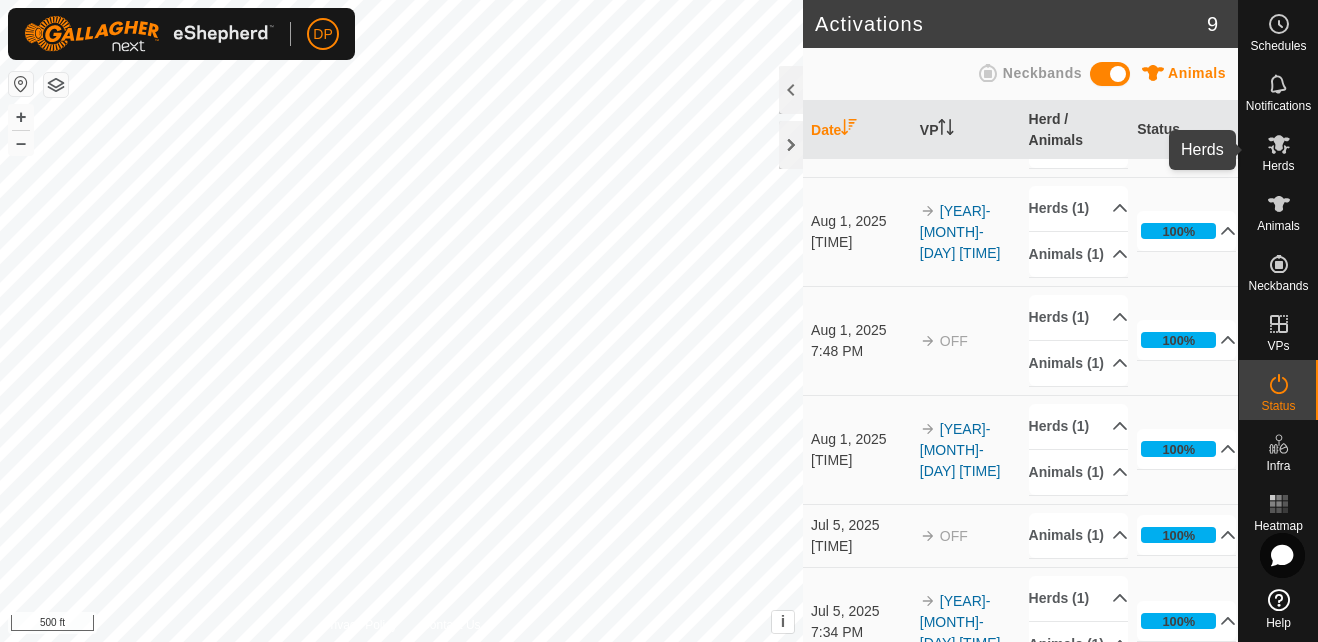 click 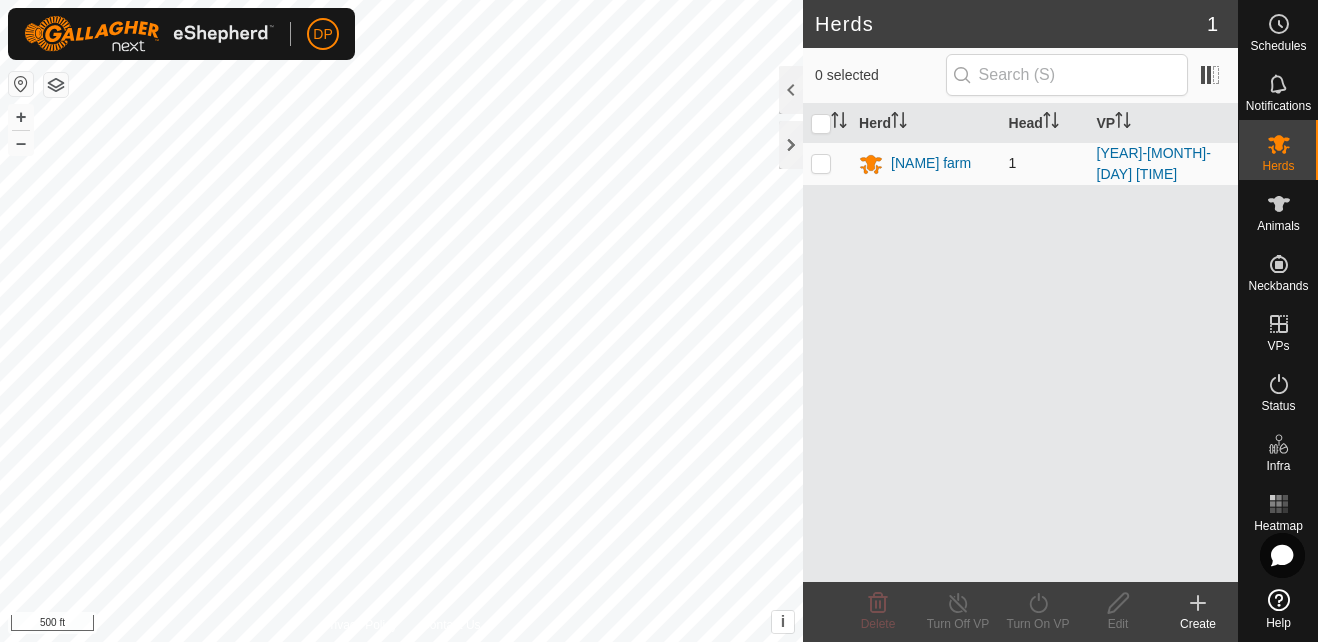 click at bounding box center [821, 163] 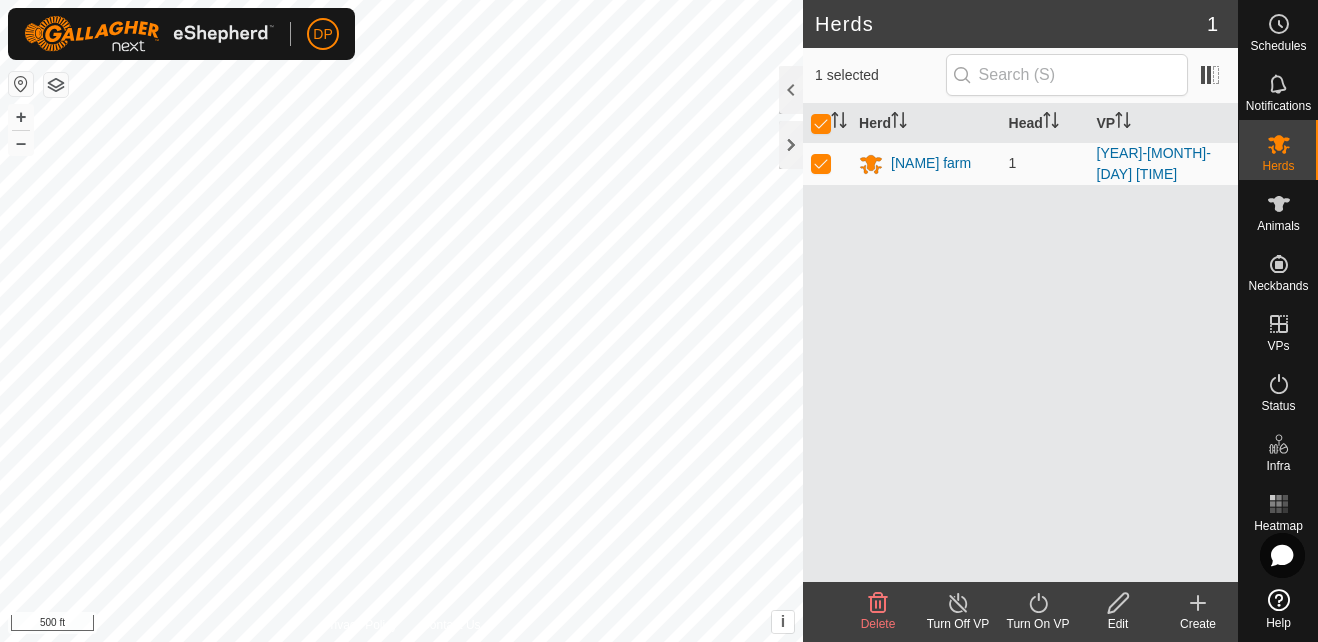 click 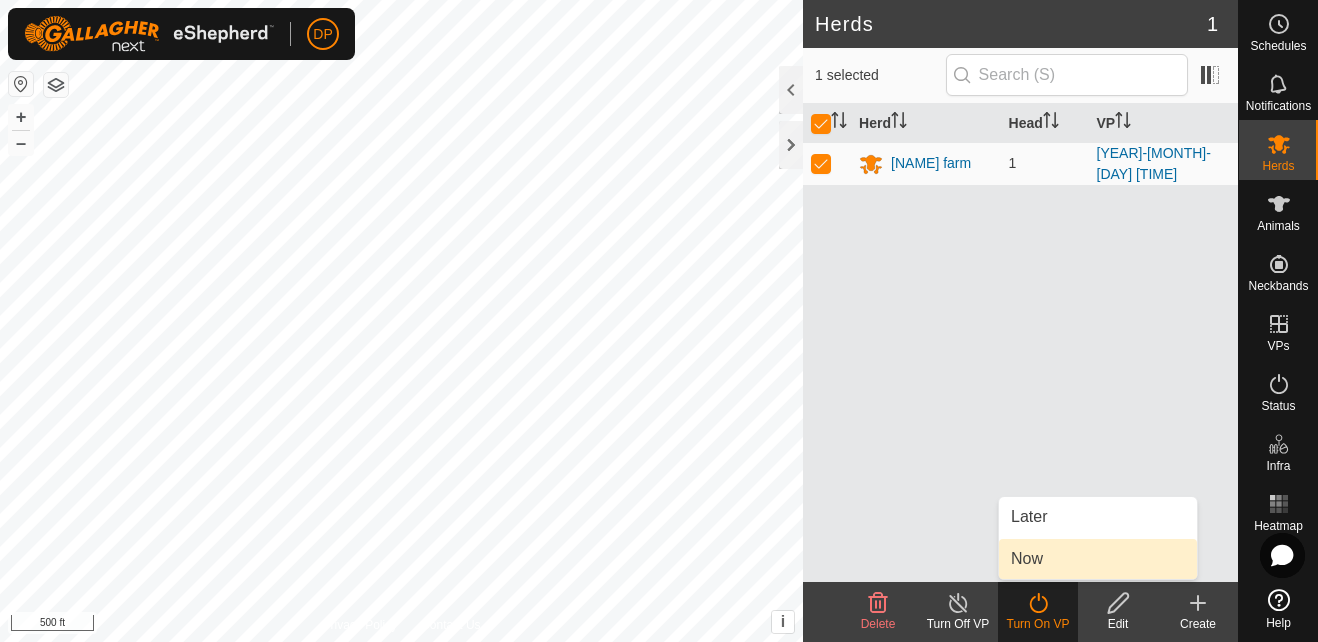 click on "Now" at bounding box center [1098, 559] 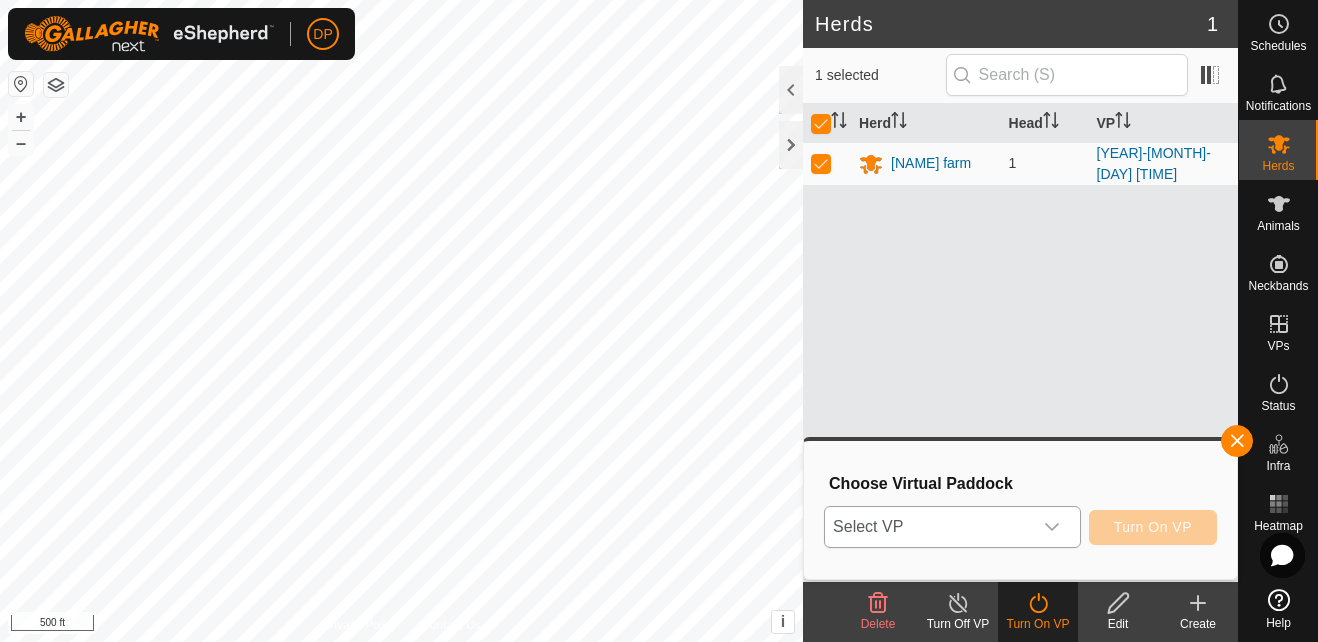 click 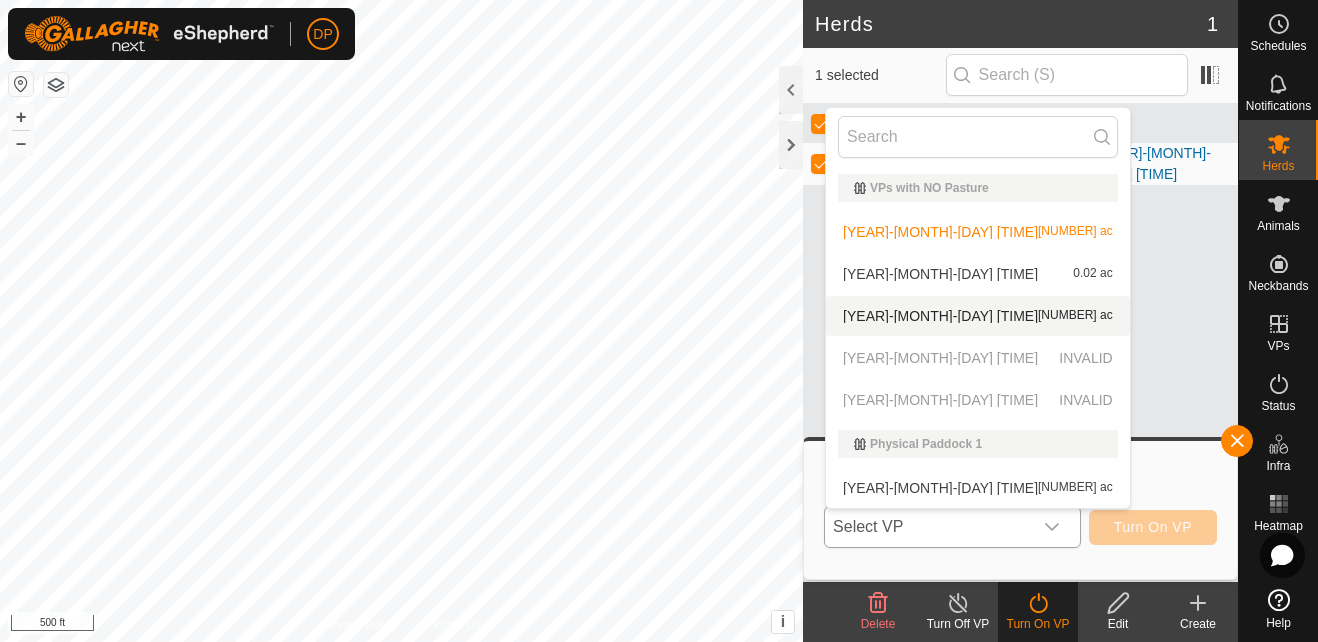 click on "[YEAR]-[MONTH]-[DAY] [TIME] INVALID" at bounding box center [978, 358] 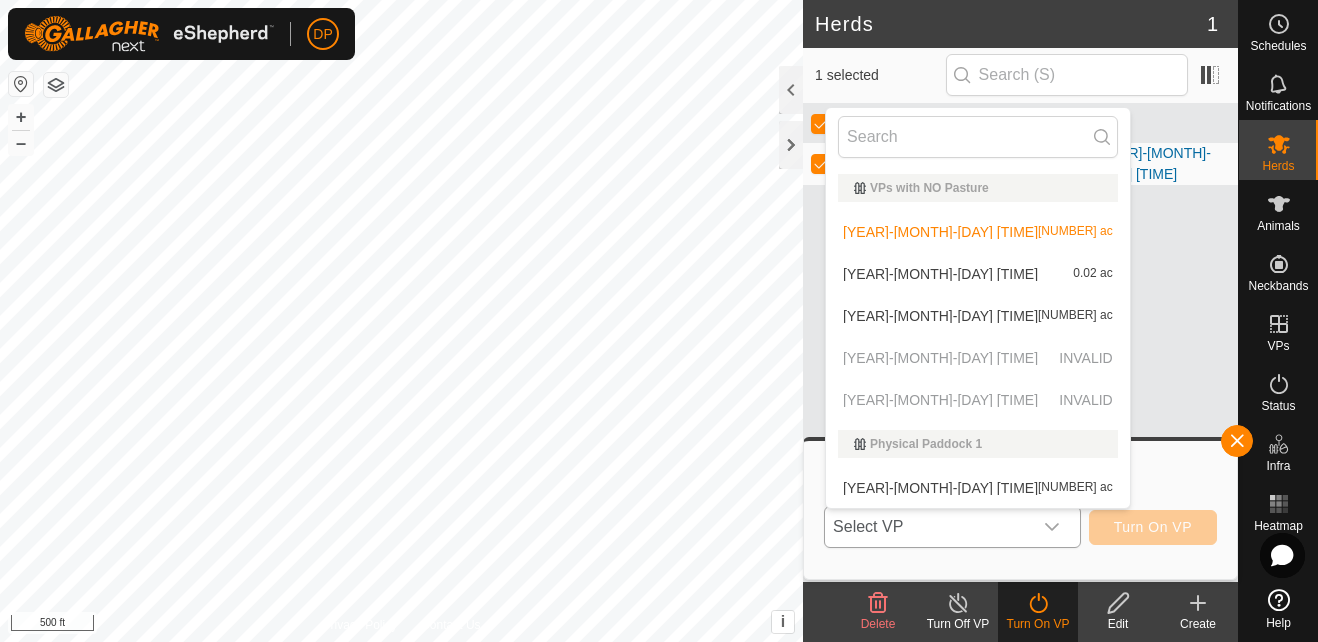 click on "[YEAR]-[MONTH]-[DAY] [TIME] INVALID" at bounding box center [978, 358] 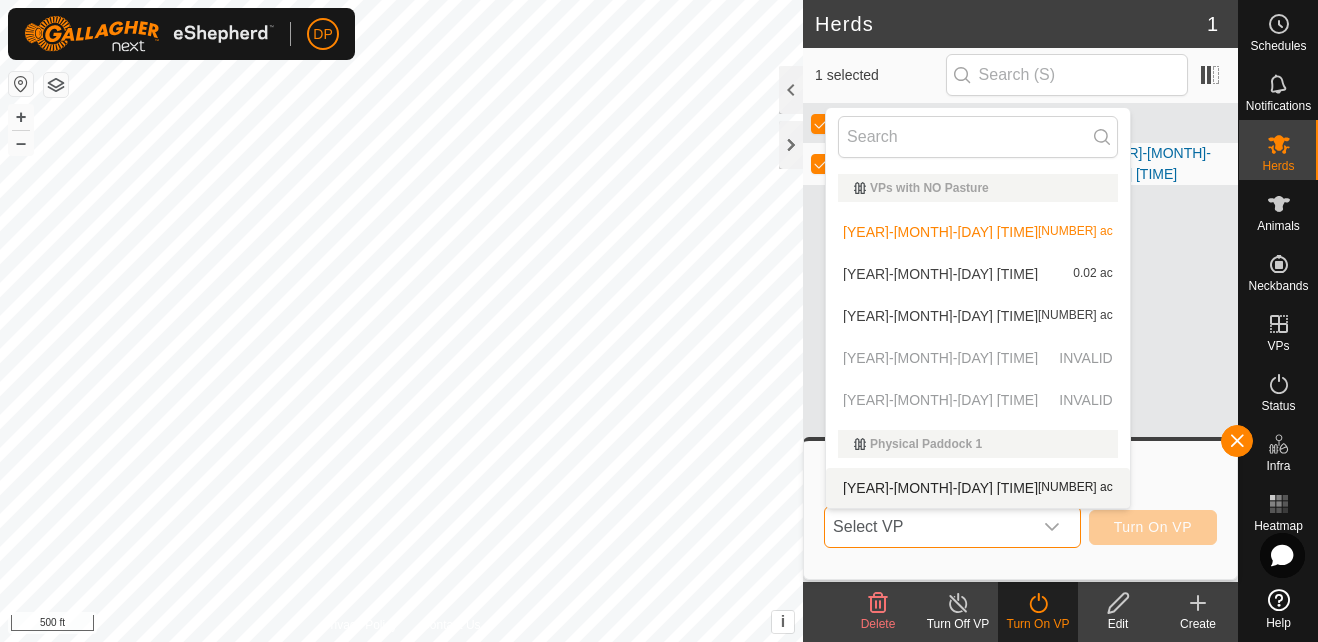 click on "[YEAR]-[MONTH]-[DAY] [TIME] [NUMBER] ac" at bounding box center (978, 488) 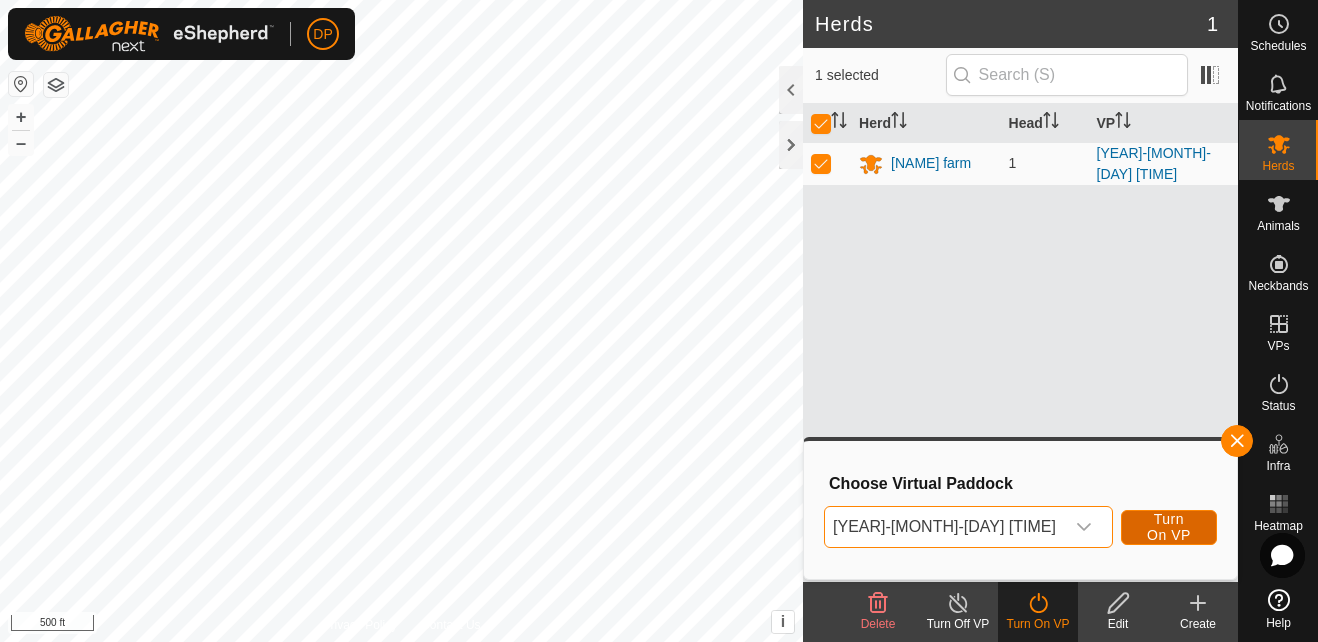 click on "Turn On VP" at bounding box center [1169, 527] 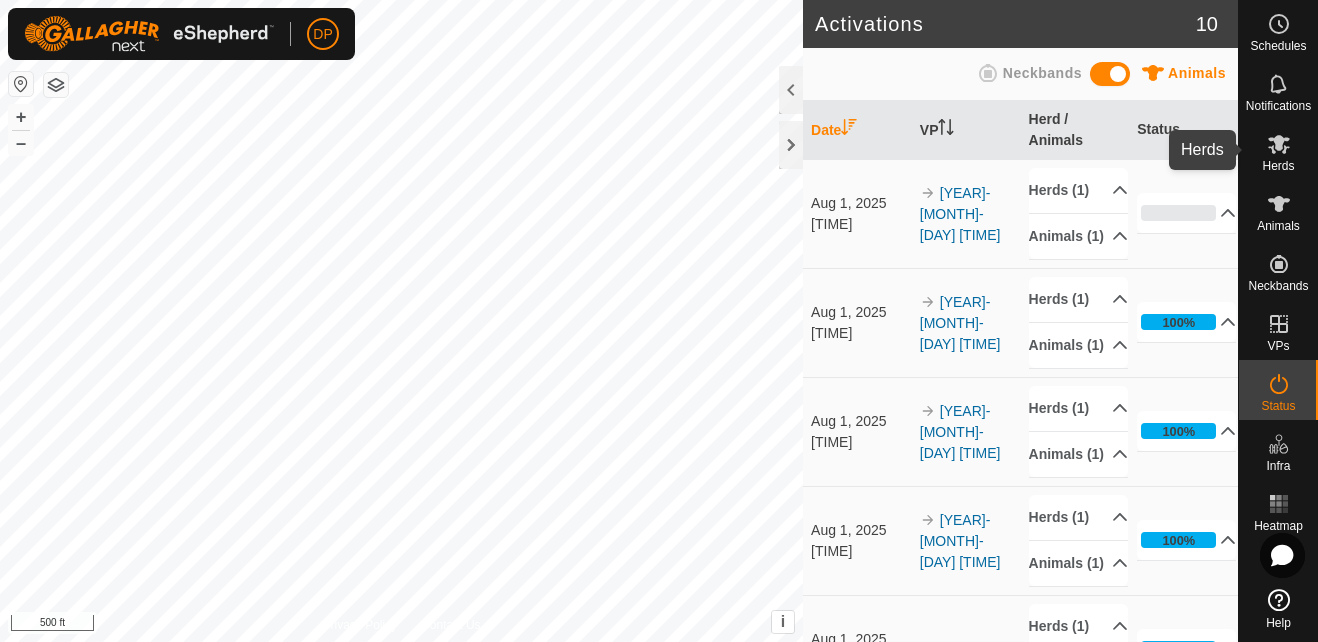 click at bounding box center [1279, 144] 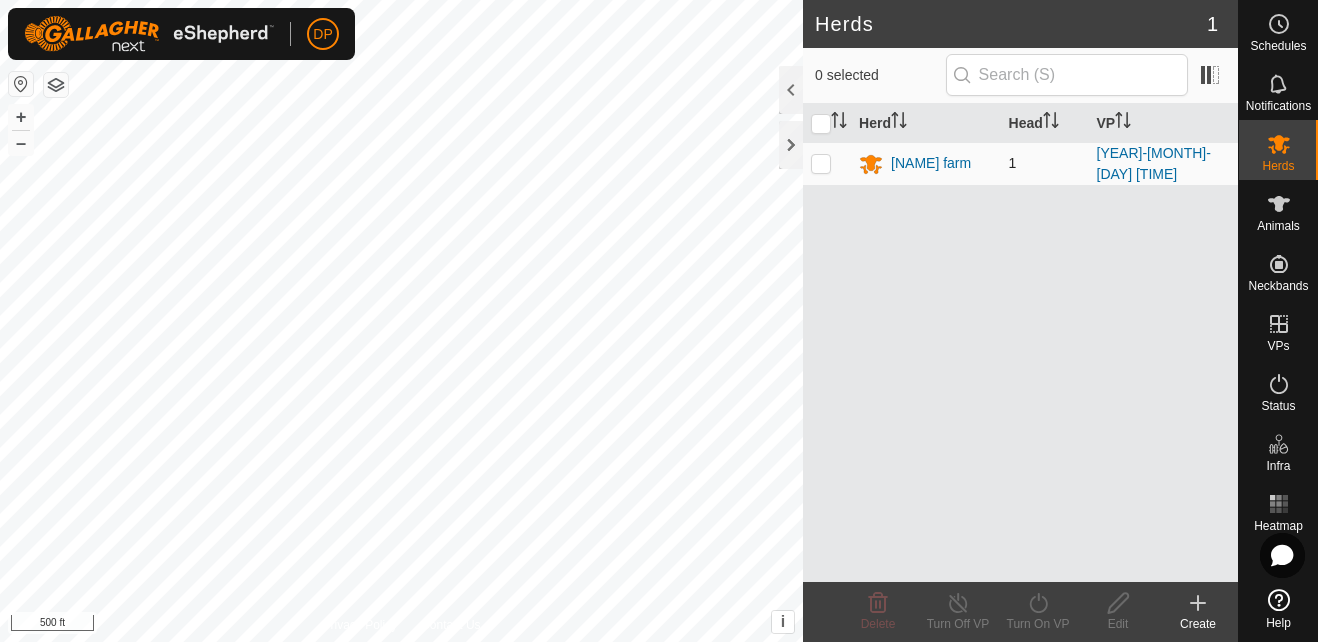 click at bounding box center (821, 163) 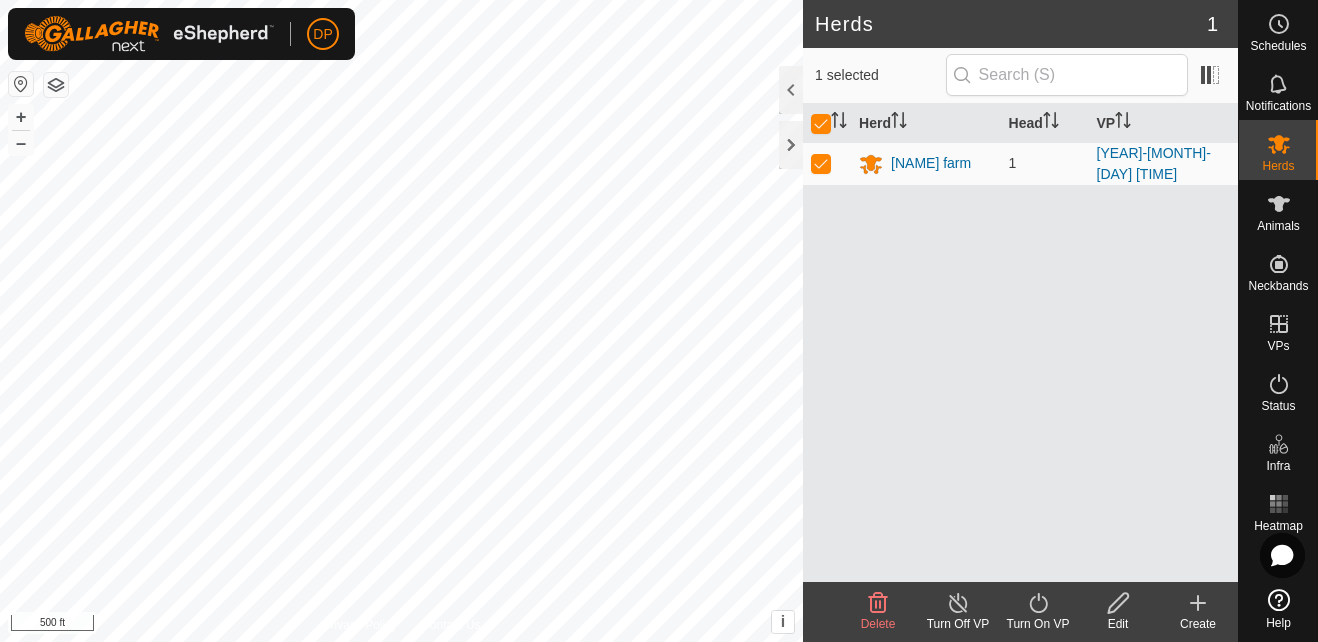 click 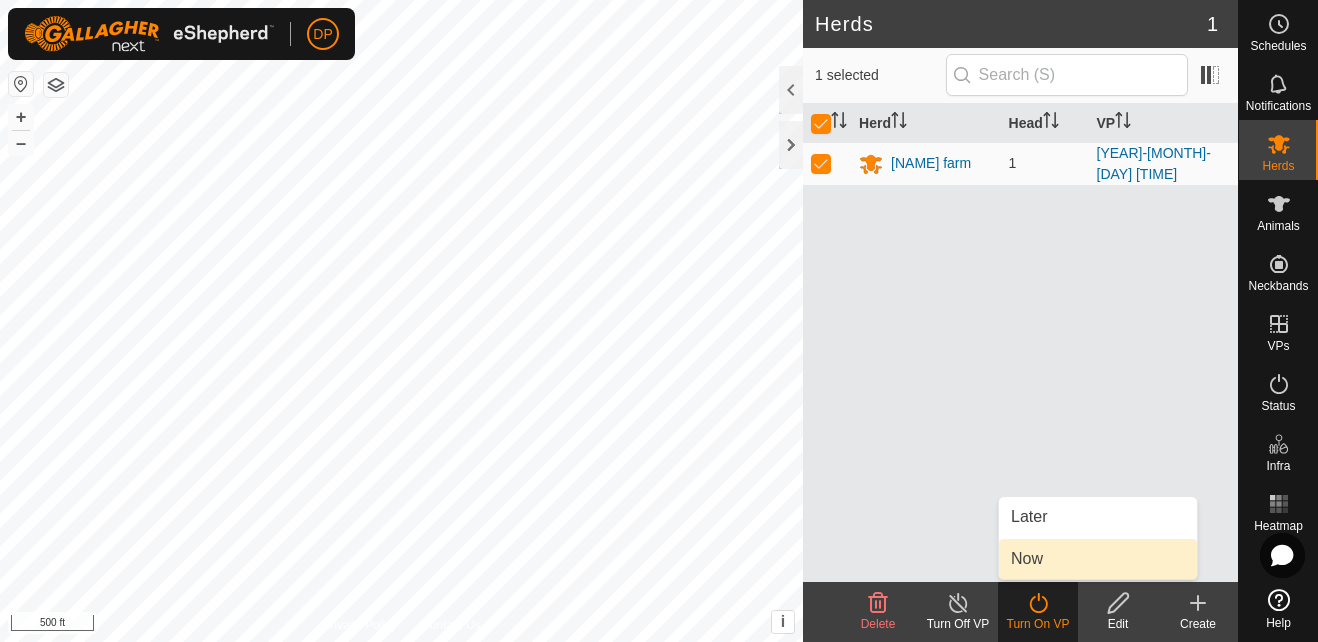 click on "Now" at bounding box center [1098, 559] 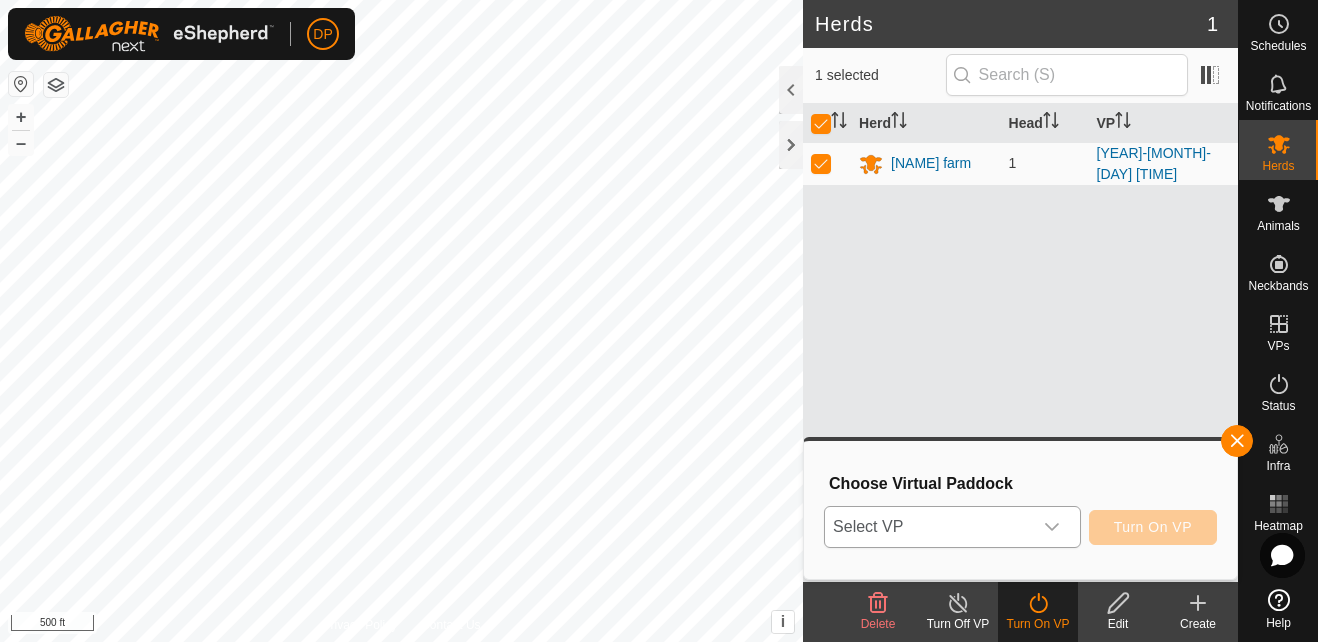 click 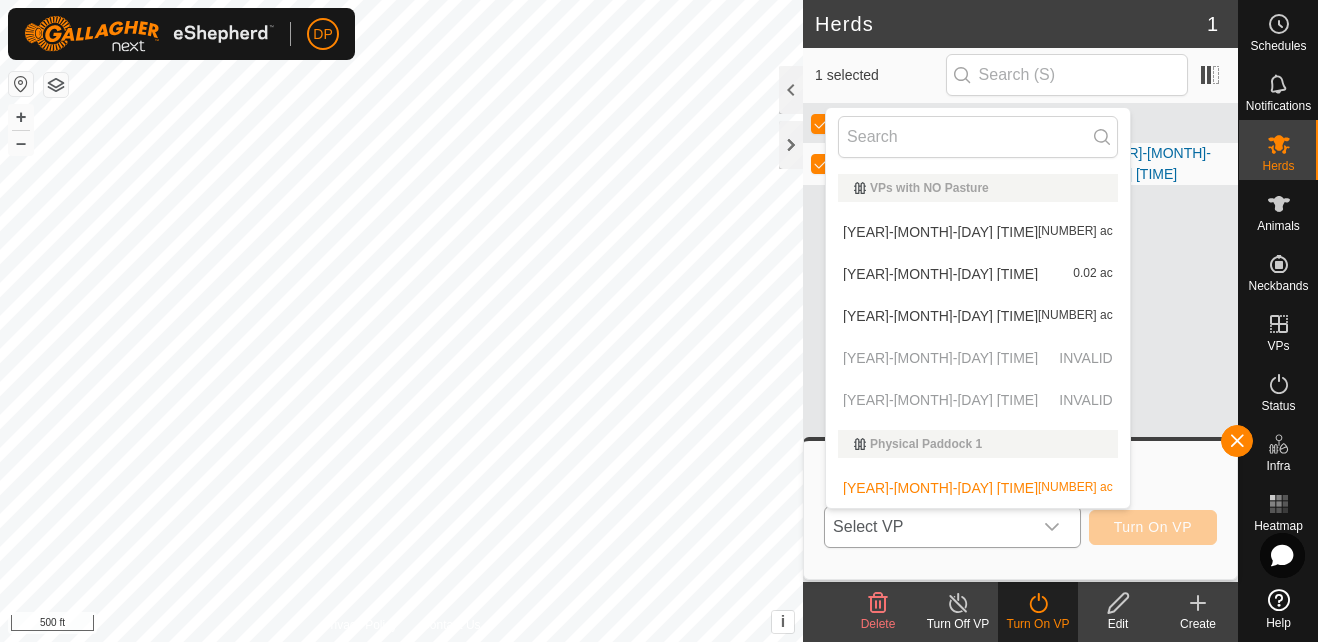click on "[YEAR]-[MONTH]-[DAY] [TIME] [NUMBER] ac" at bounding box center (978, 232) 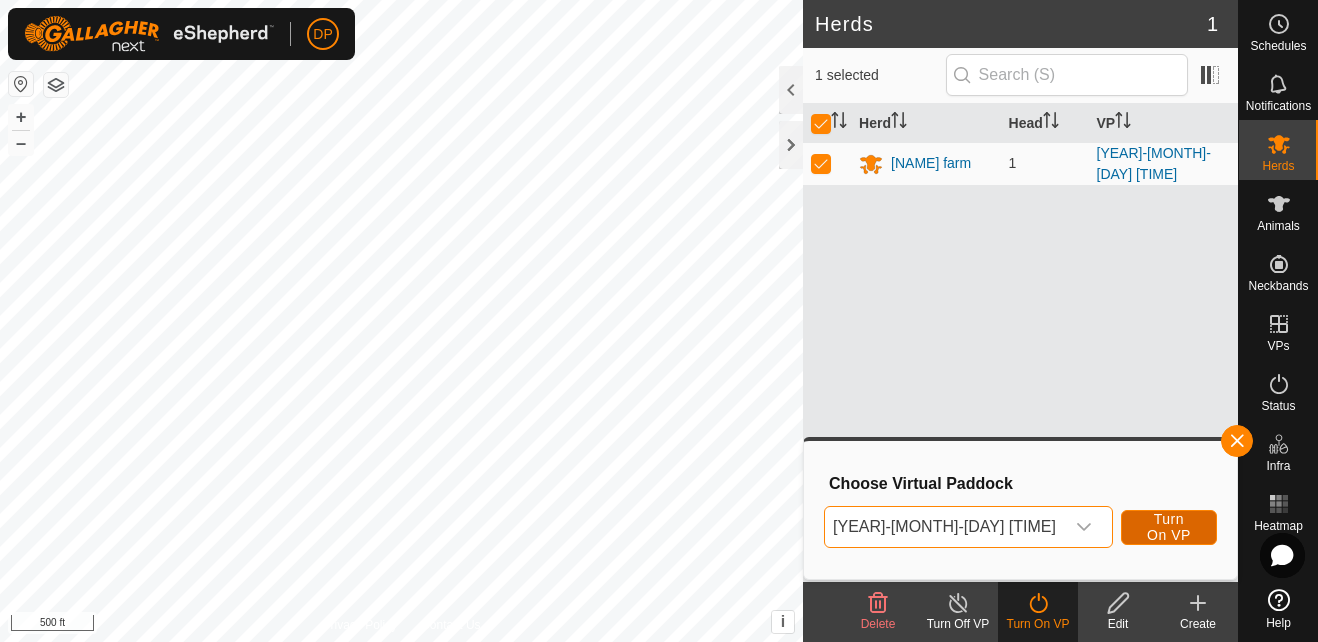 click on "Turn On VP" at bounding box center [1169, 527] 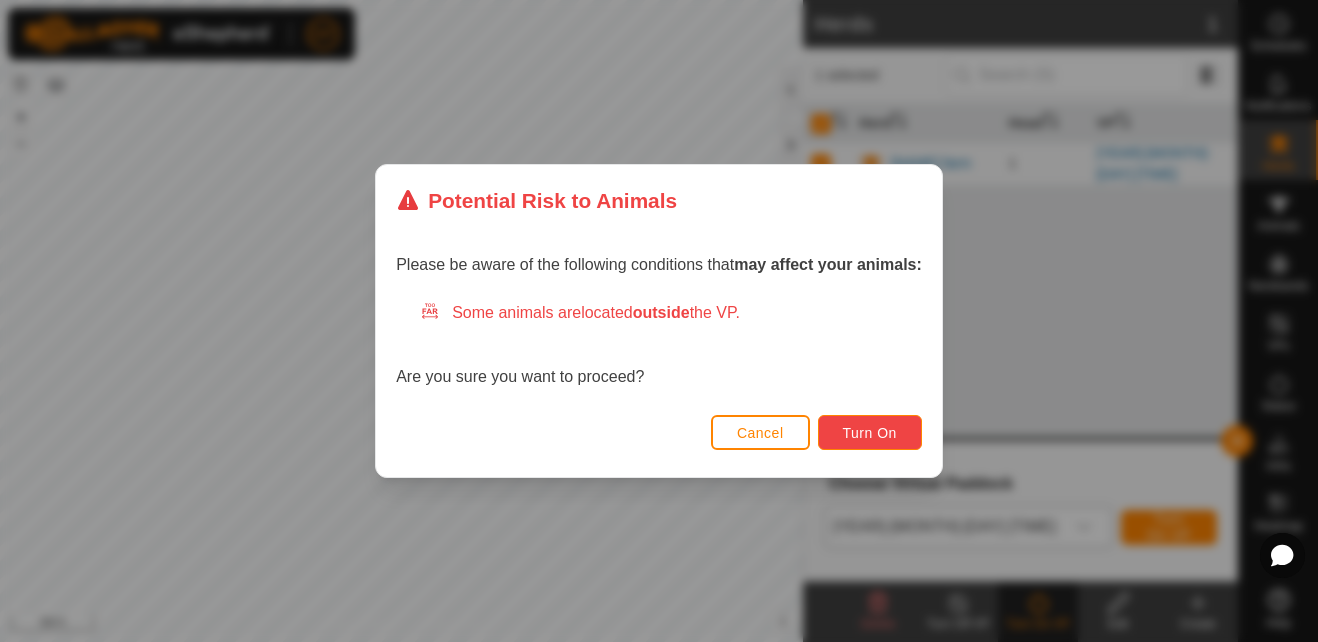 click on "Turn On" at bounding box center (870, 432) 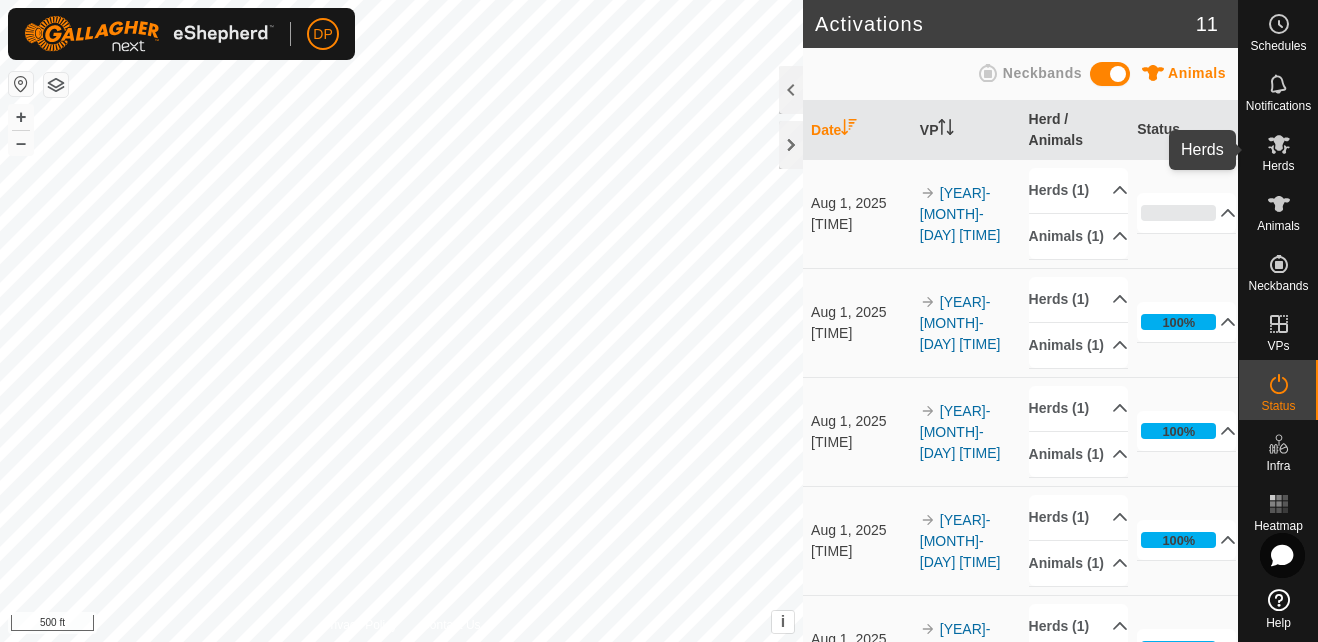 click 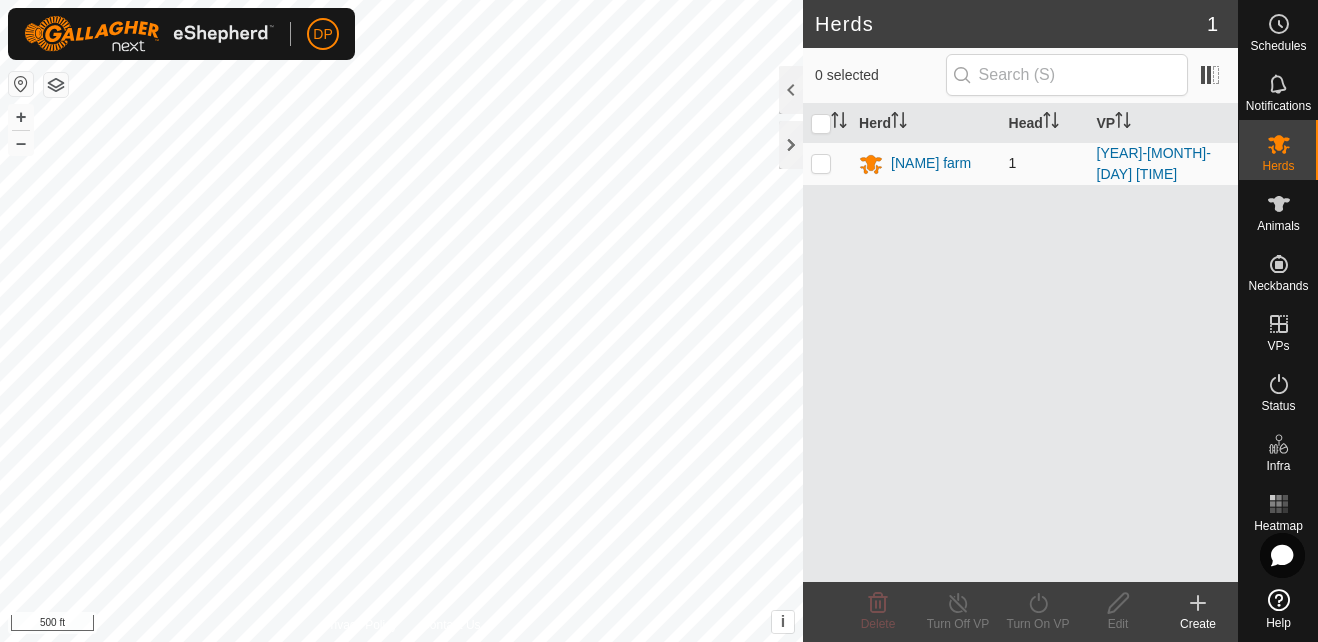 click at bounding box center (821, 163) 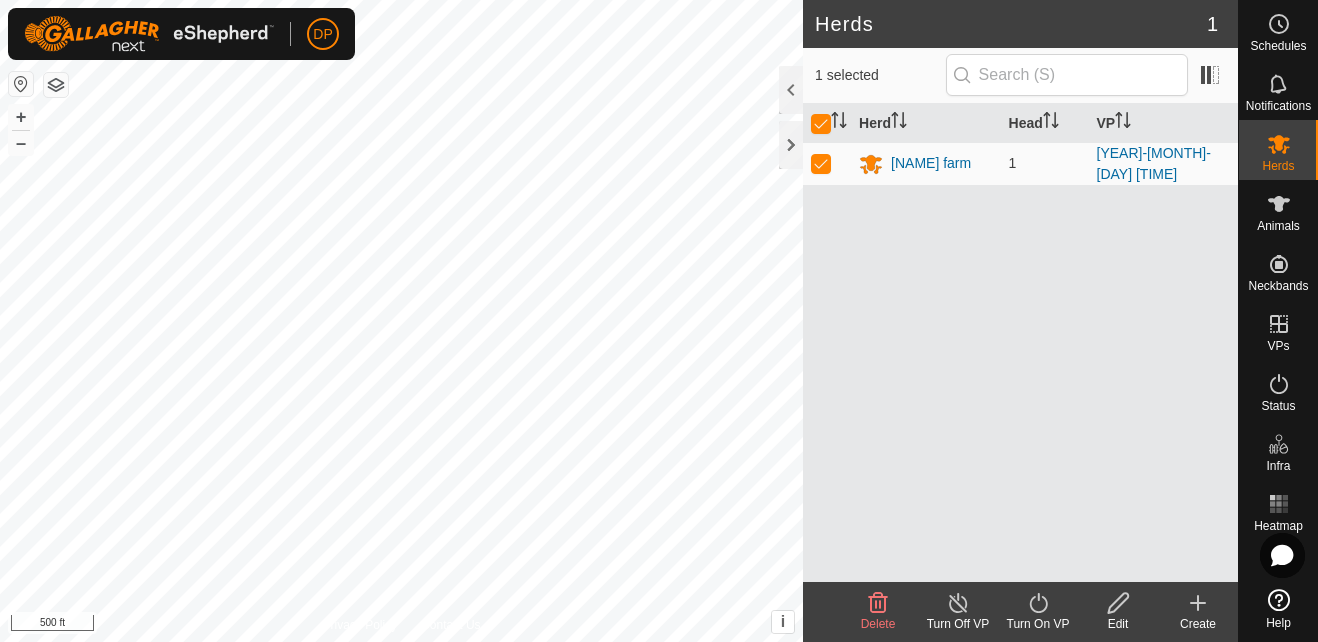 click 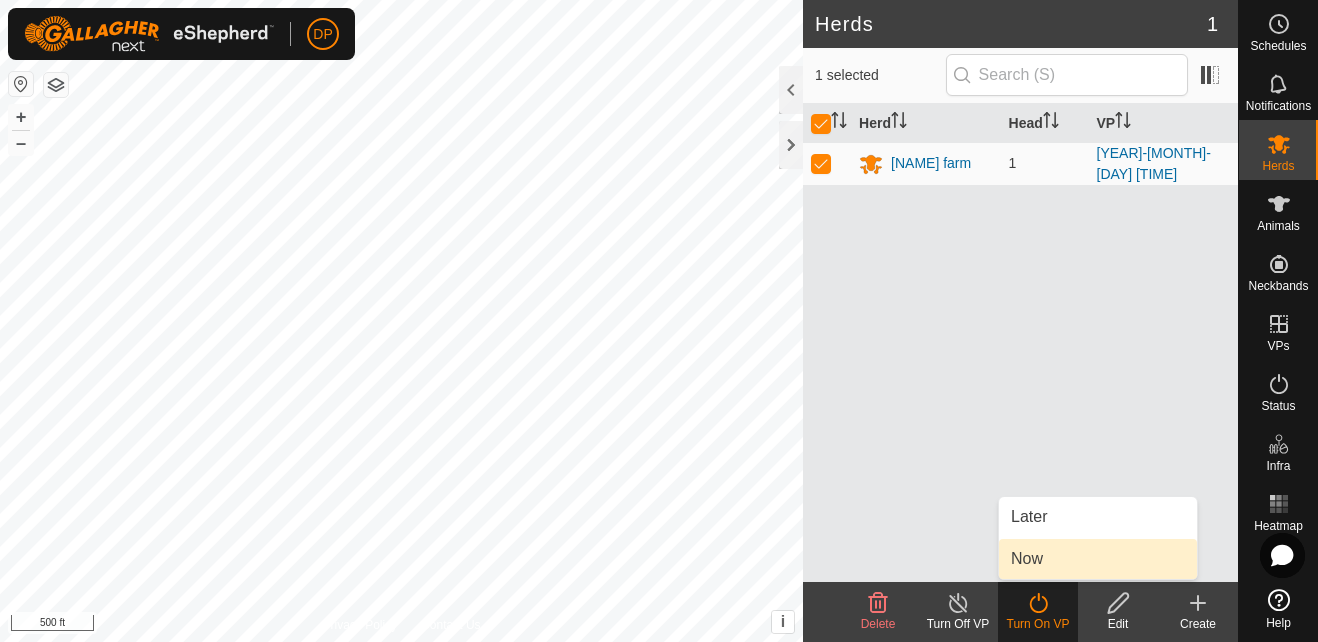 click on "Now" at bounding box center (1098, 559) 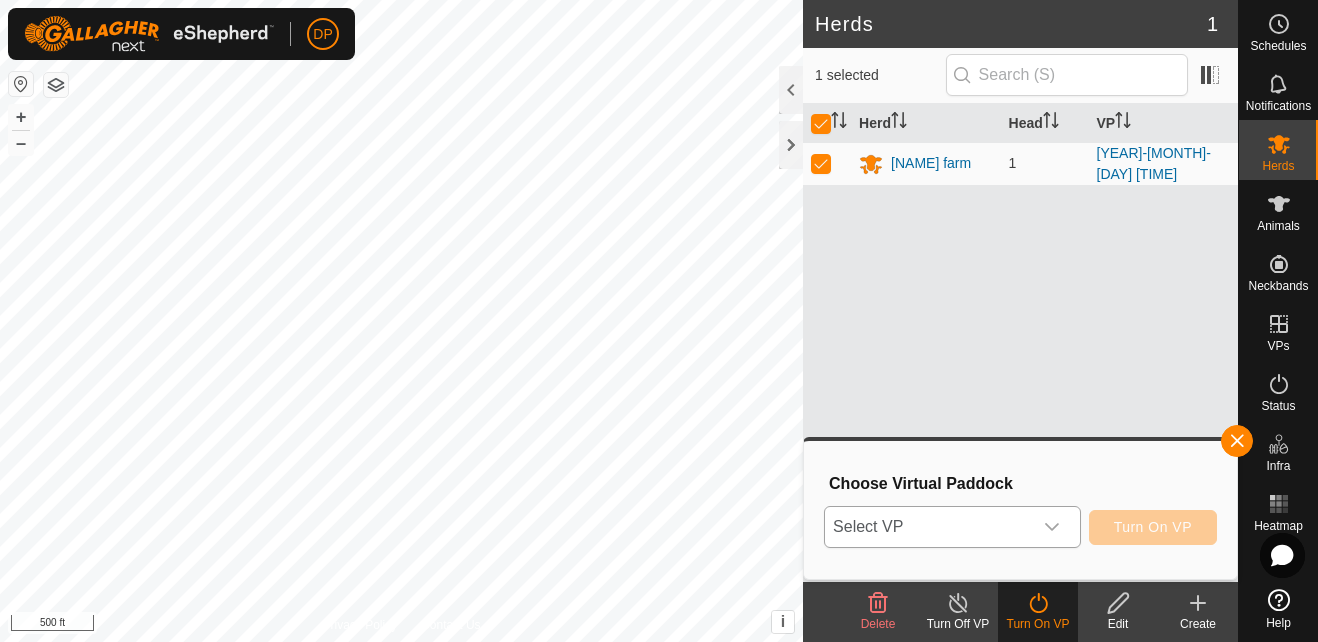 click 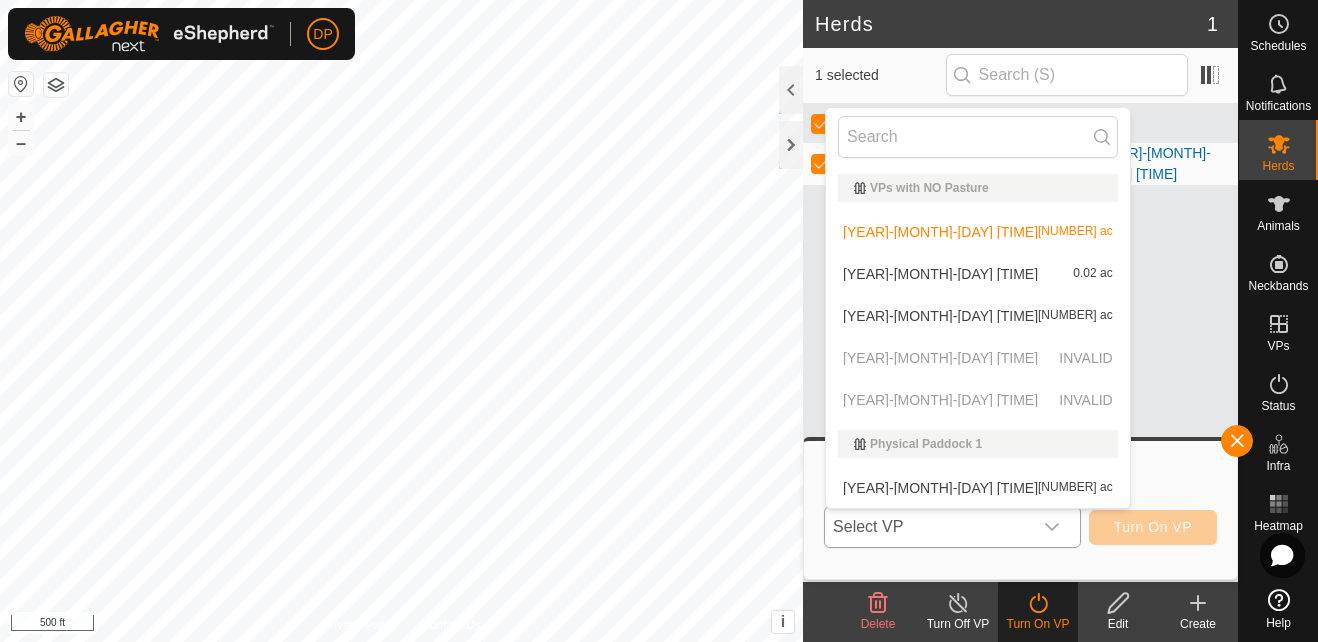 click on "[YEAR]-[MONTH]-[DAY] [TIME] [NUMBER] ac" at bounding box center (978, 316) 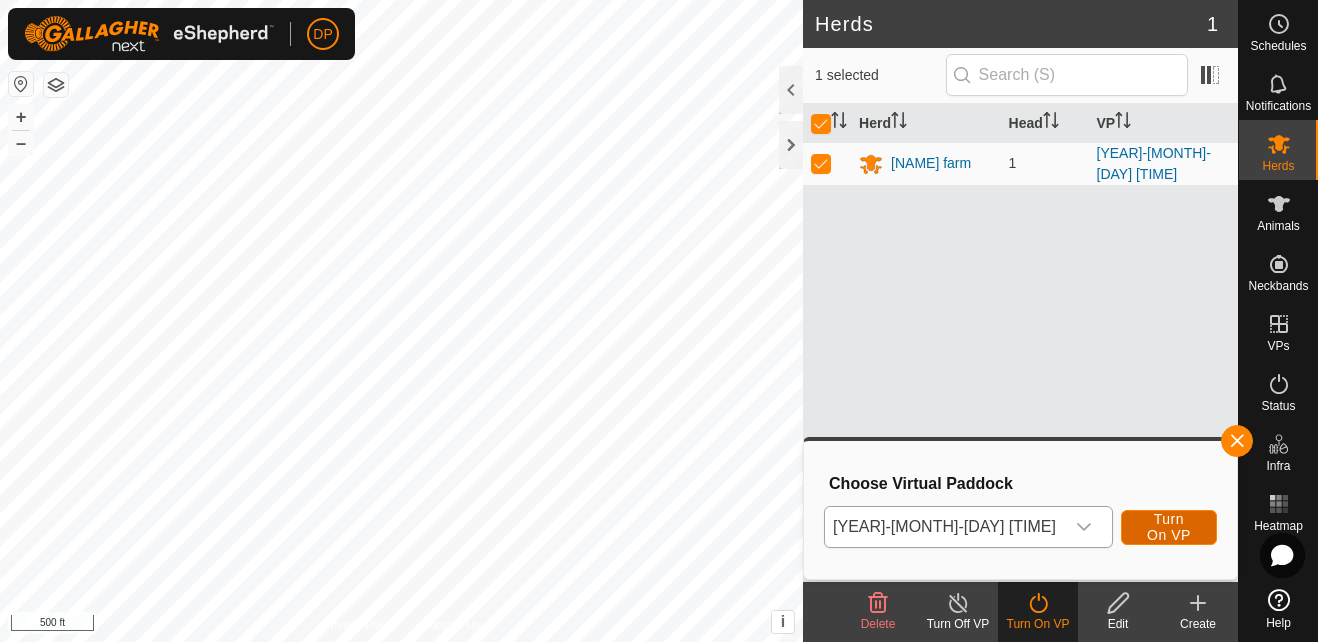 click on "Turn On VP" at bounding box center (1169, 527) 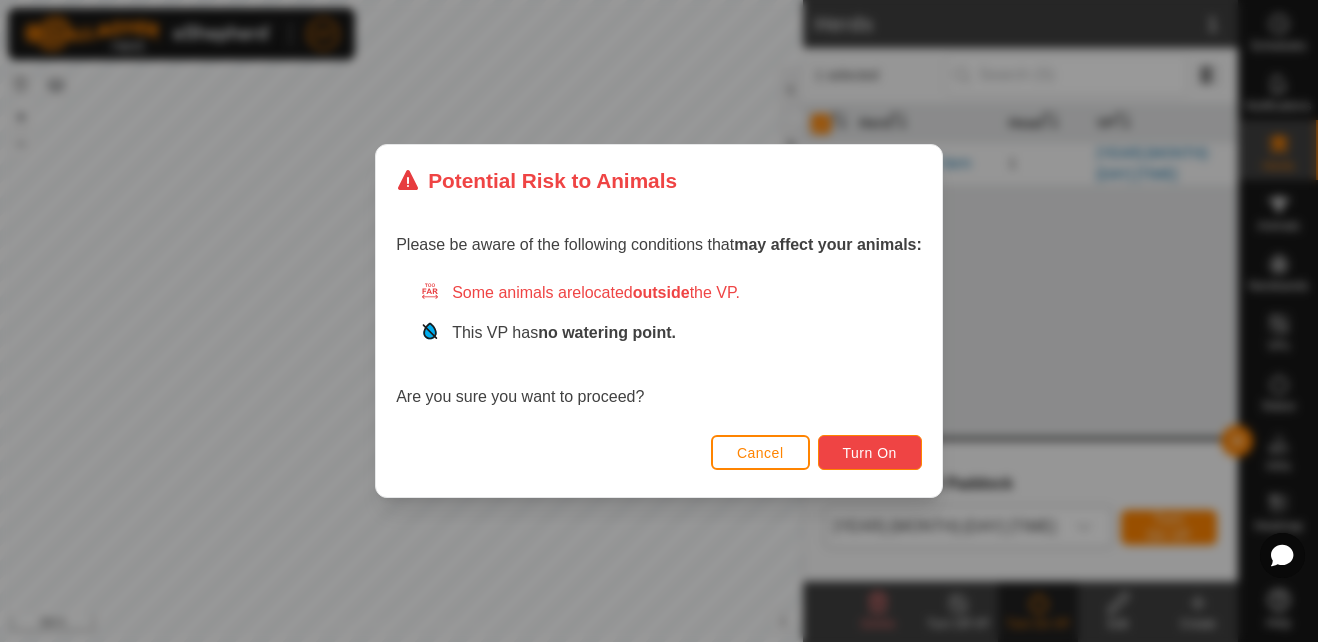 click on "Turn On" at bounding box center [870, 452] 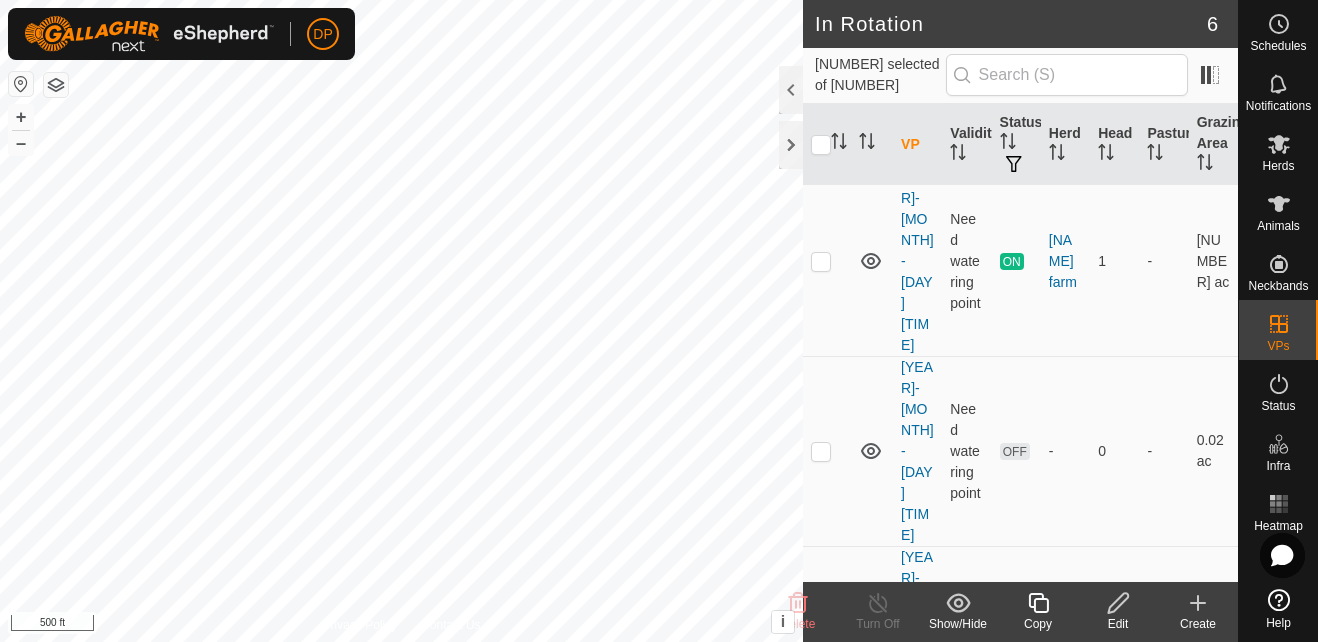scroll, scrollTop: 446, scrollLeft: 0, axis: vertical 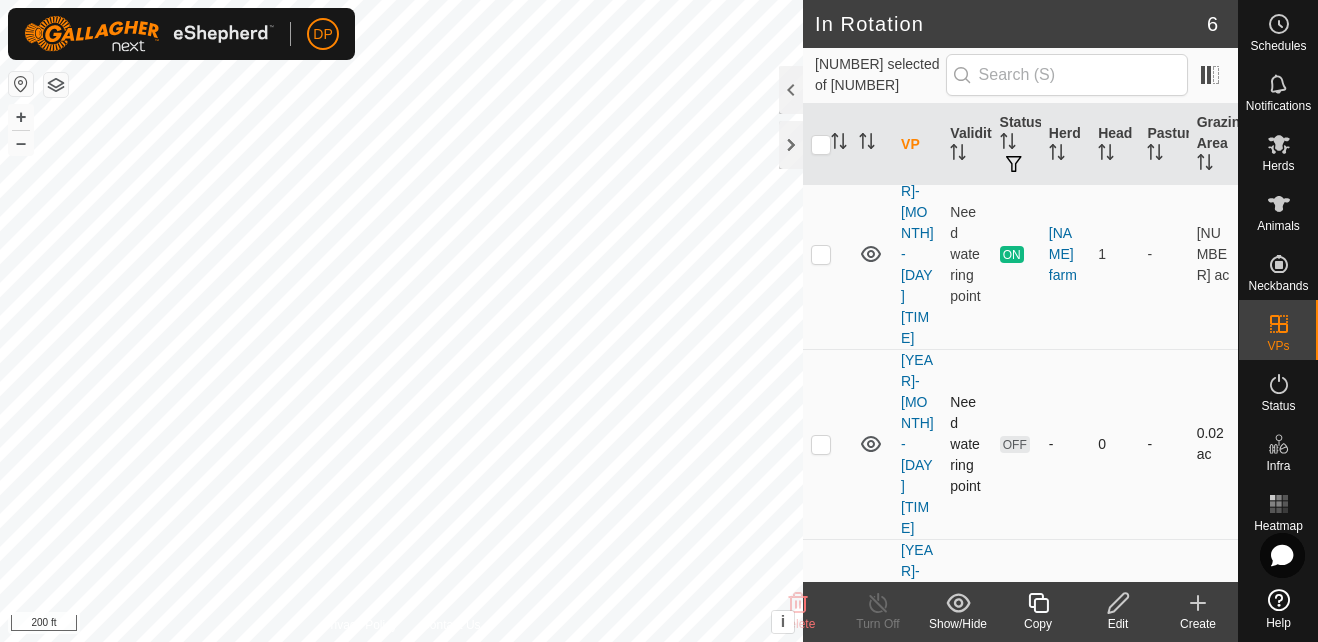 click at bounding box center [821, 444] 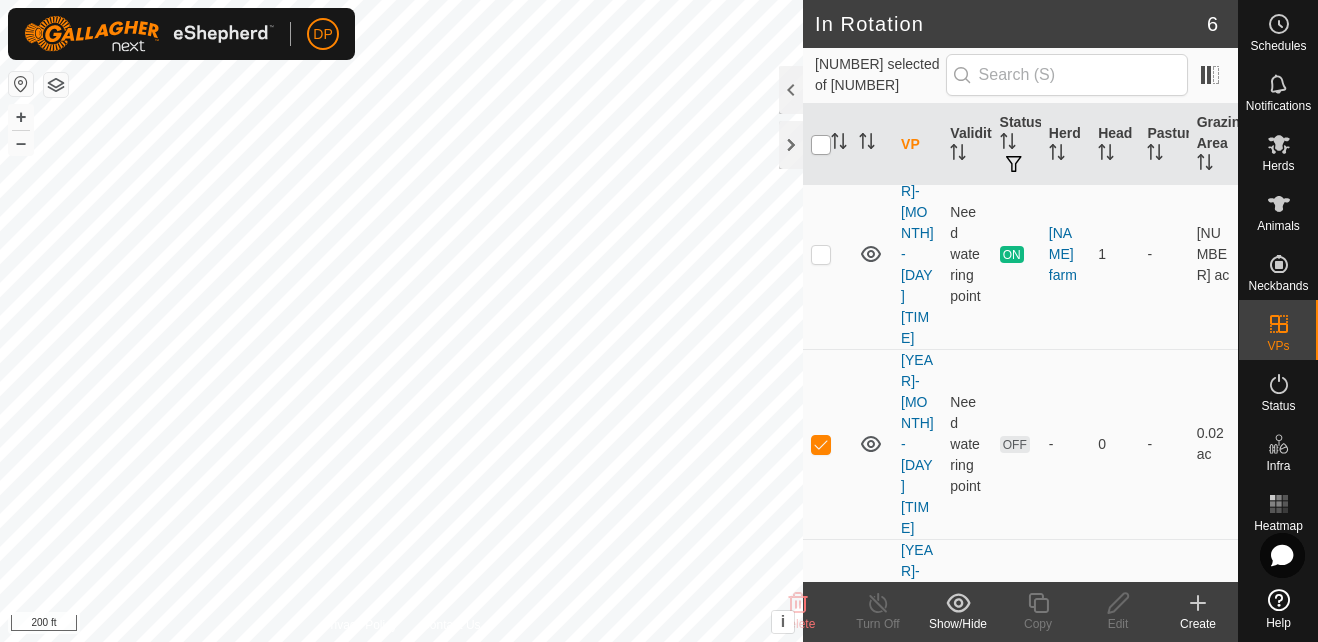 click at bounding box center (821, 145) 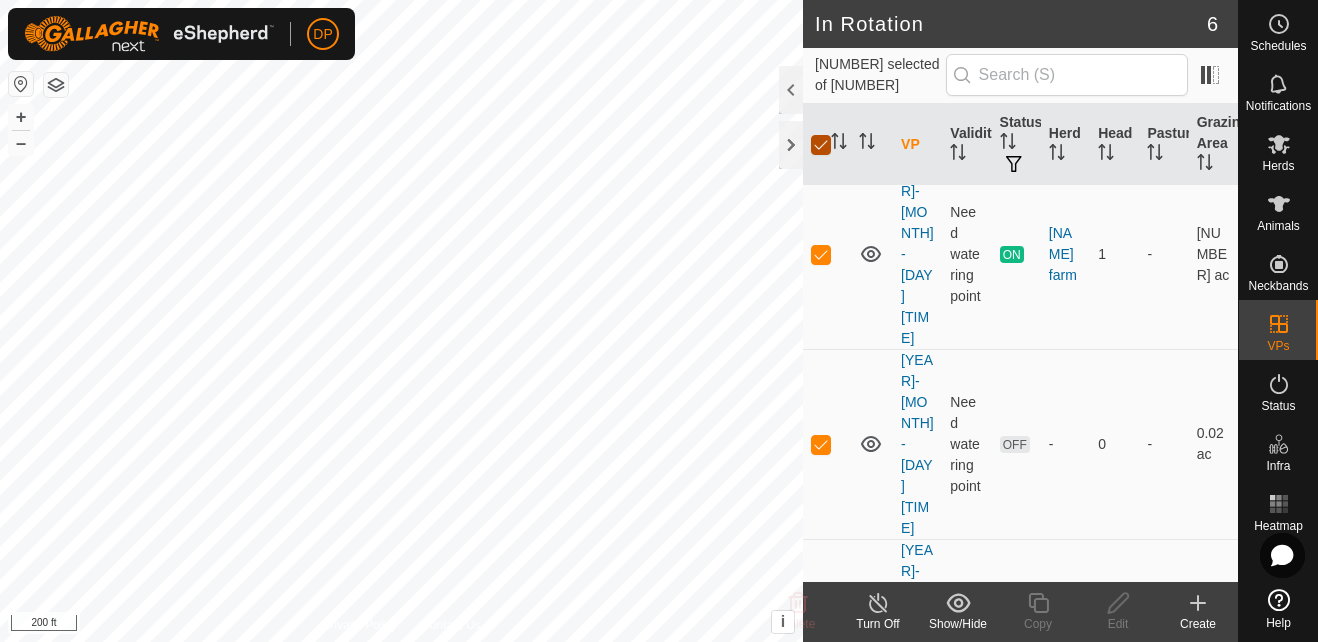 click at bounding box center [821, 145] 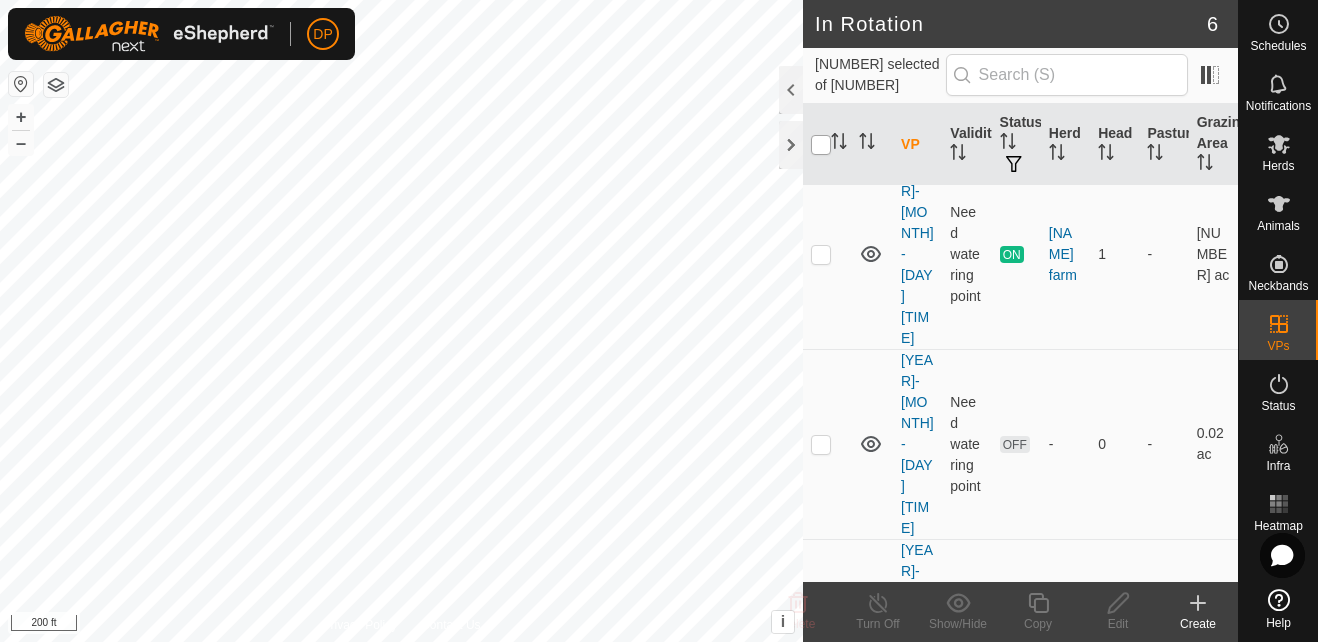 click at bounding box center (821, 145) 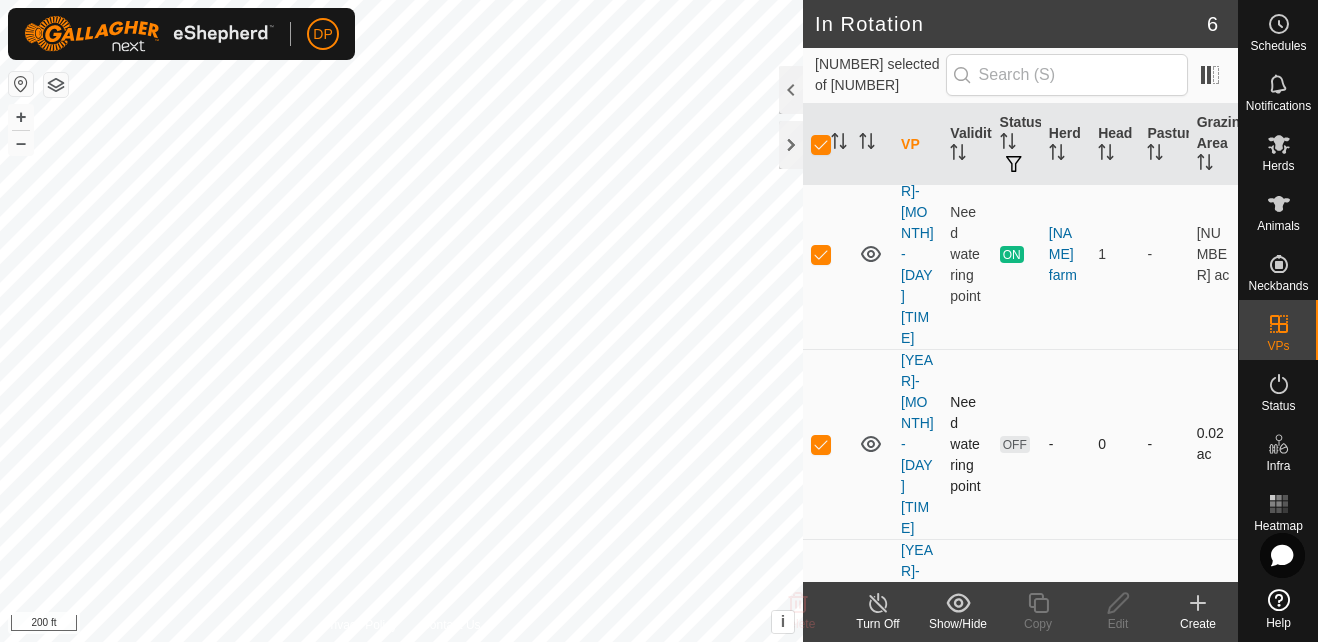 click 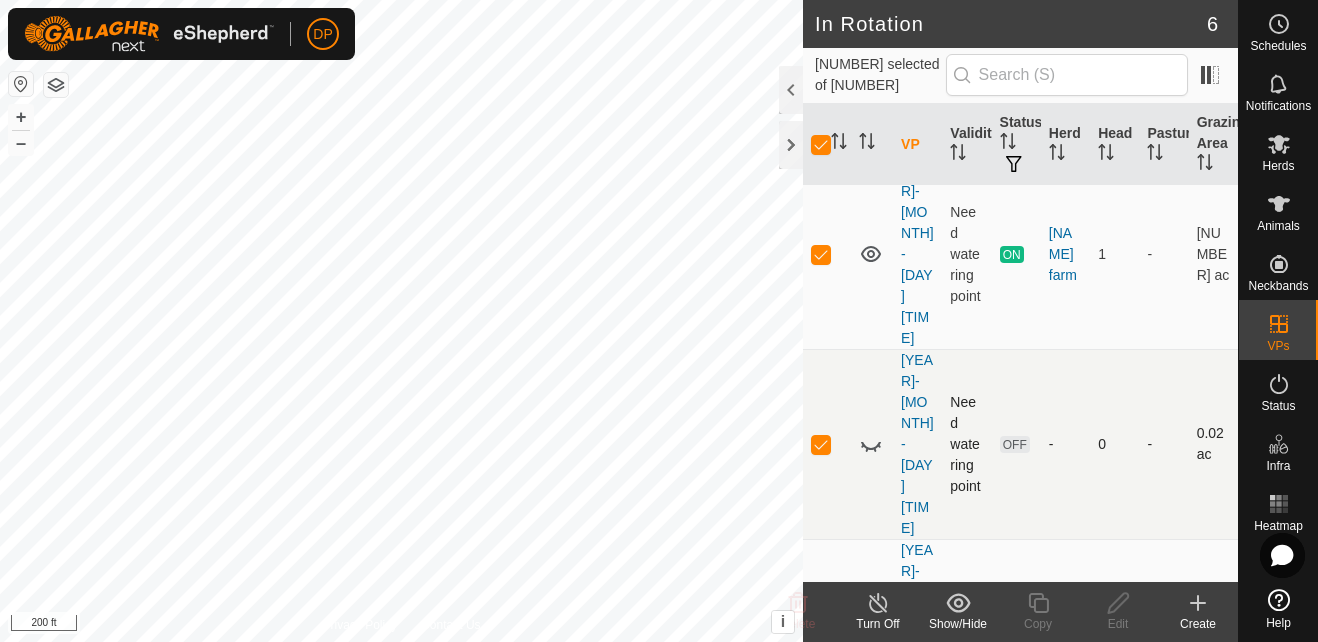 click 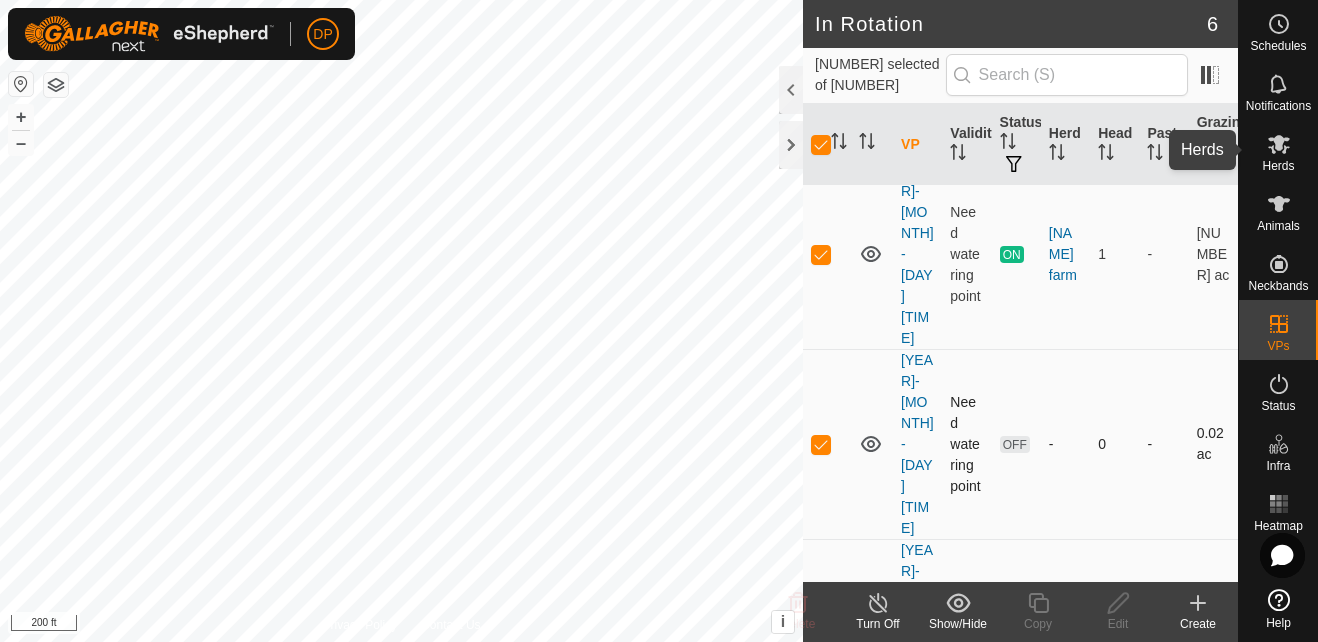 click 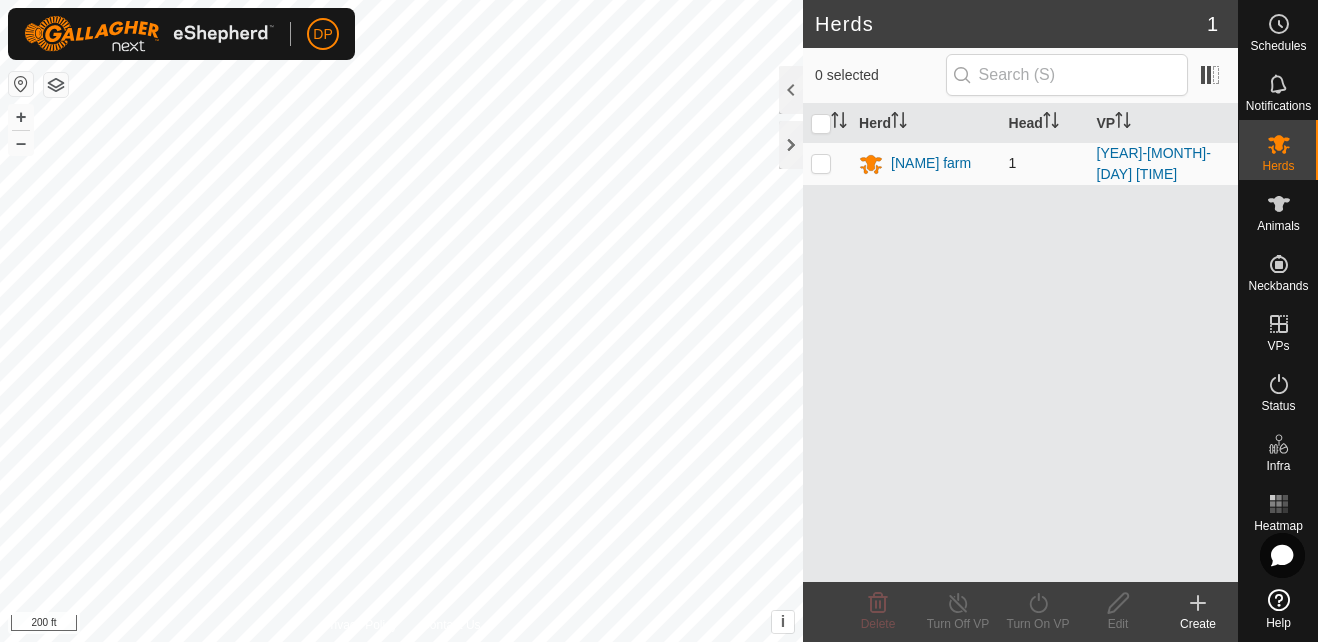 click at bounding box center (821, 163) 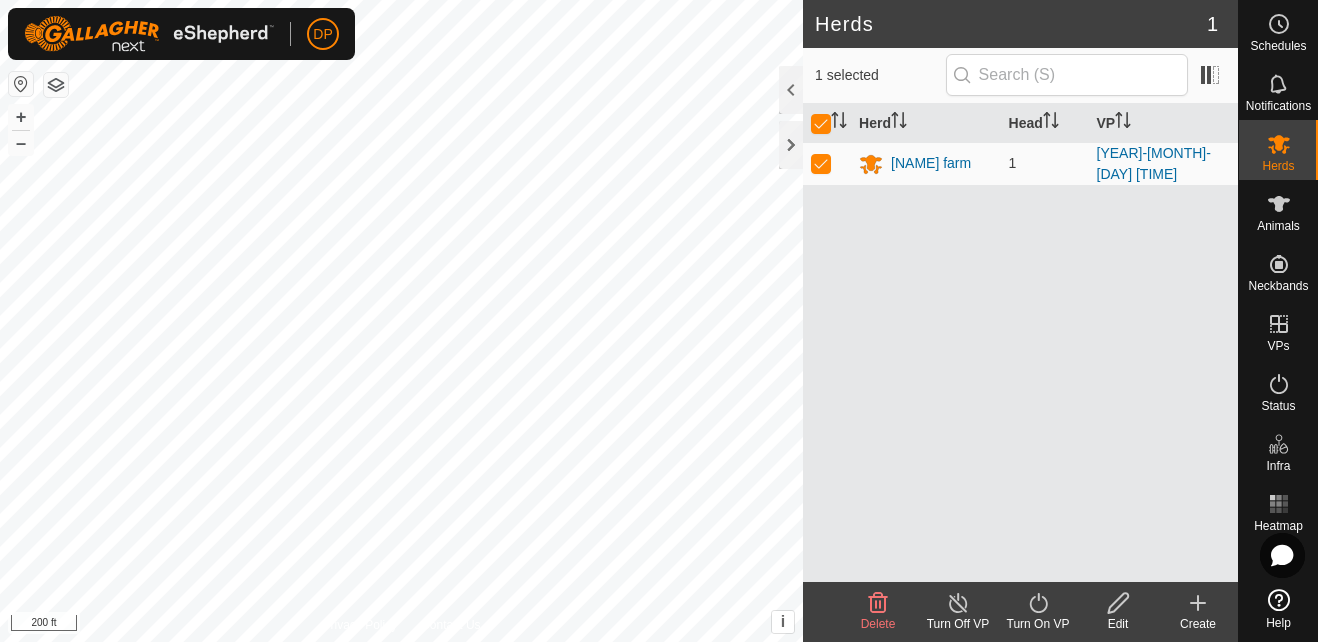 click 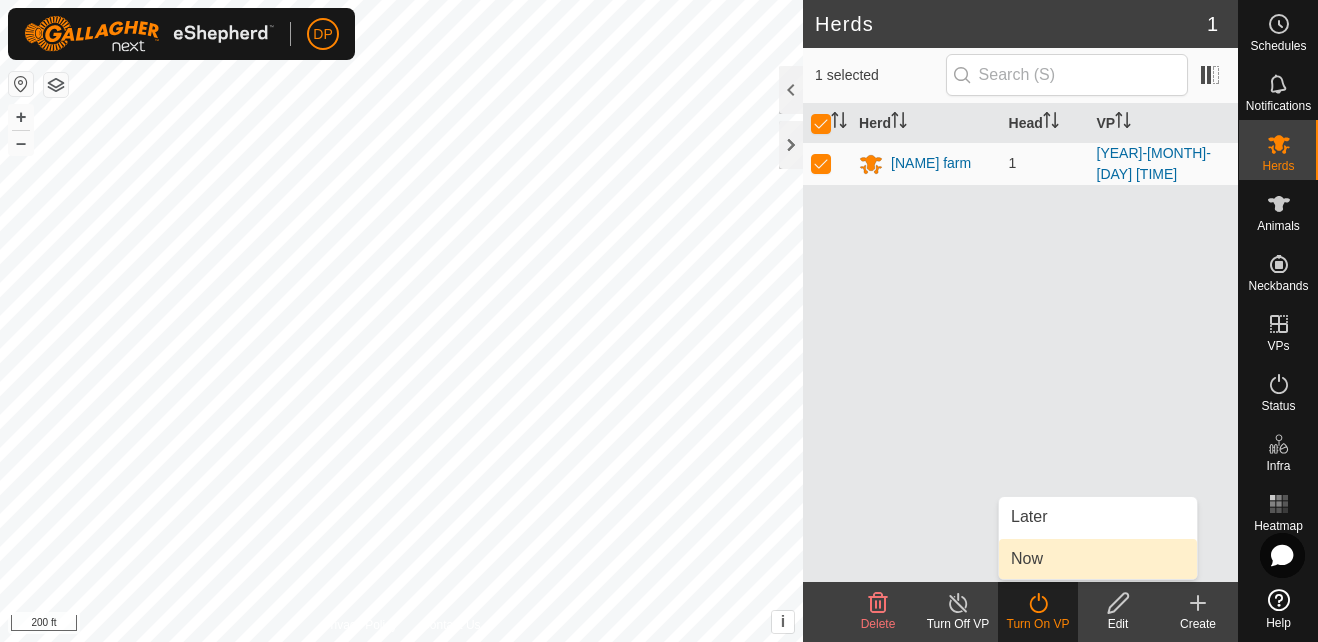 click on "Now" at bounding box center (1098, 559) 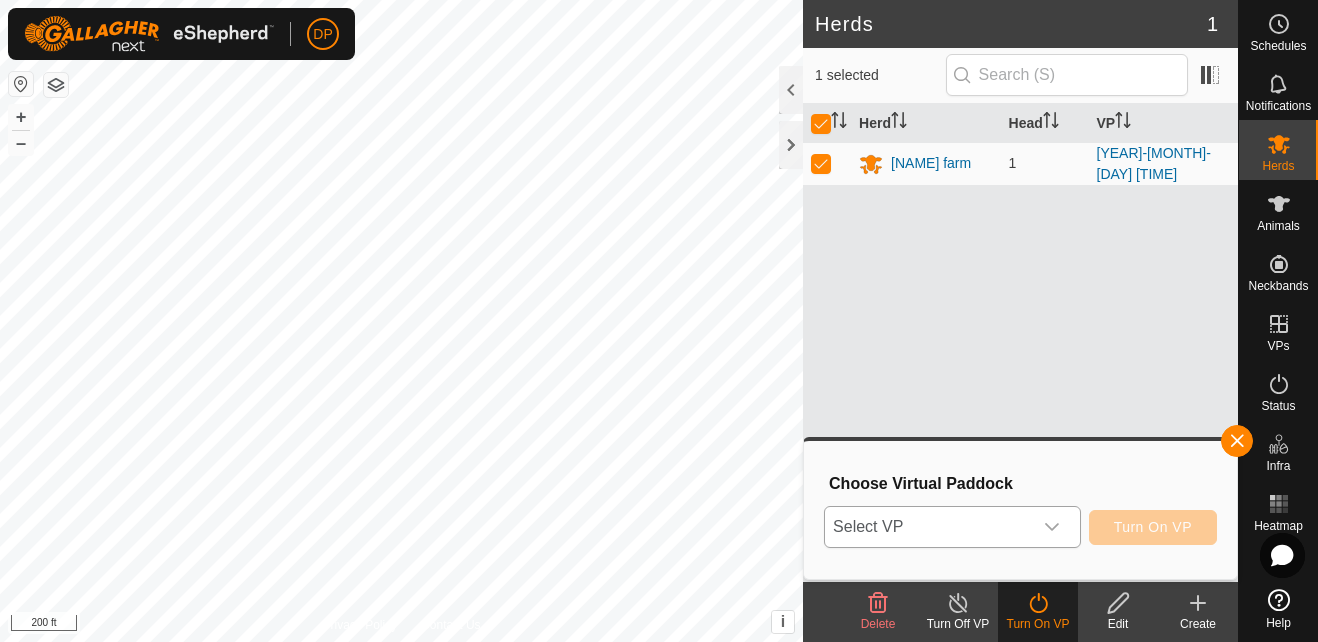 click at bounding box center [1052, 527] 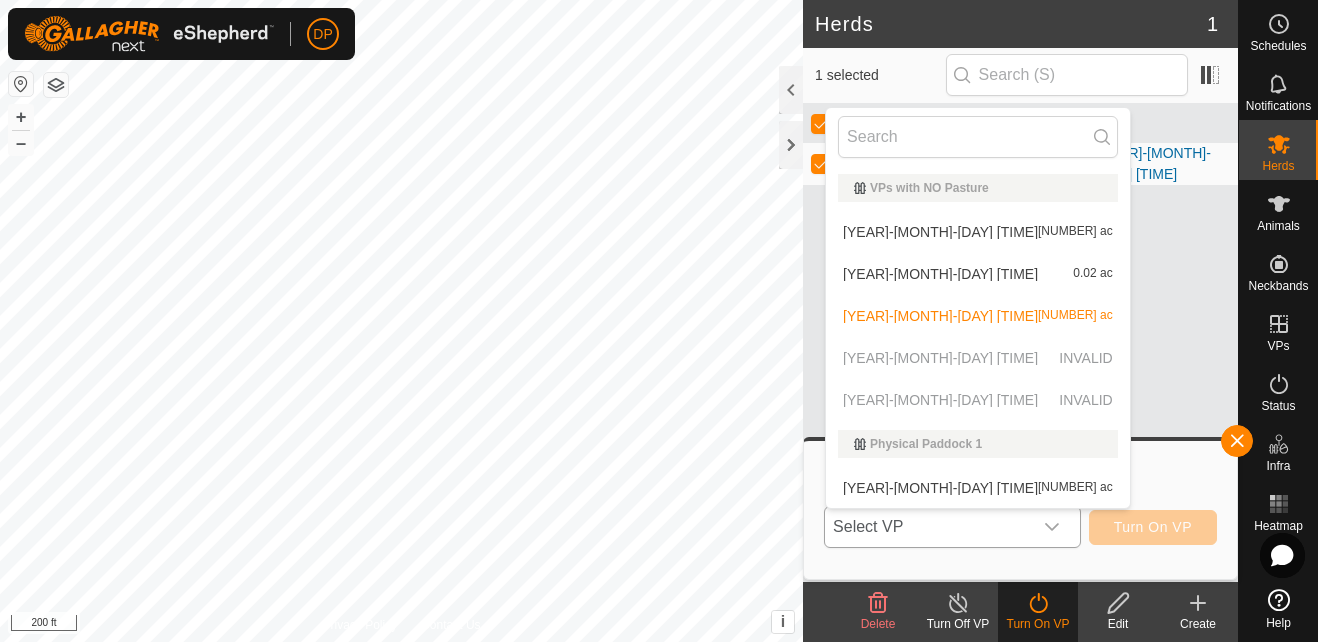 click on "[YEAR]-[MONTH]-[DAY] [TIME] [NUMBER] ac" at bounding box center [978, 274] 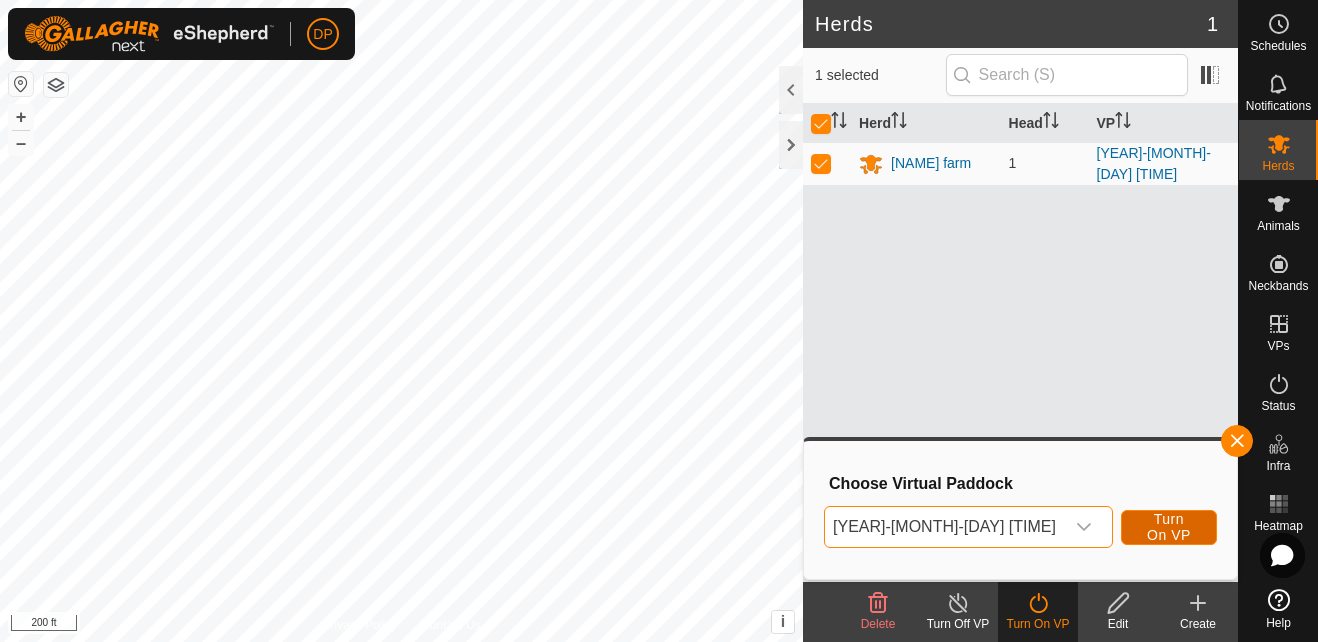click on "Turn On VP" at bounding box center [1169, 527] 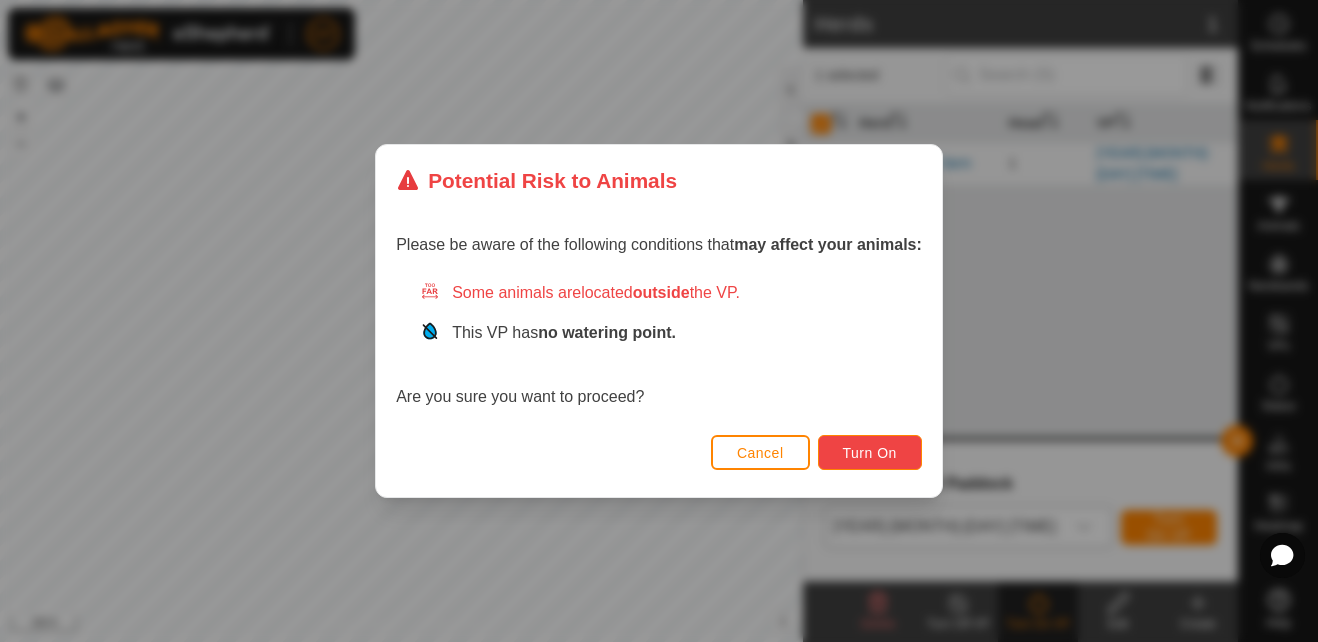 click on "Turn On" at bounding box center (870, 453) 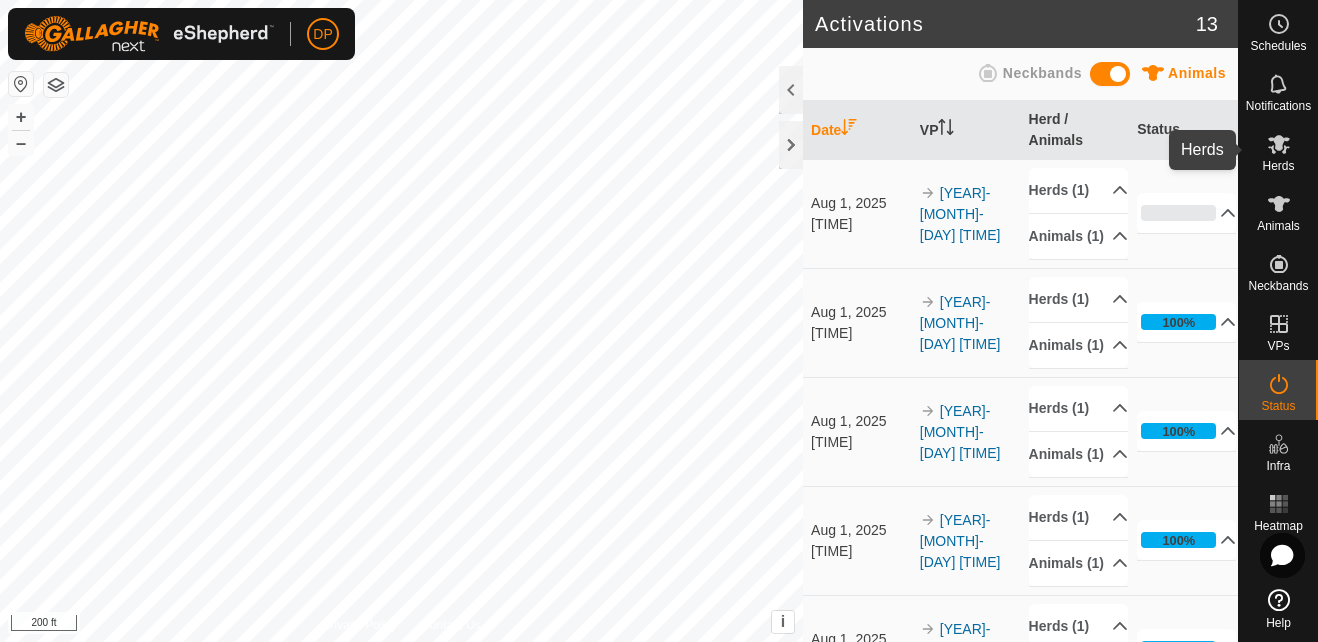 click 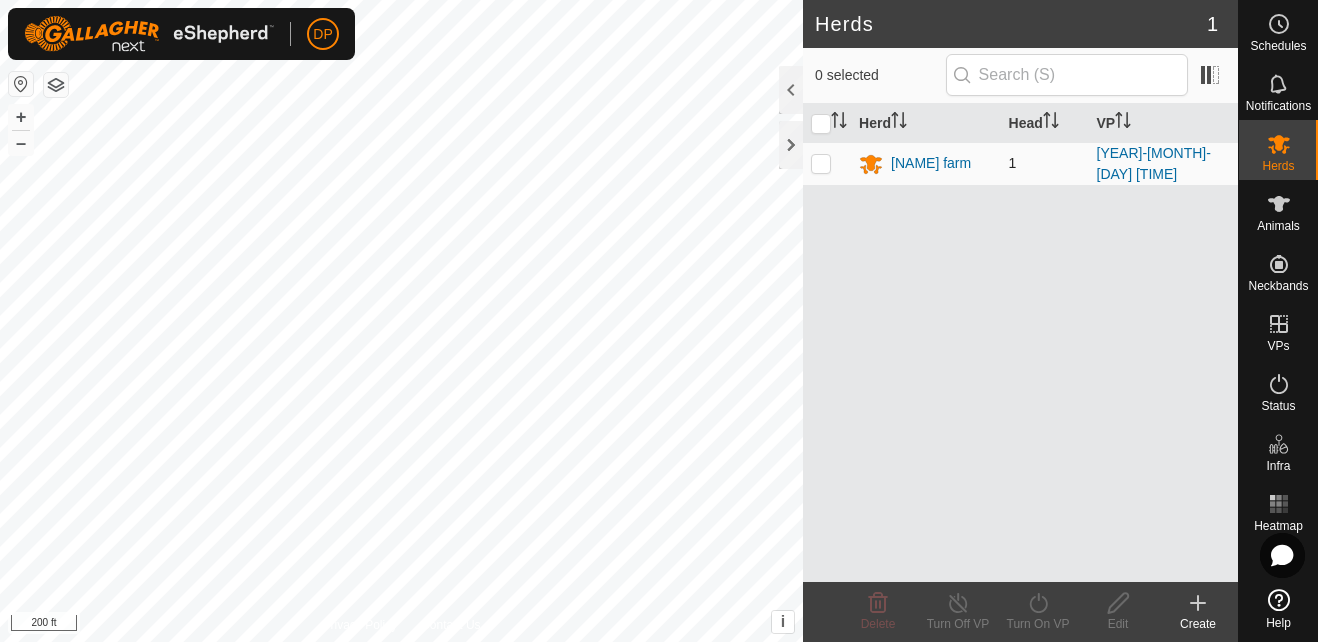 click at bounding box center (821, 163) 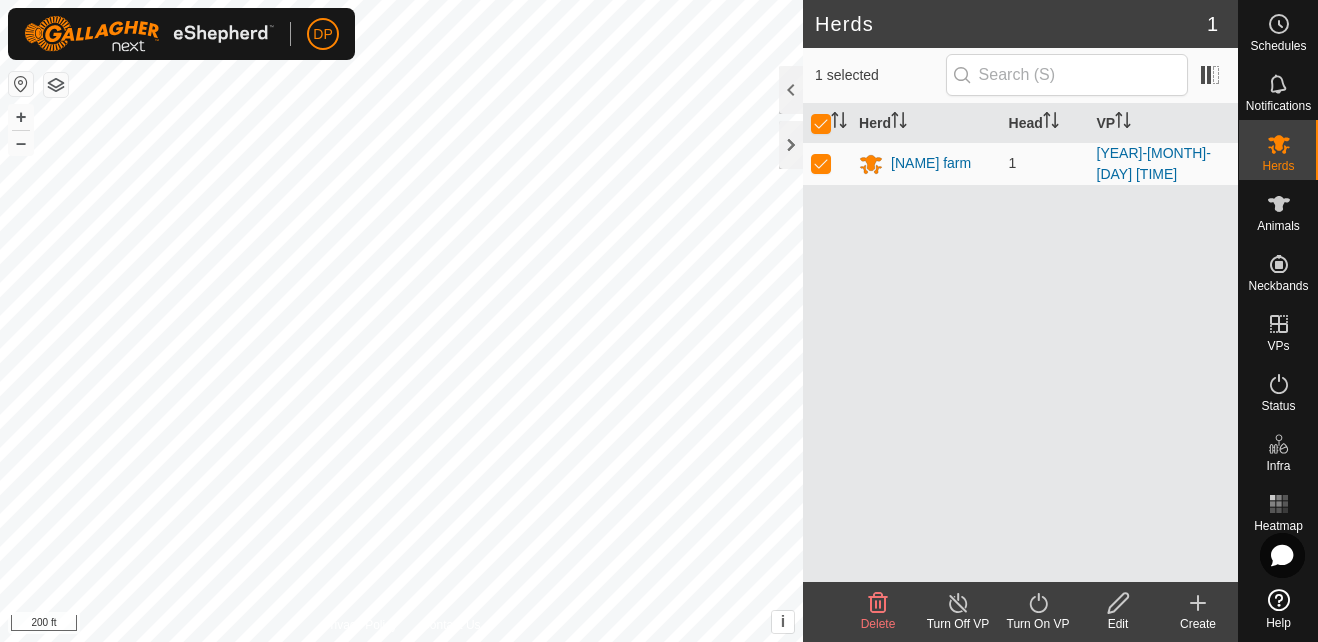 click 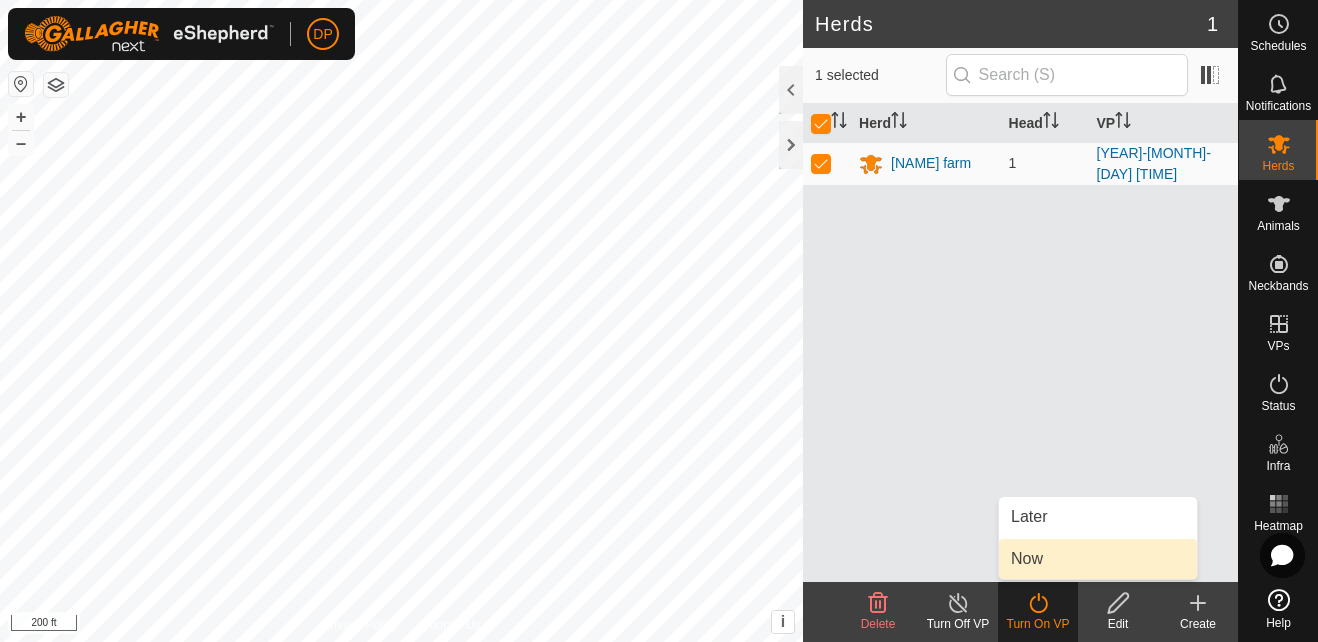 click on "Now" at bounding box center [1098, 559] 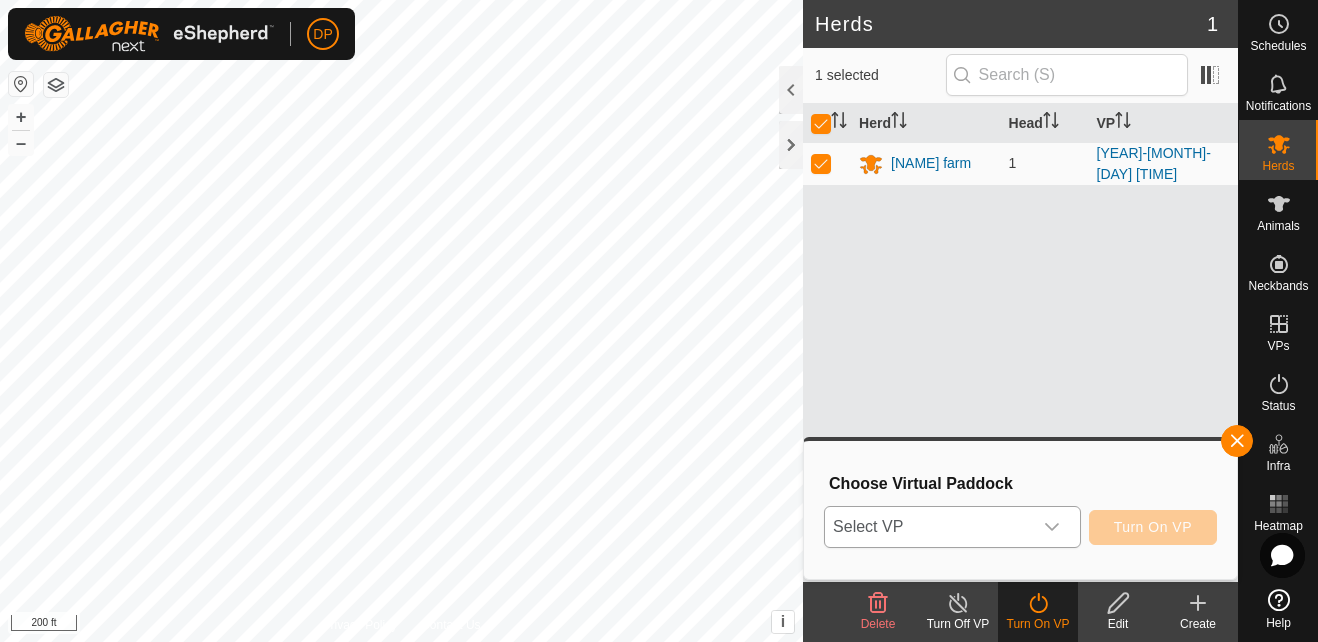 click 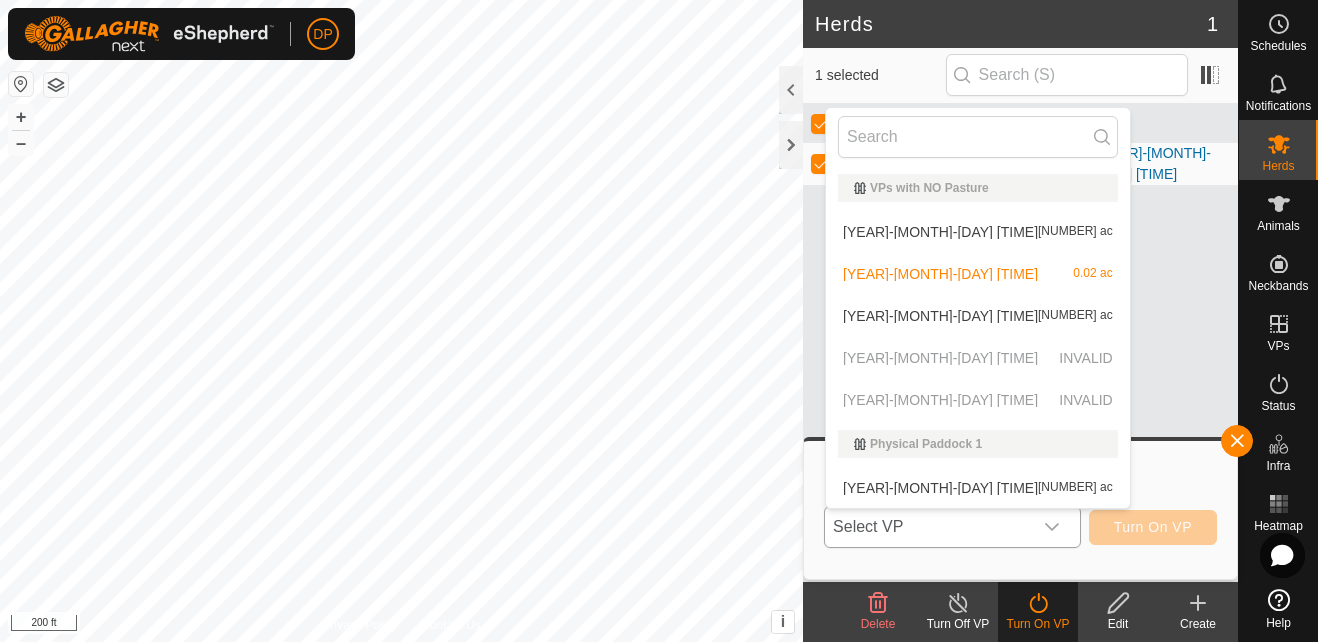 click on "[YEAR]-[MONTH]-[DAY] [TIME] [NUMBER] ac" at bounding box center [978, 232] 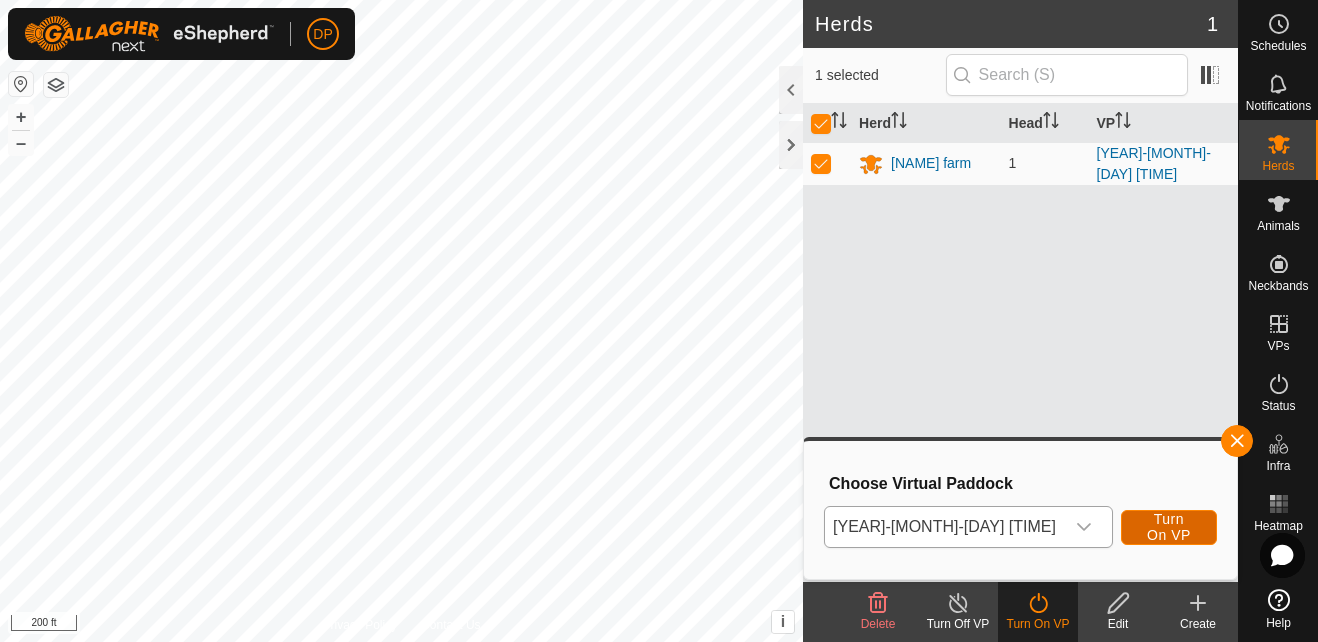 click on "Turn On VP" at bounding box center (1169, 527) 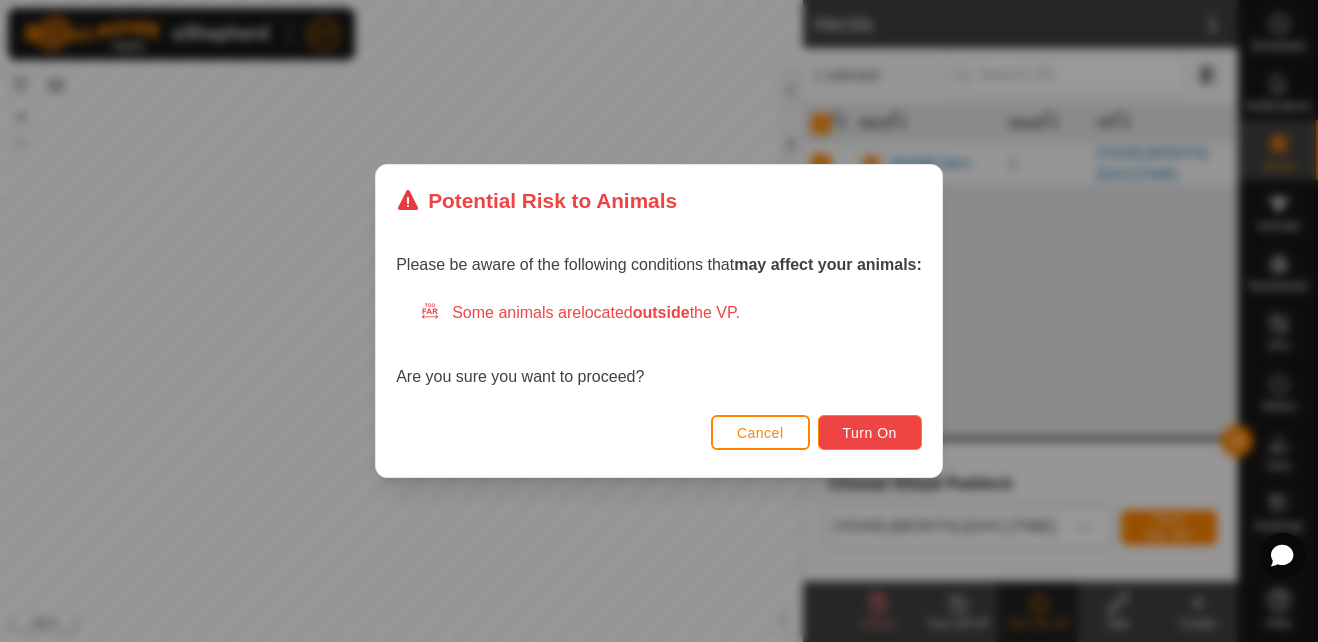 click on "Turn On" at bounding box center [870, 433] 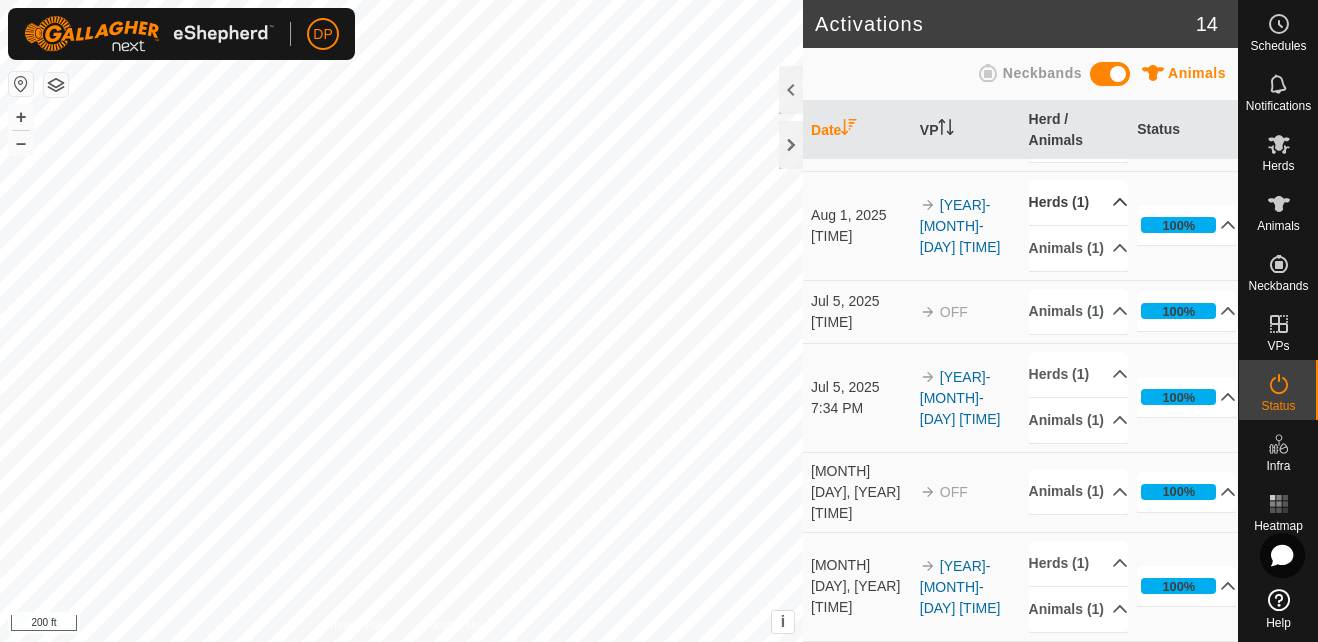 scroll, scrollTop: 1200, scrollLeft: 0, axis: vertical 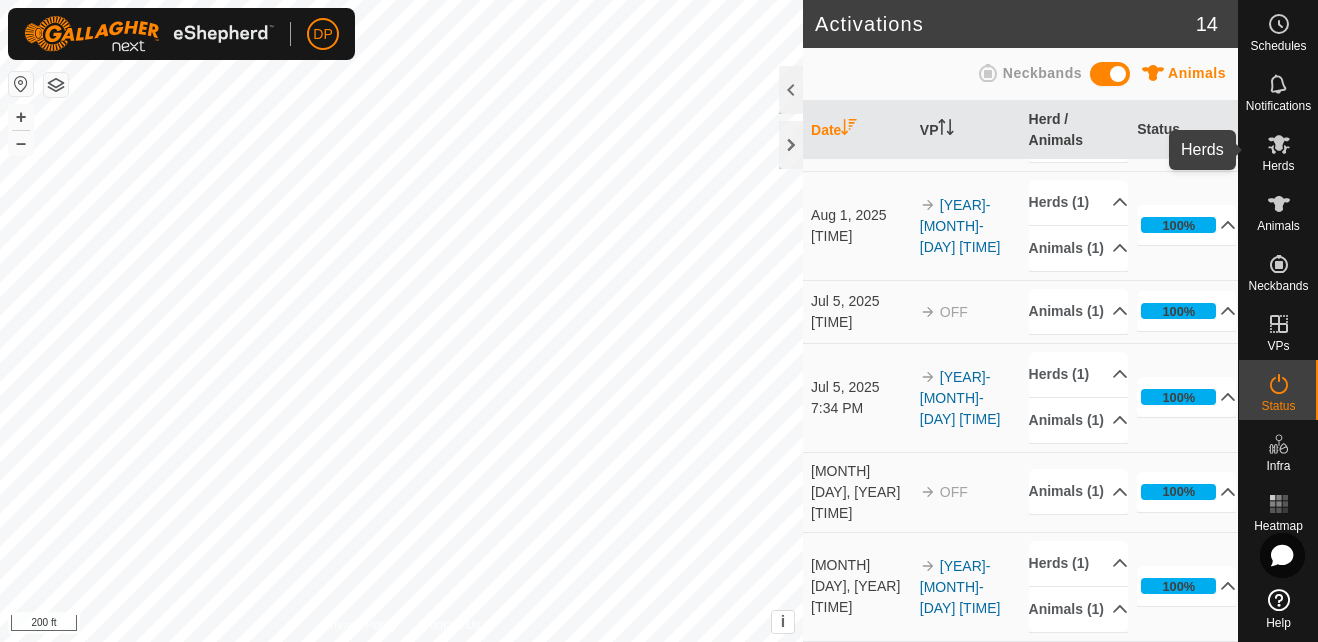 click 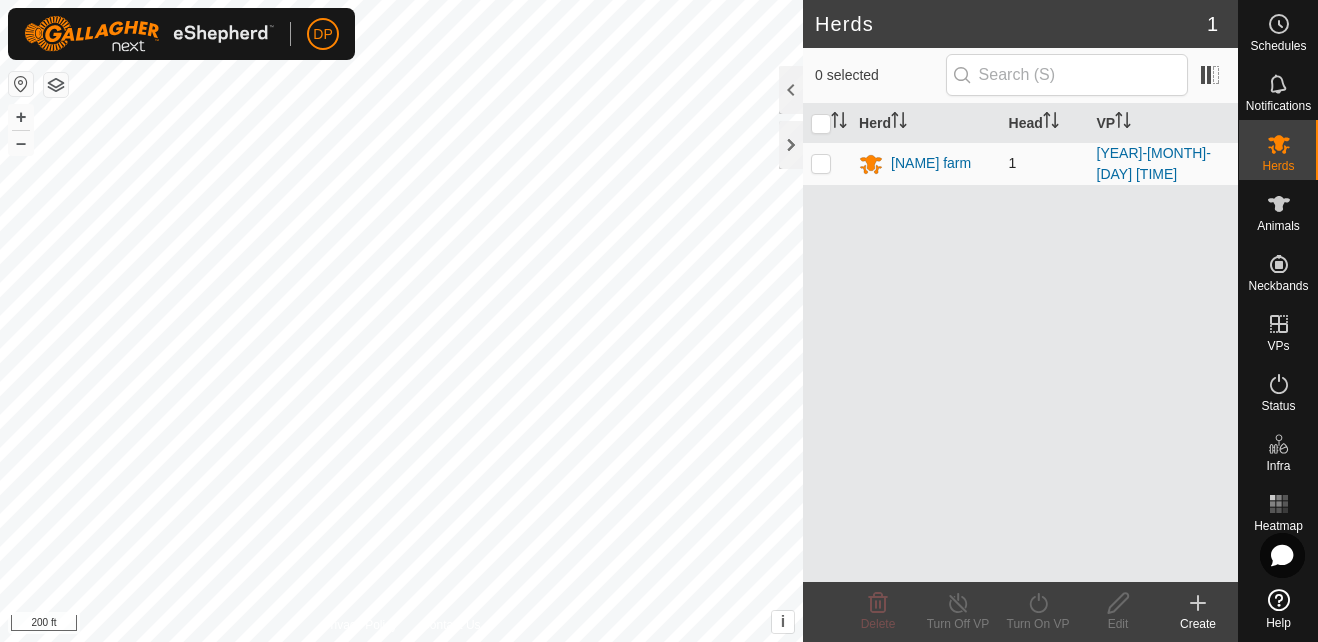 click at bounding box center [821, 163] 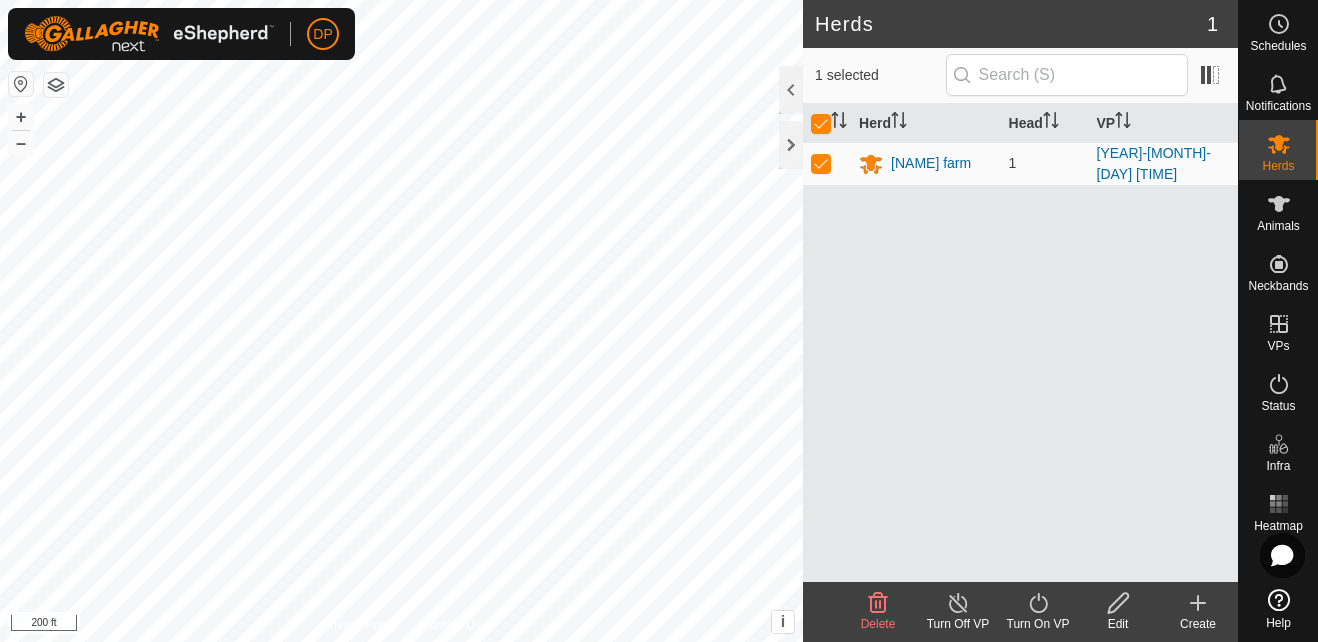 click 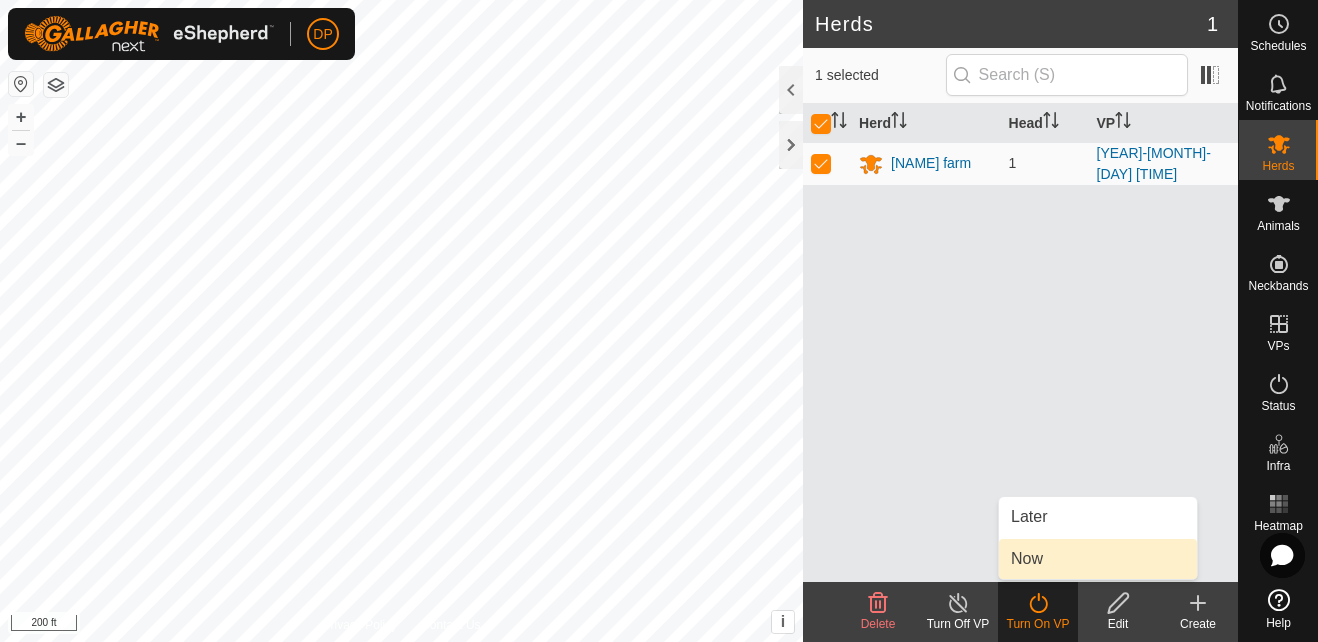 click on "Now" at bounding box center [1098, 559] 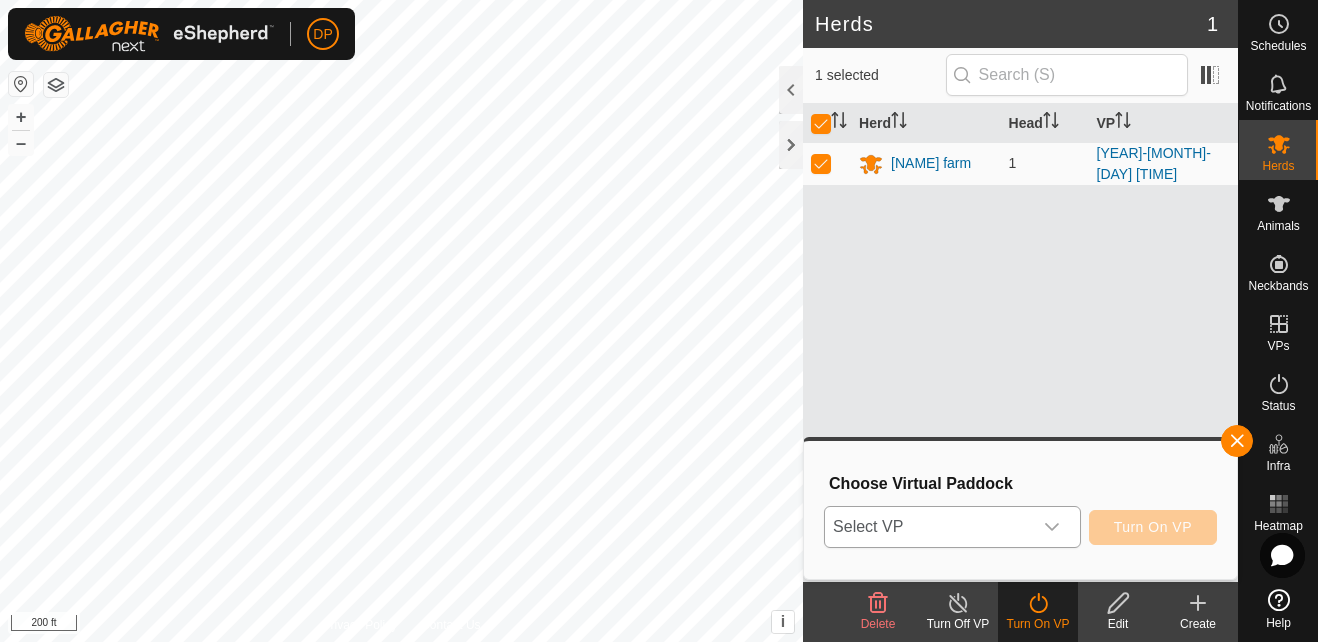 click 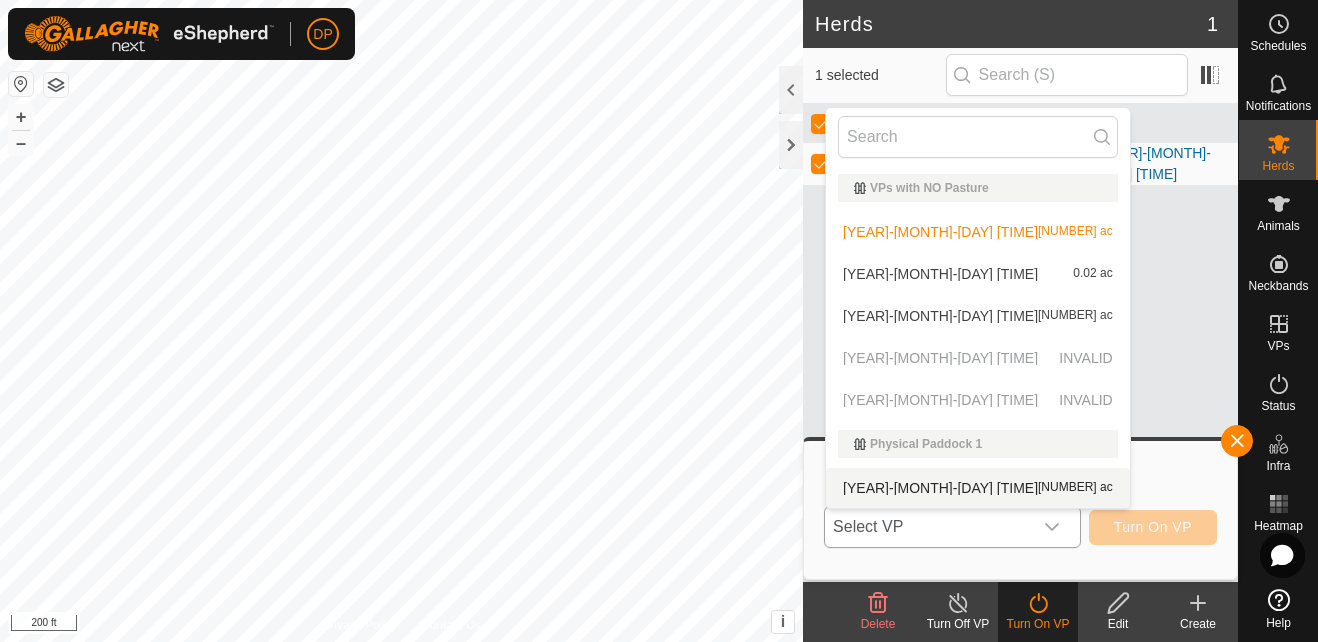 click on "[YEAR]-[MONTH]-[DAY] [TIME] [NUMBER] ac" at bounding box center [978, 488] 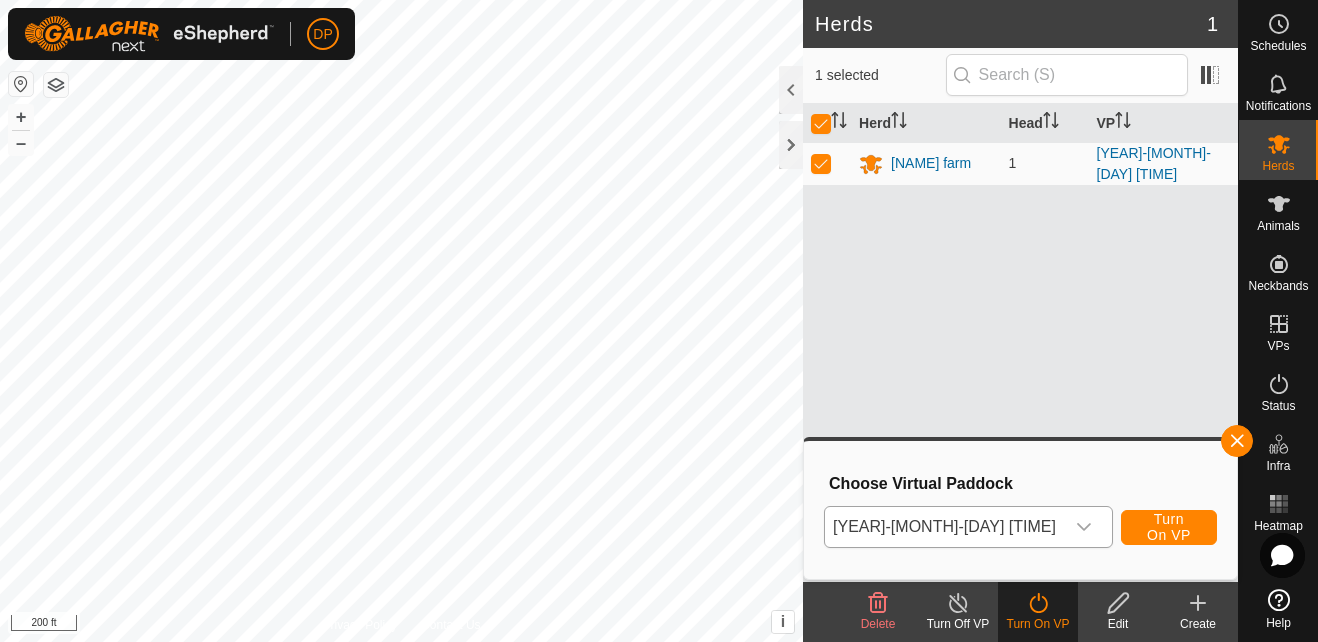 click 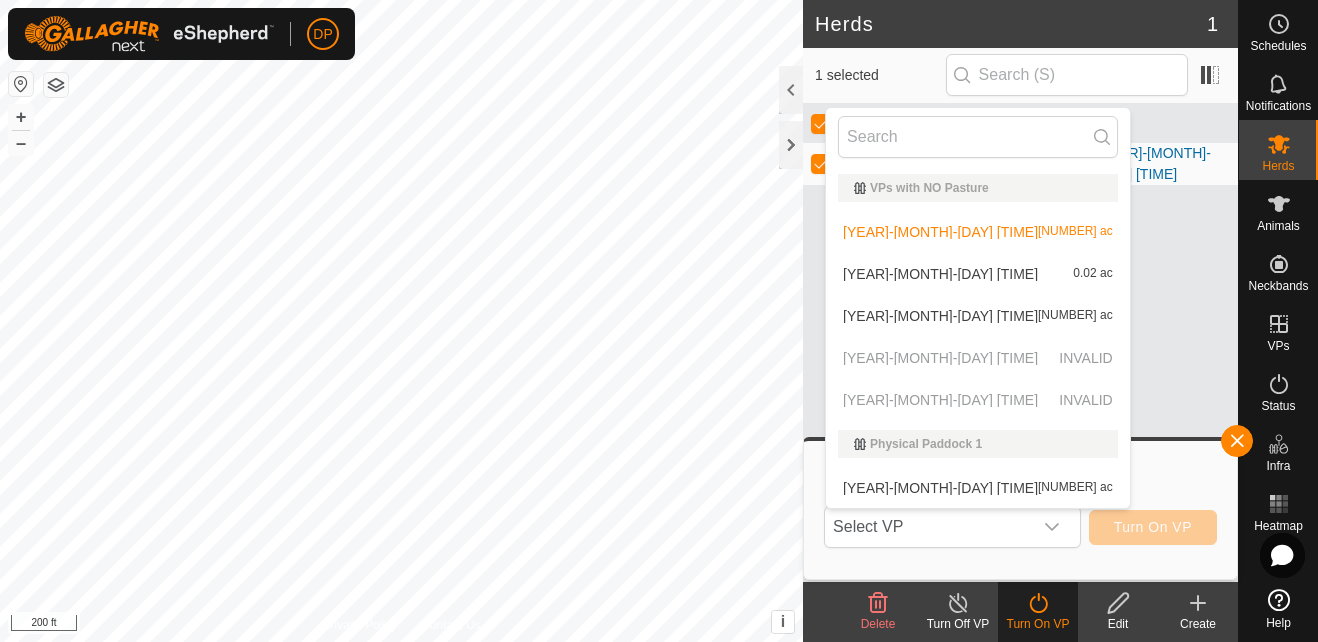 click on "[YEAR]-[MONTH]-[DAY] [TIME] [NUMBER] ac" at bounding box center [978, 274] 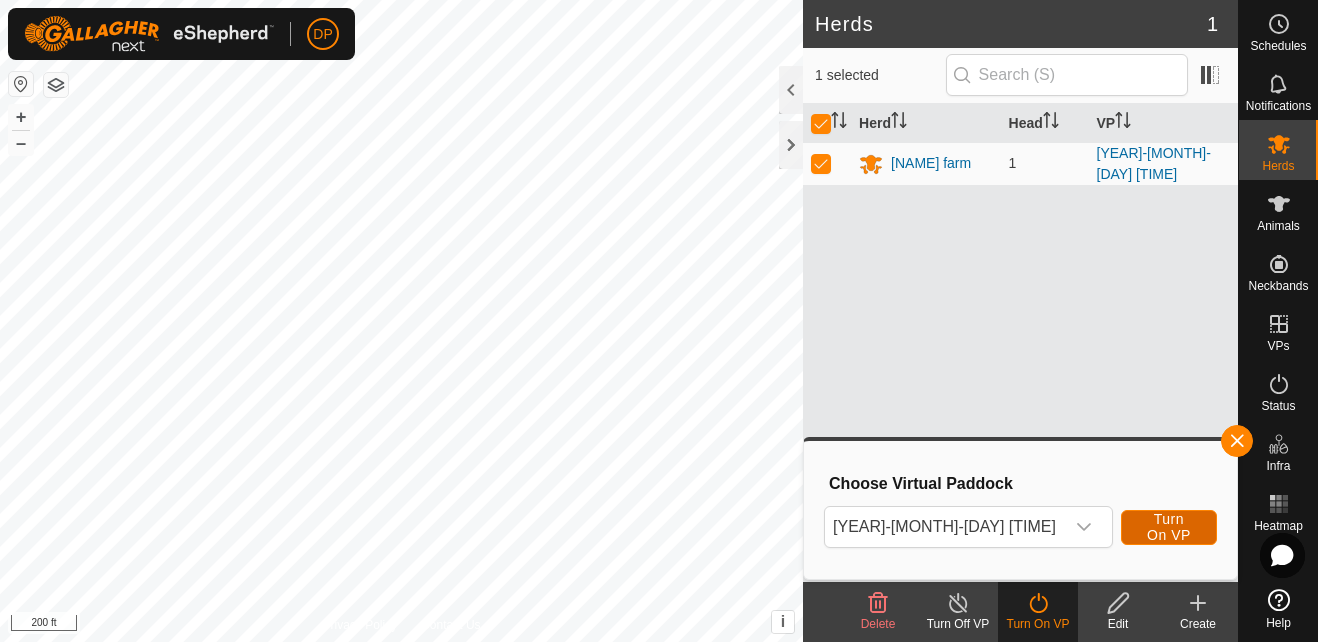 click on "Turn On VP" at bounding box center [1169, 527] 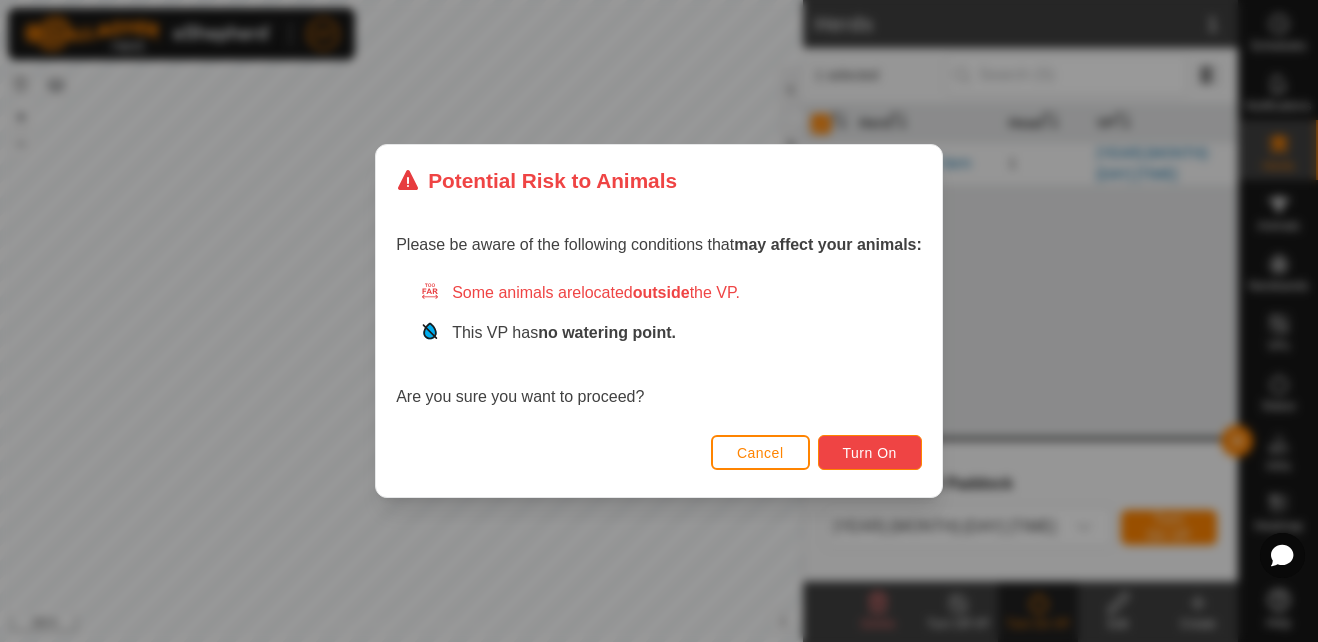 click on "Turn On" at bounding box center (870, 453) 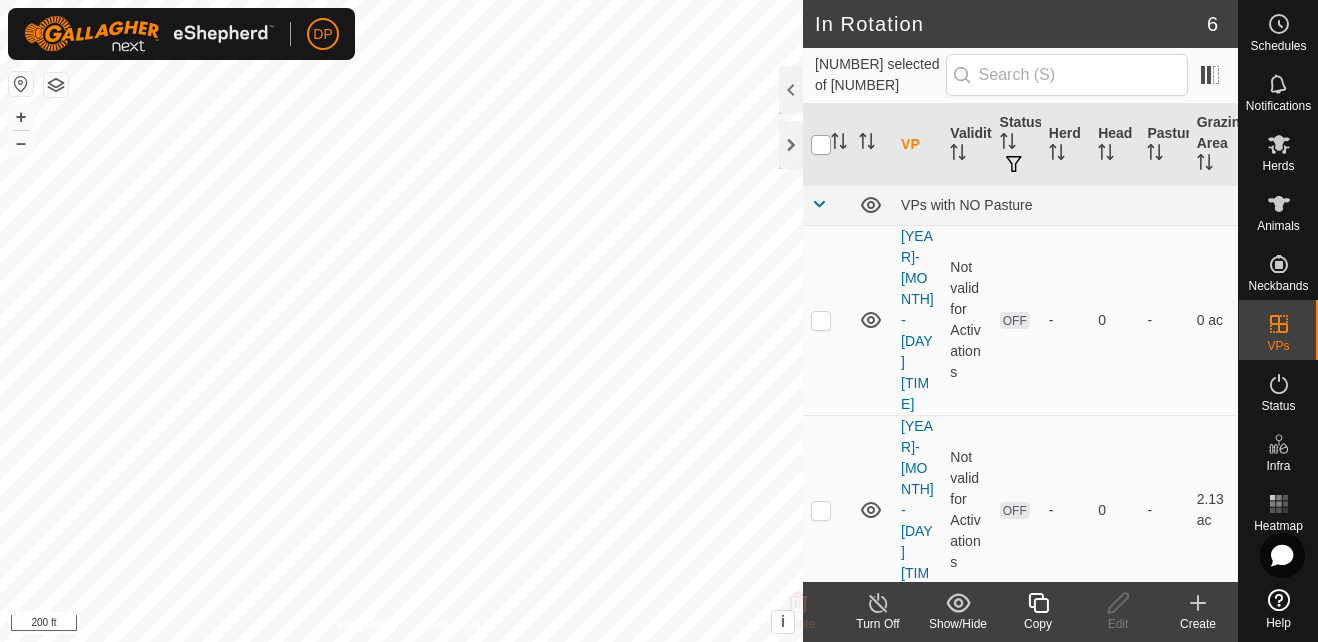 click at bounding box center (821, 145) 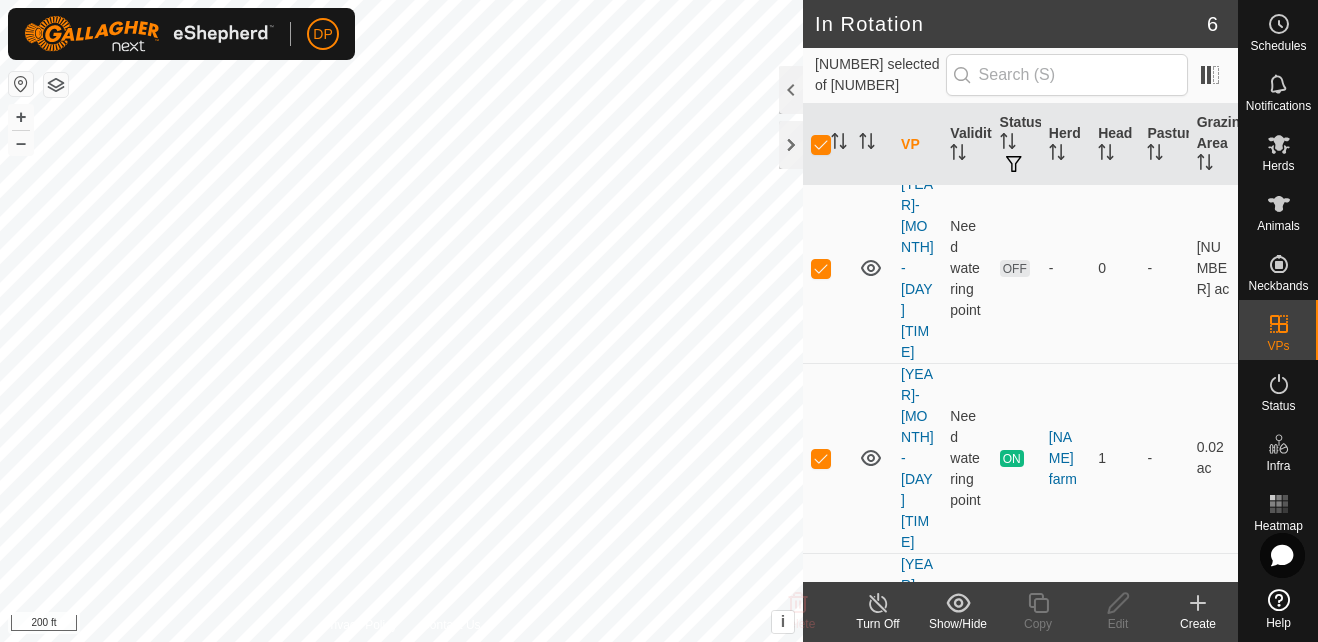 scroll, scrollTop: 446, scrollLeft: 0, axis: vertical 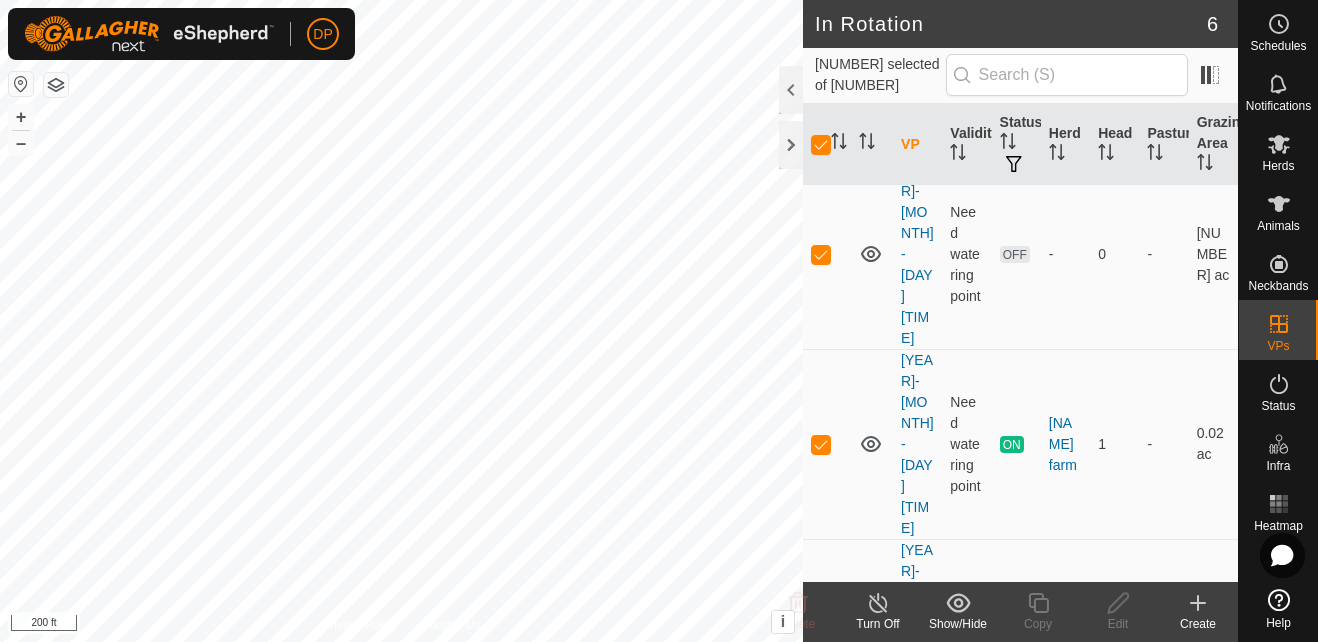 click at bounding box center [821, 864] 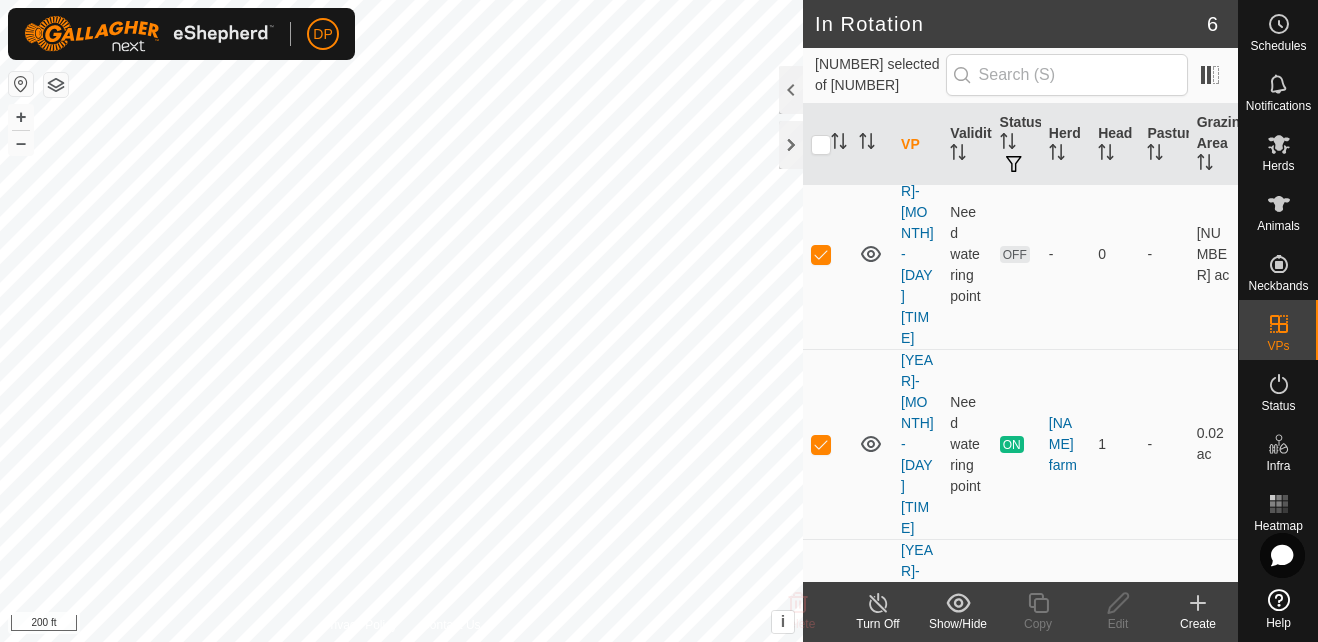 click at bounding box center (821, 864) 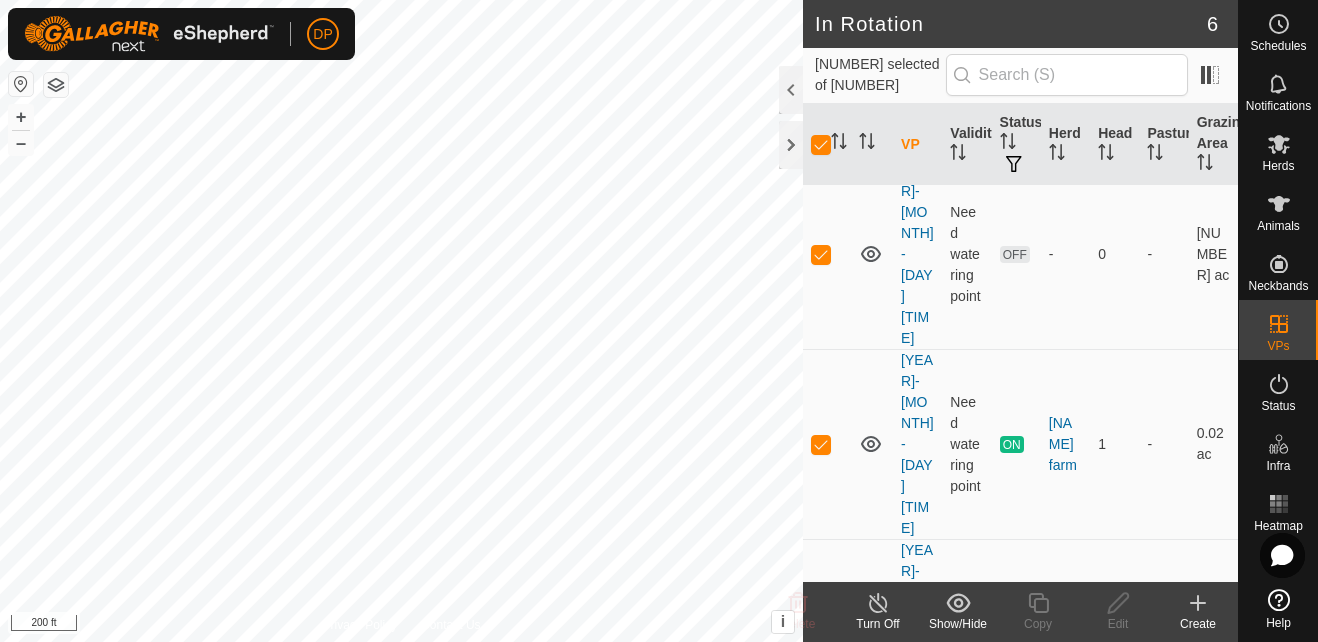 click at bounding box center [821, 864] 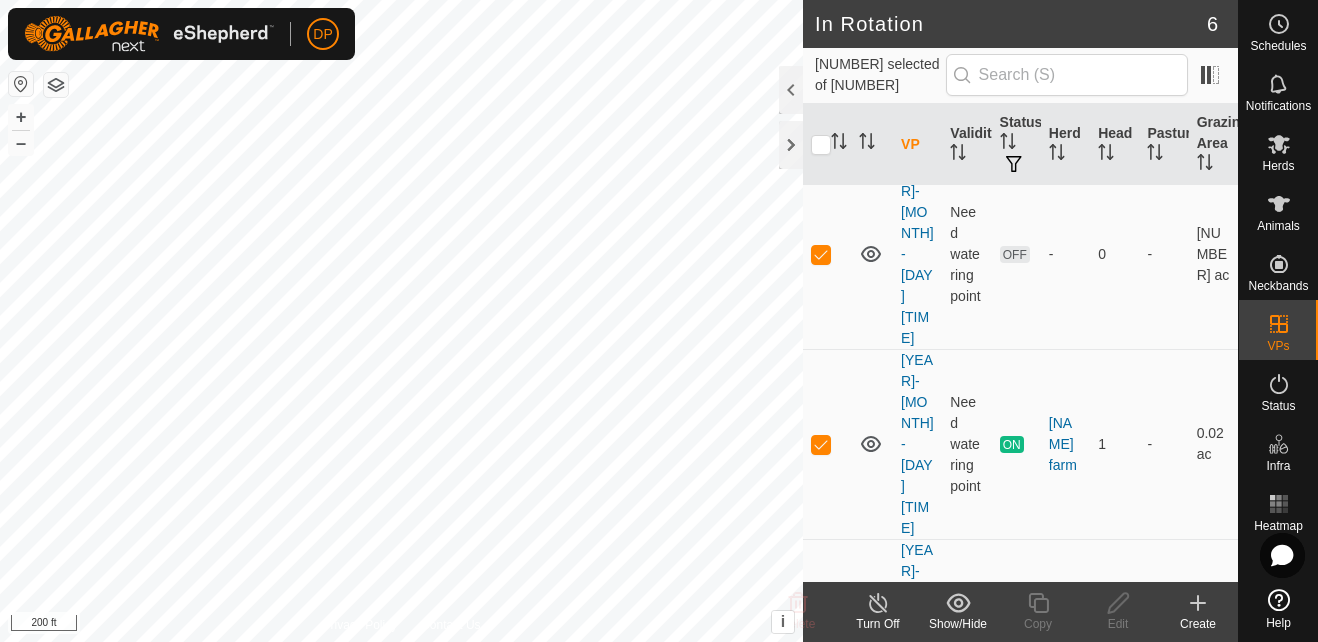 click at bounding box center [821, 864] 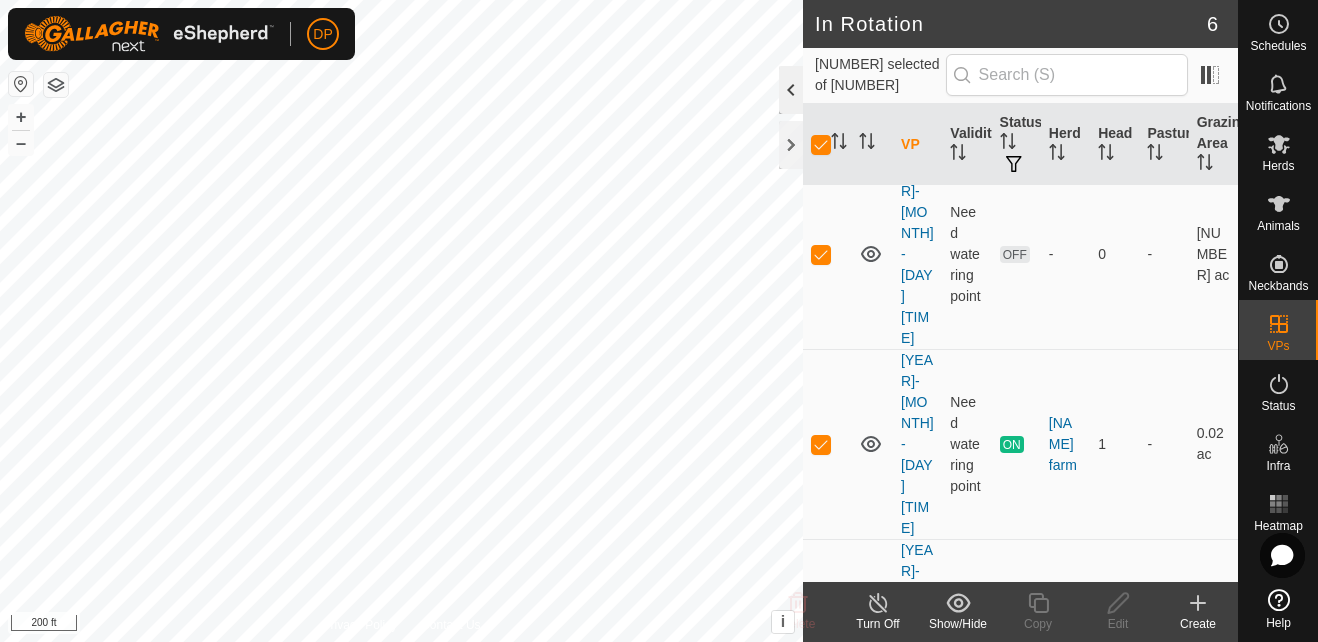 click 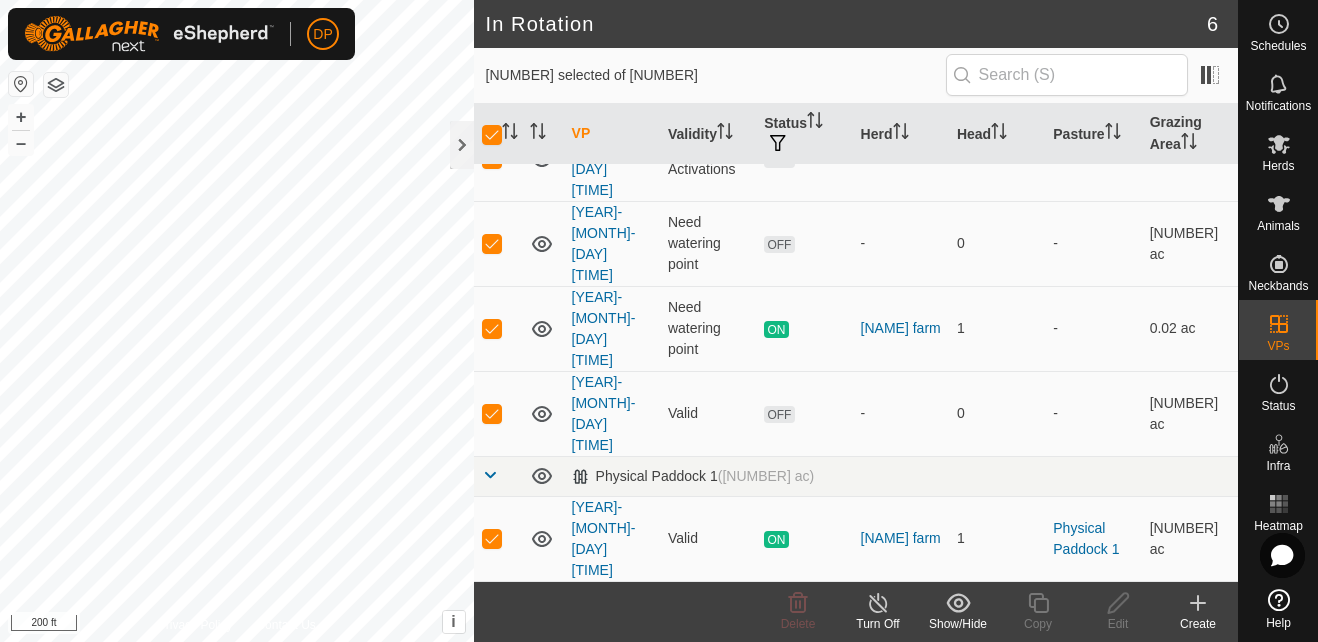 scroll, scrollTop: 0, scrollLeft: 0, axis: both 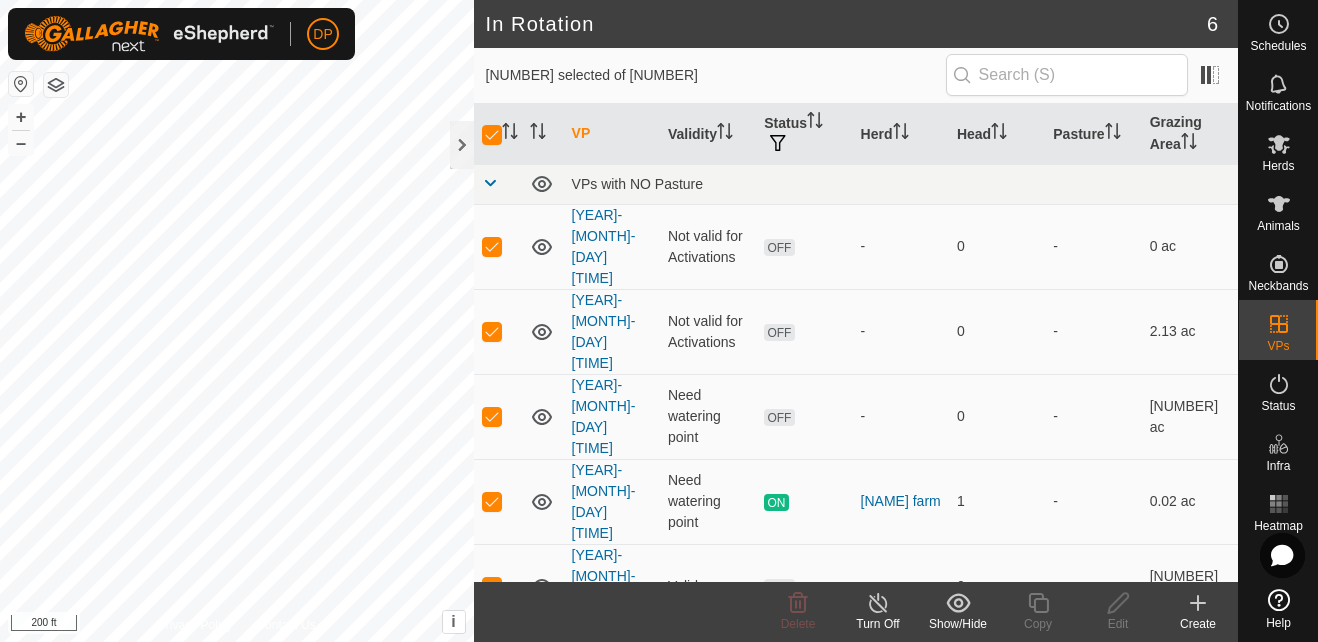 click on "ON" at bounding box center [776, 712] 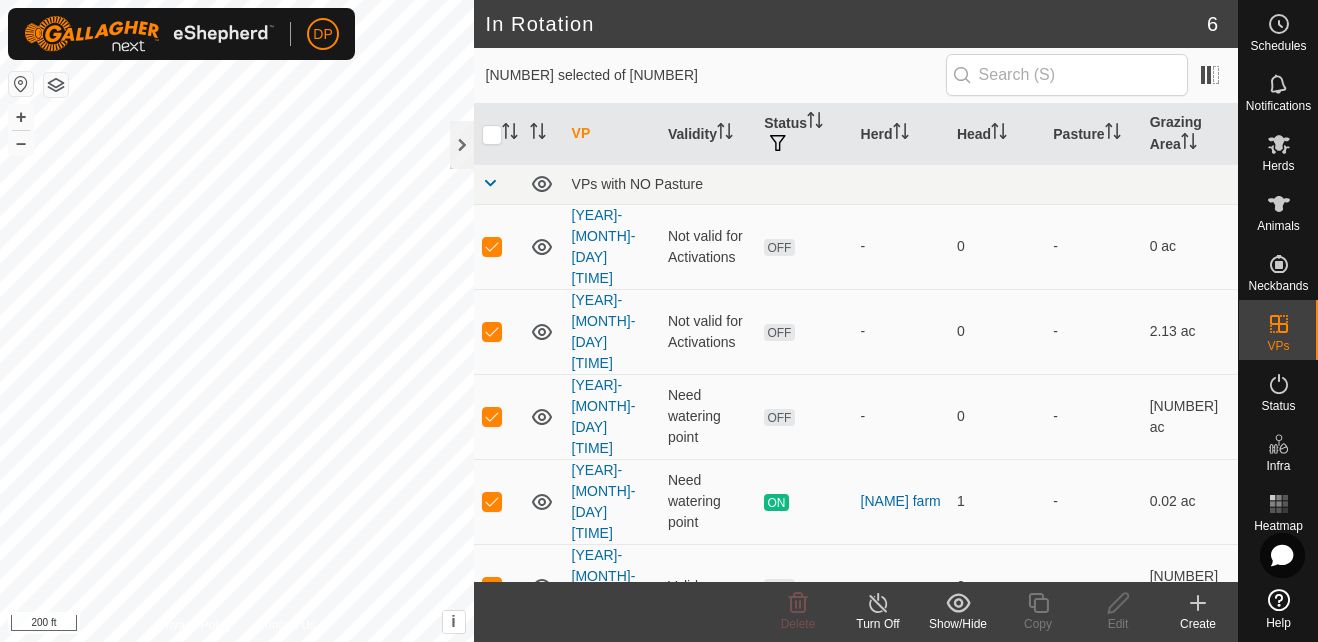 click at bounding box center [492, 711] 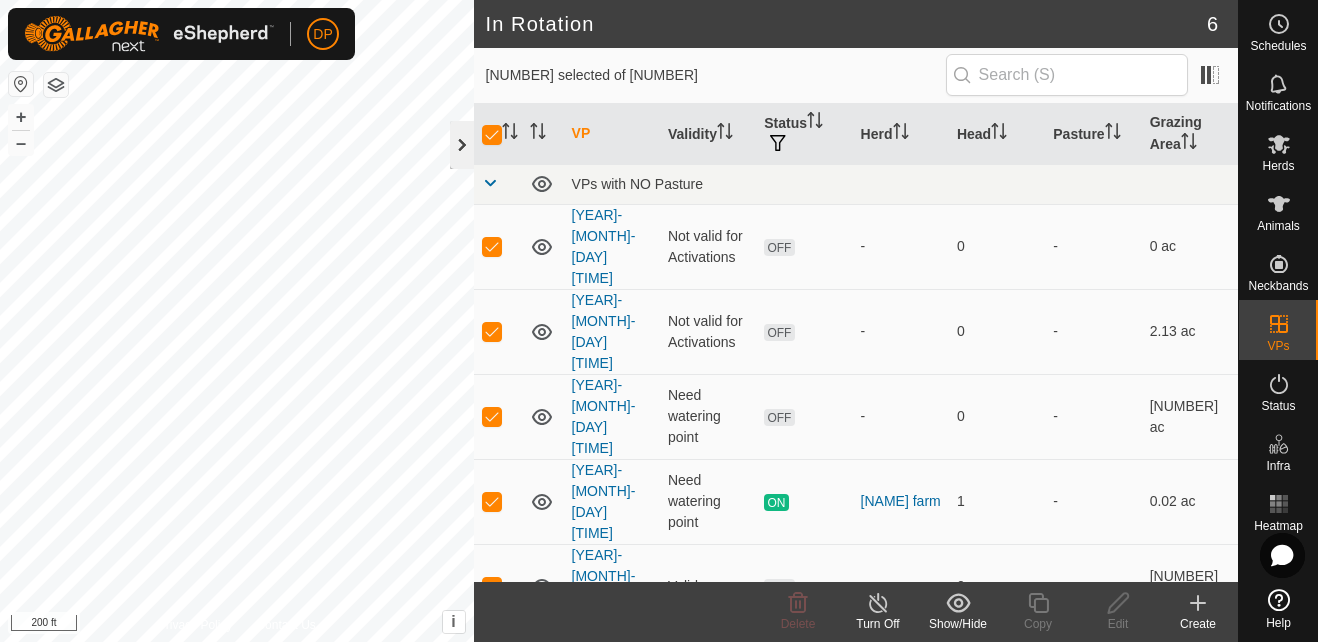 click 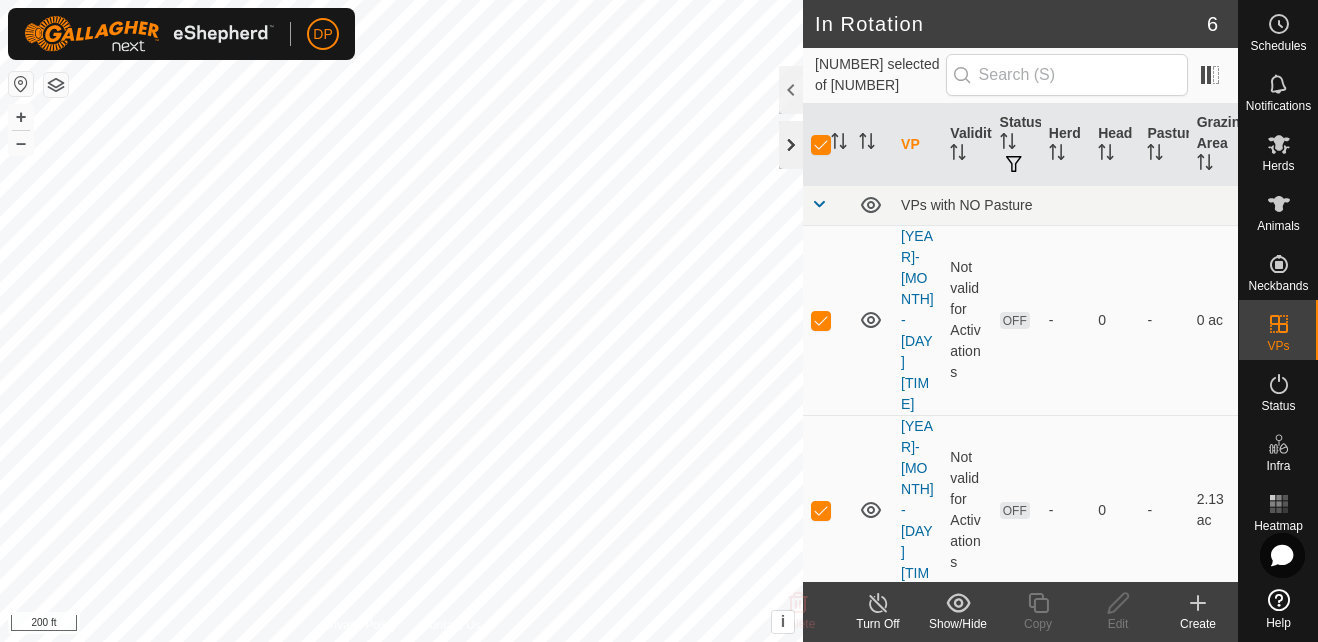 click 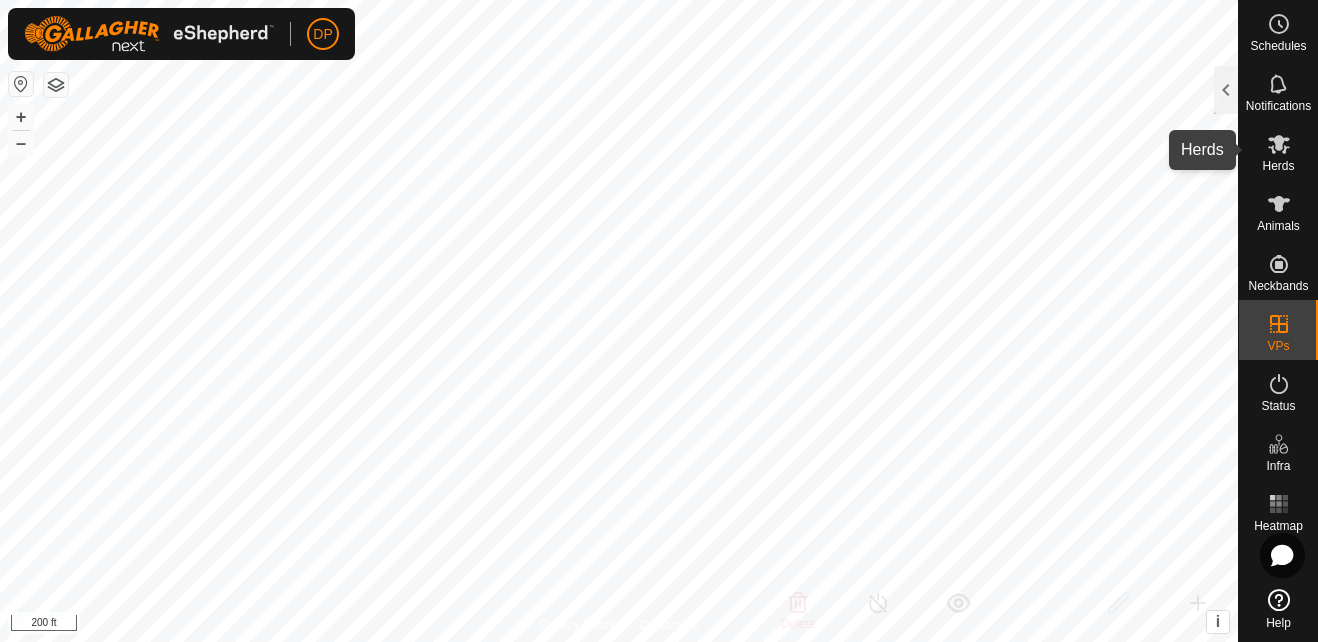 click on "Herds" at bounding box center [1278, 166] 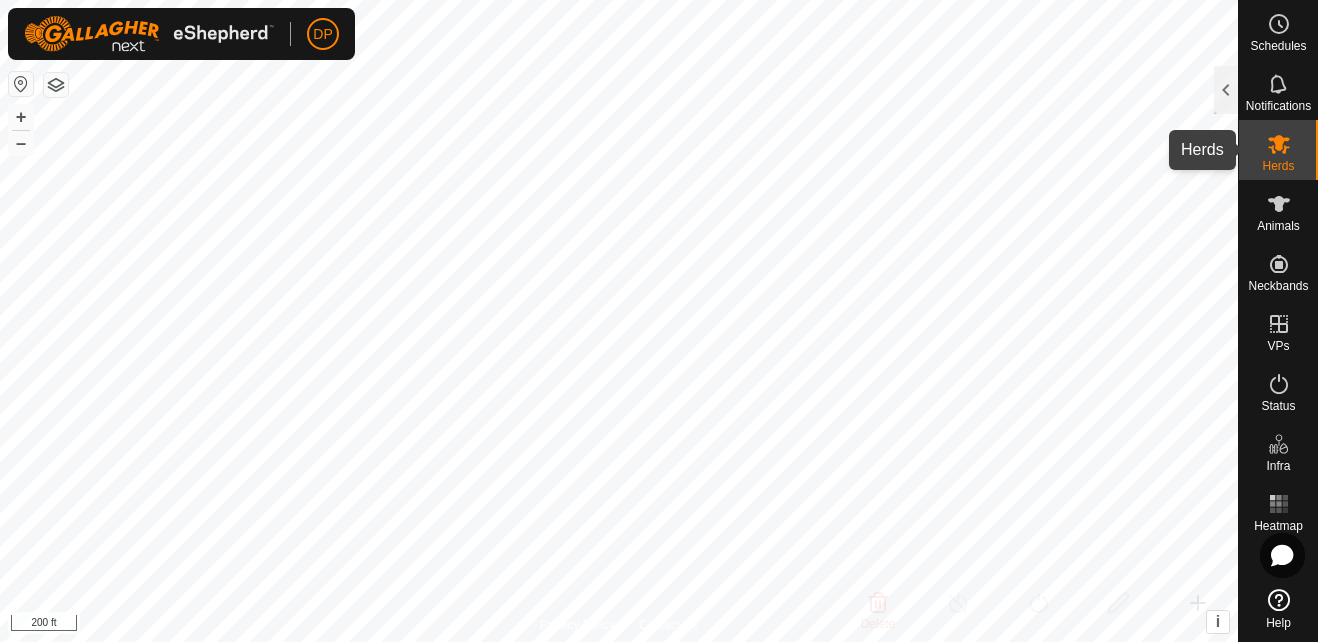 click 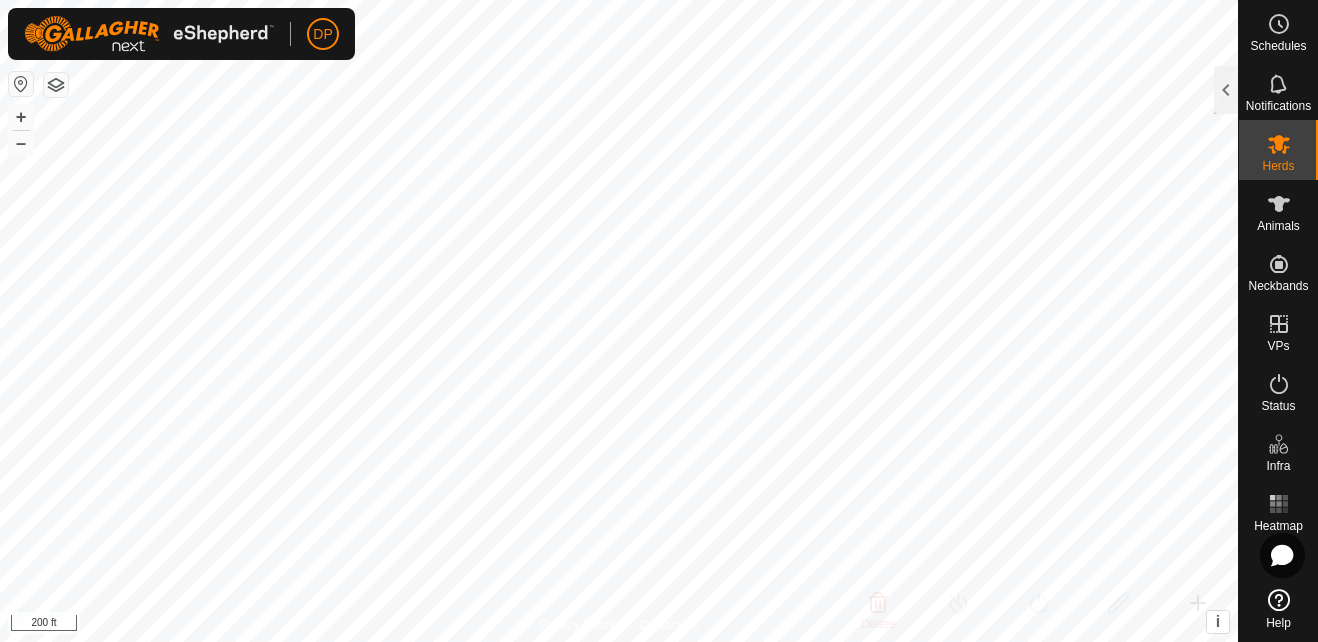 click 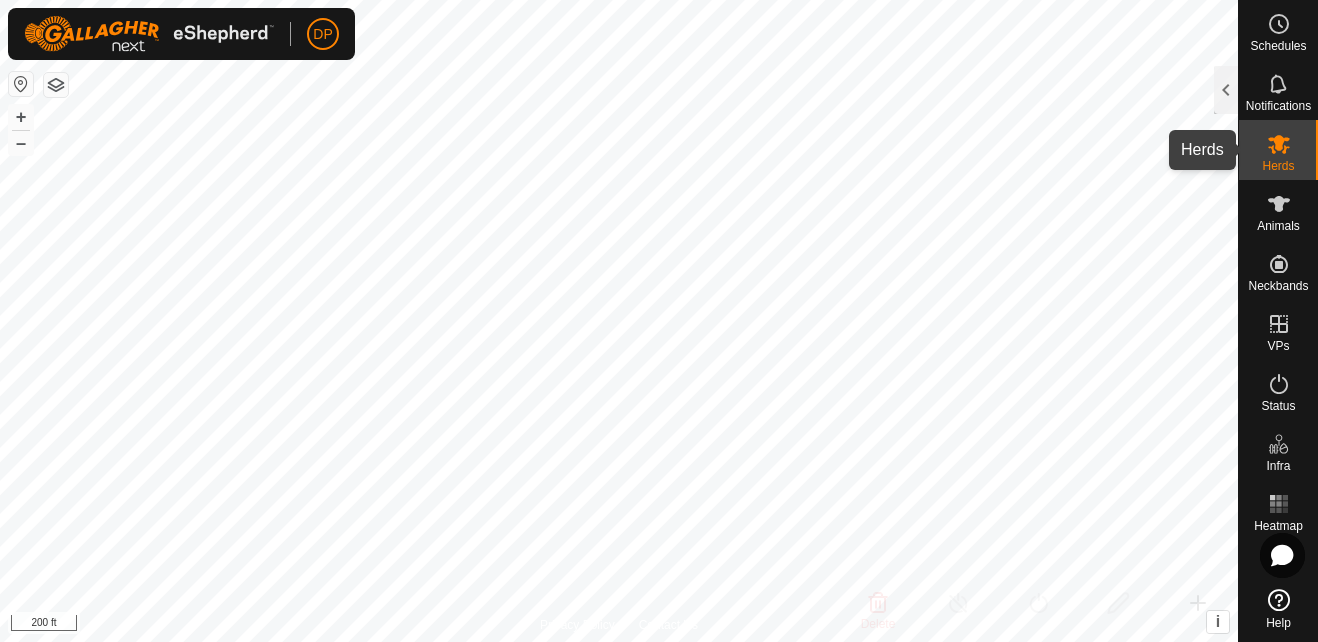 click 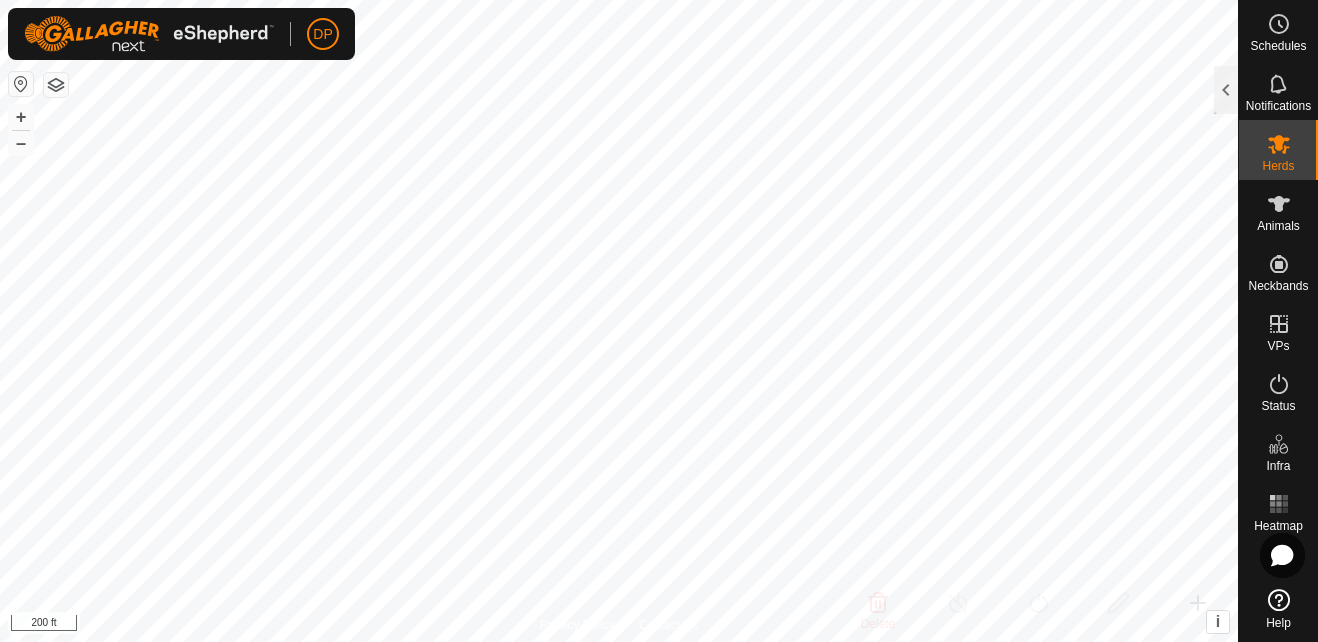 click 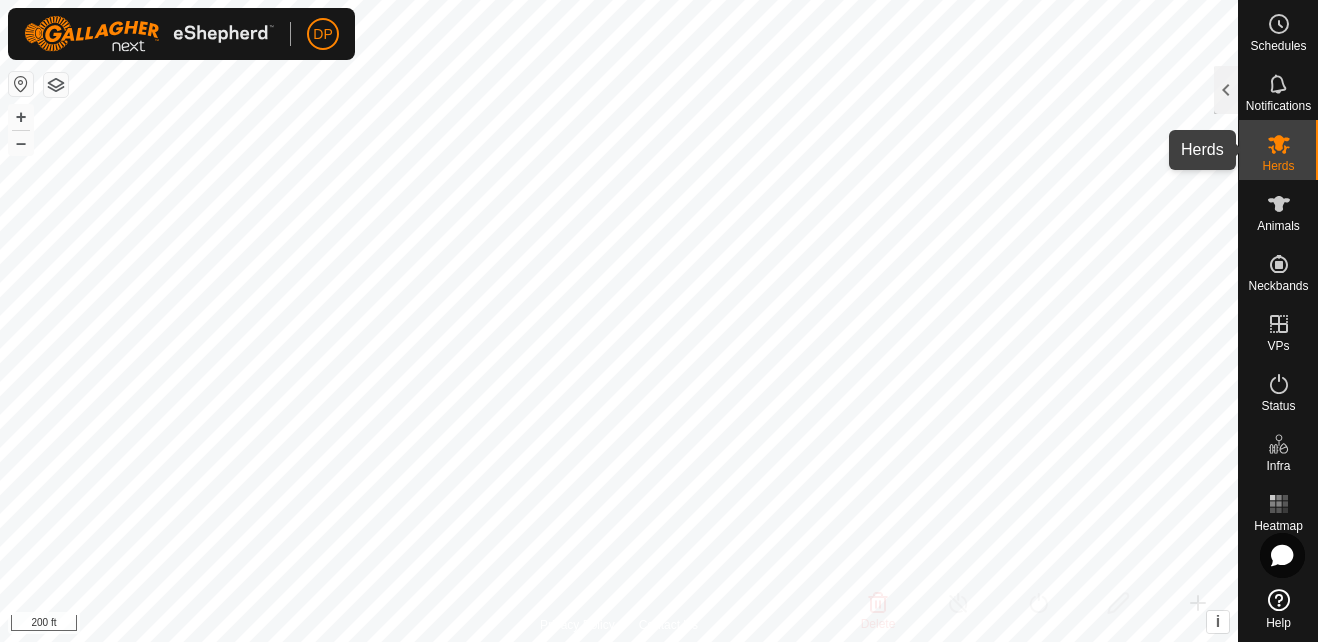click at bounding box center (1279, 144) 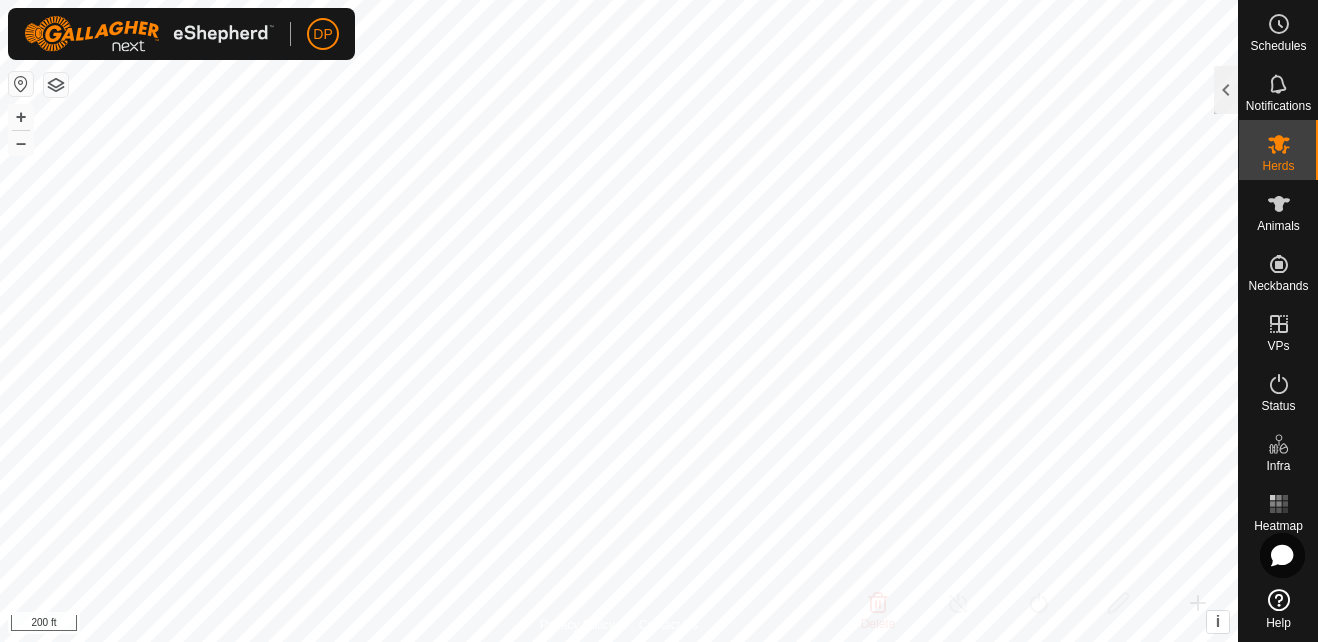 click at bounding box center [1279, 144] 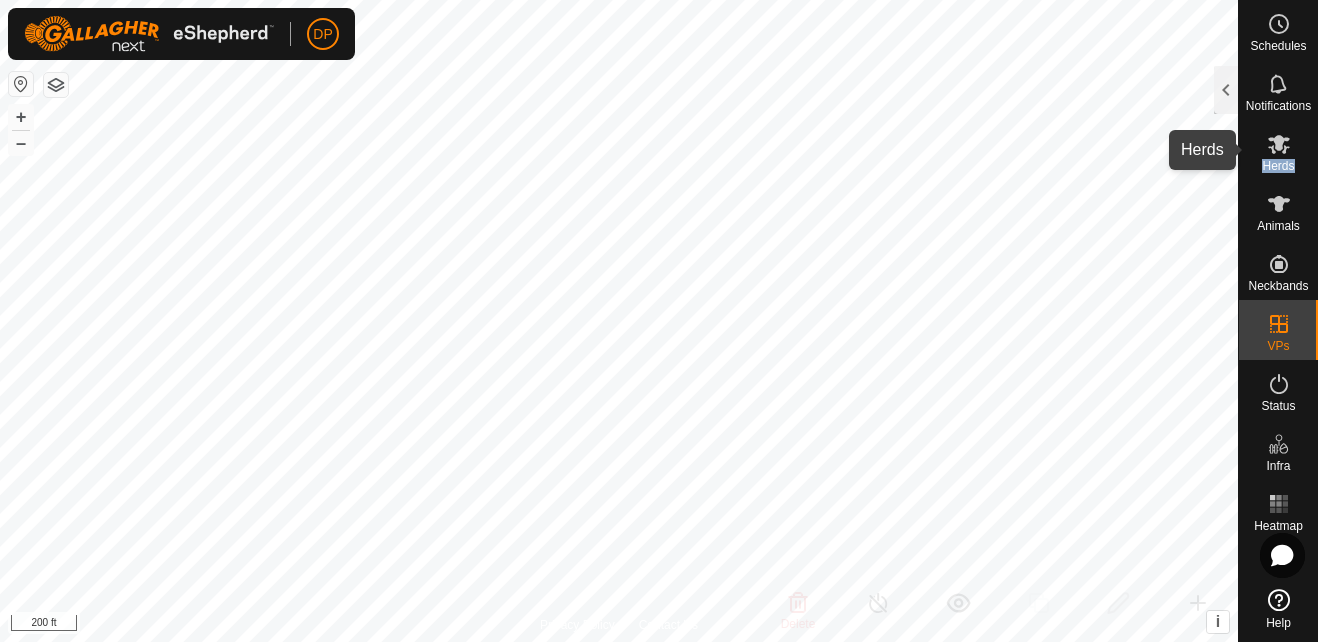 click on "Herds" at bounding box center (1278, 166) 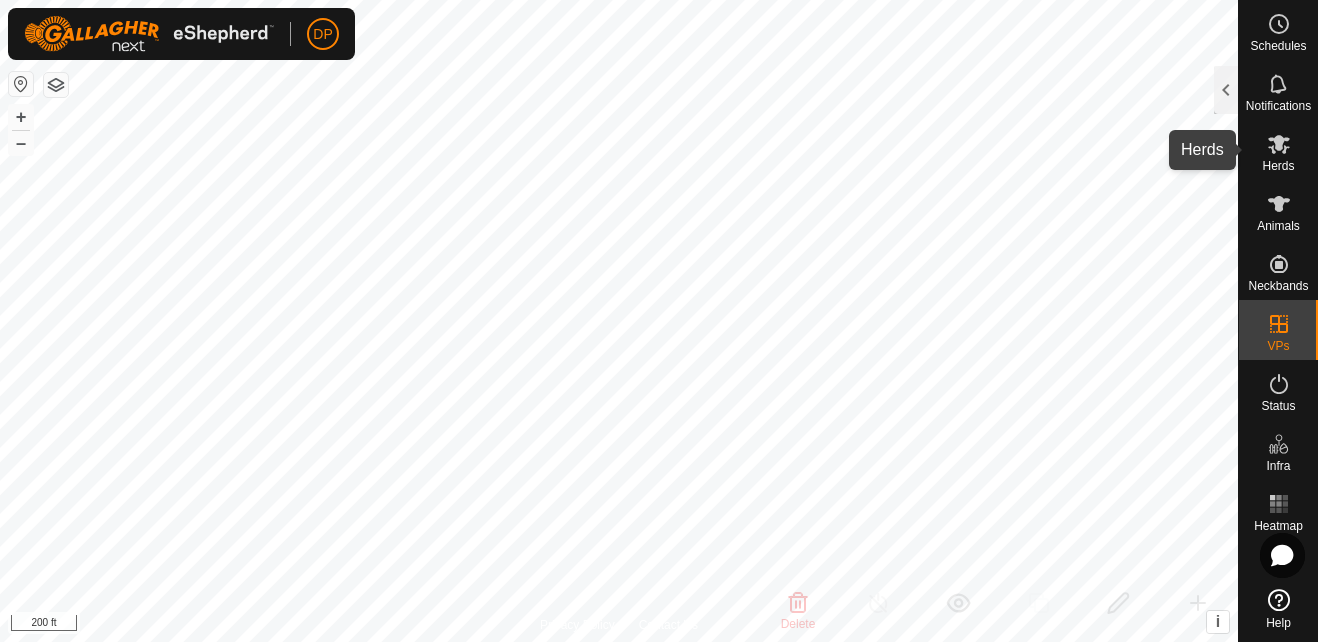 click 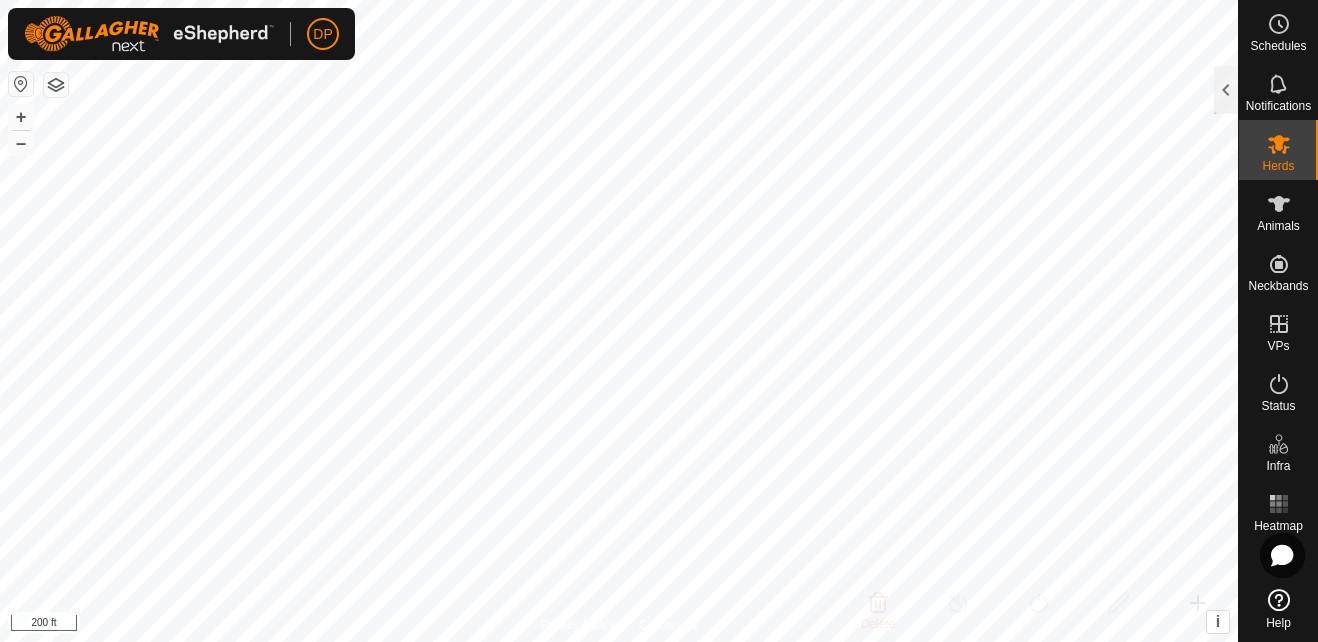 click 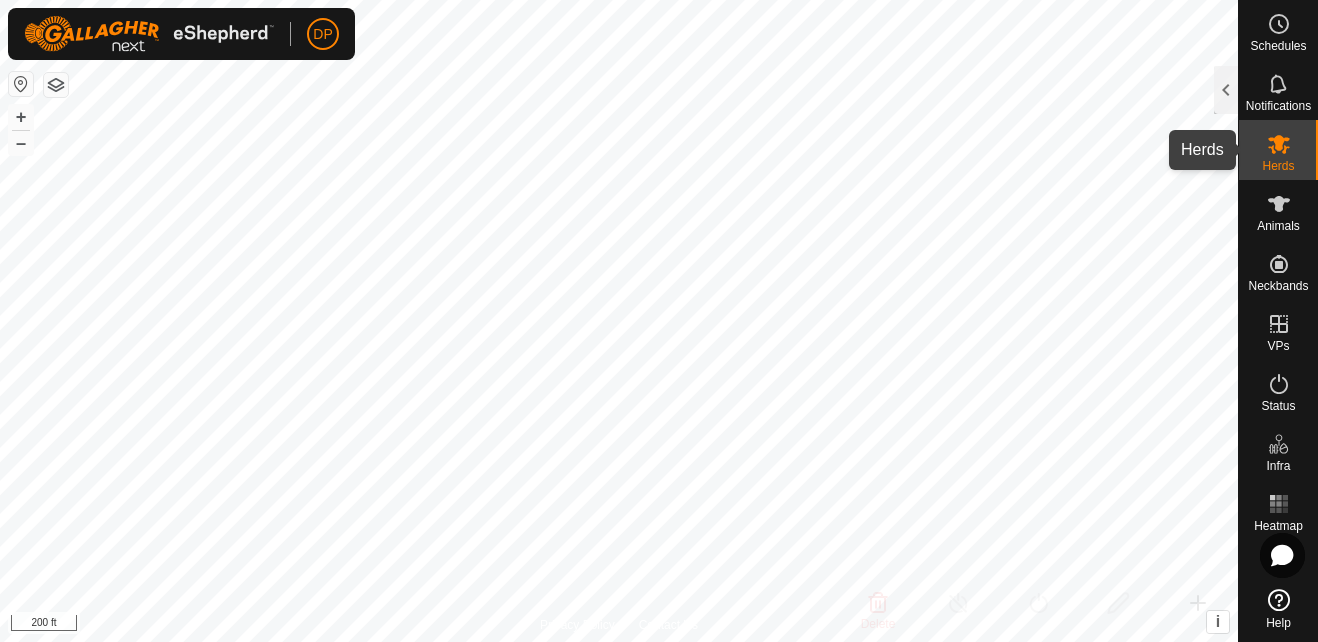 click 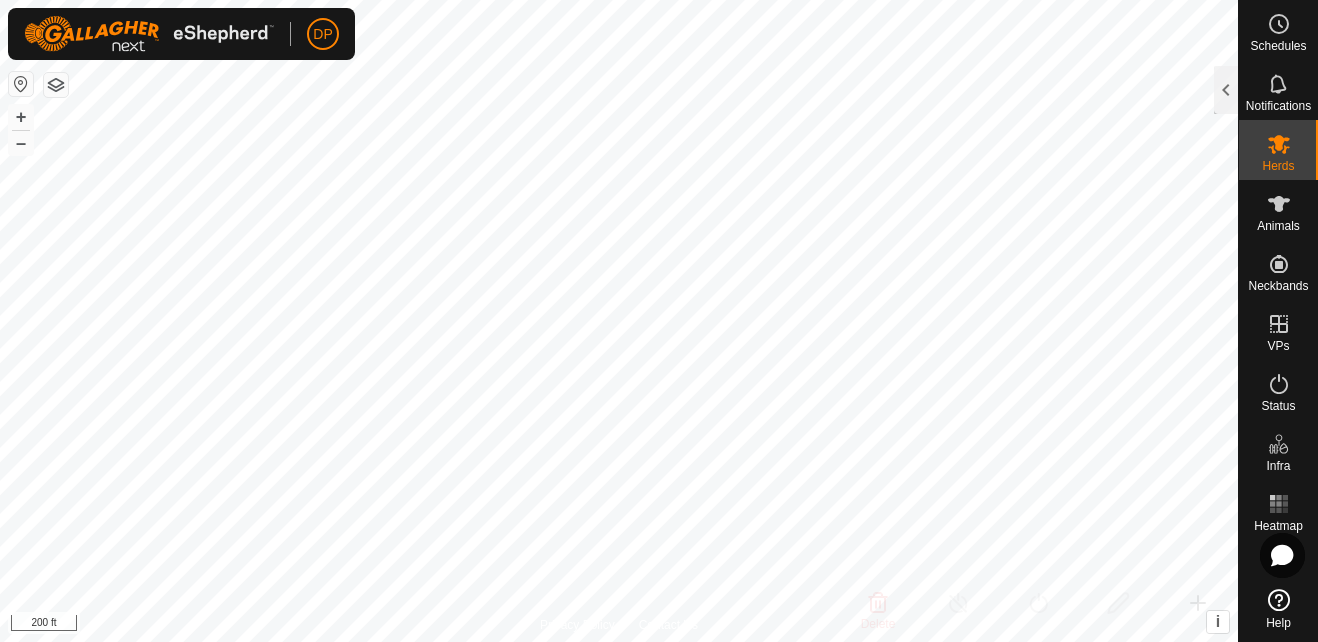click 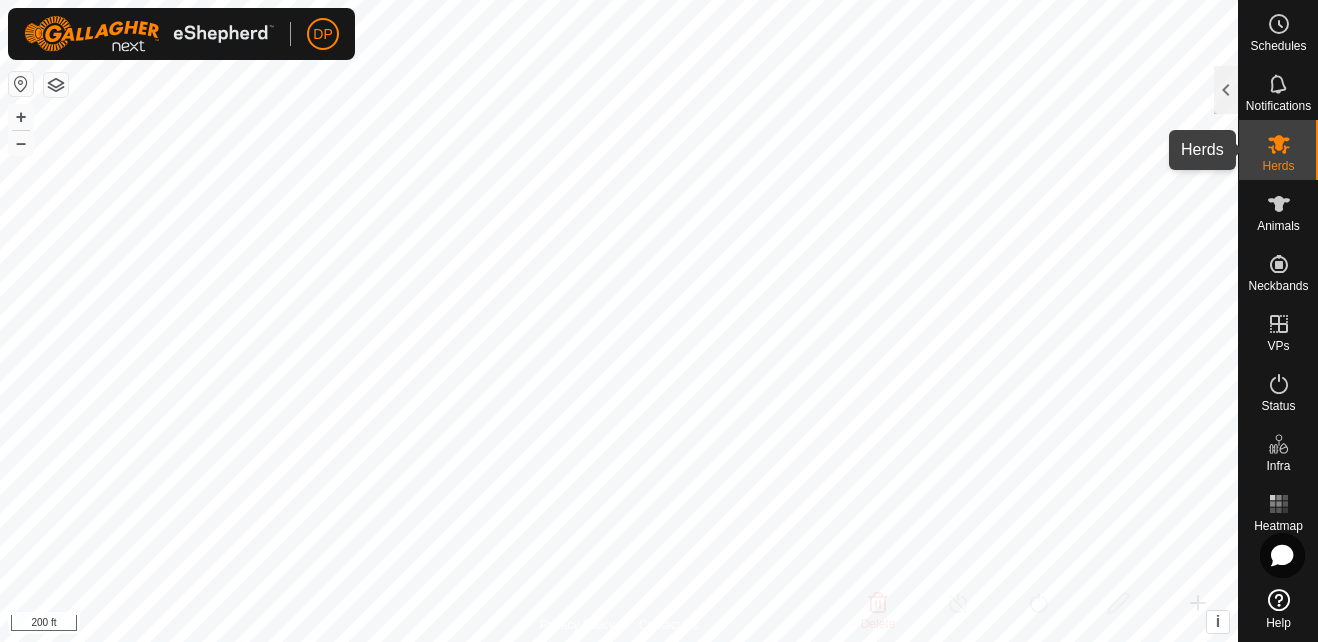 click 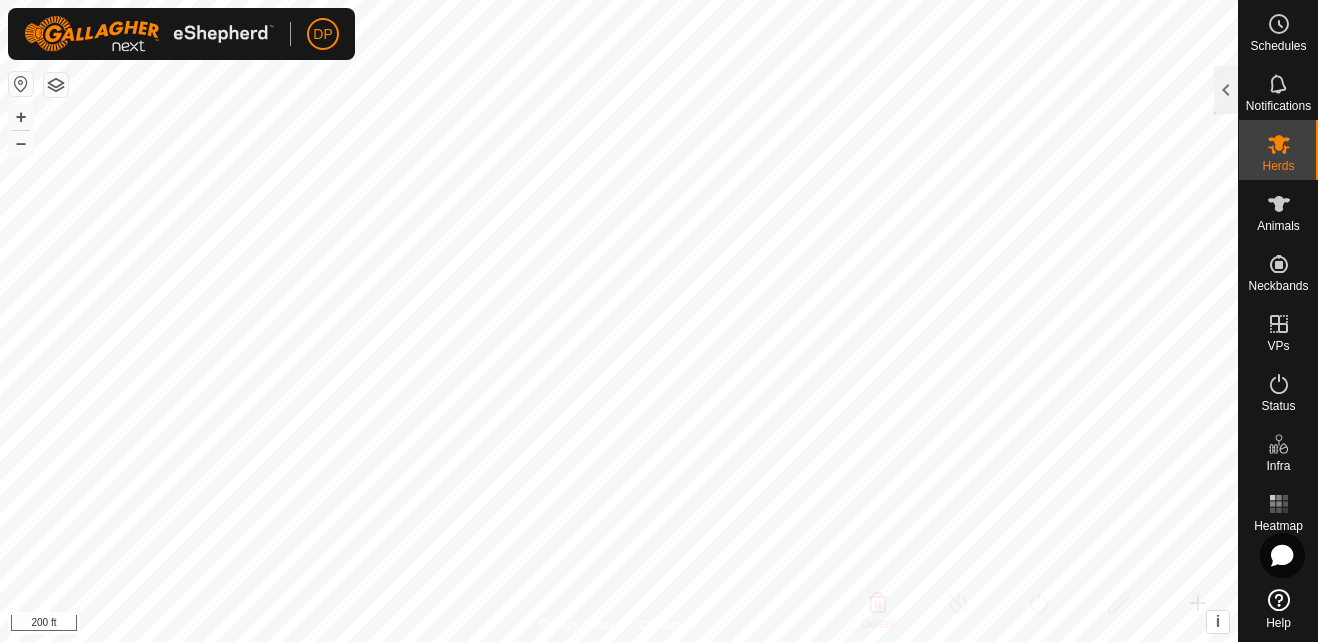 click 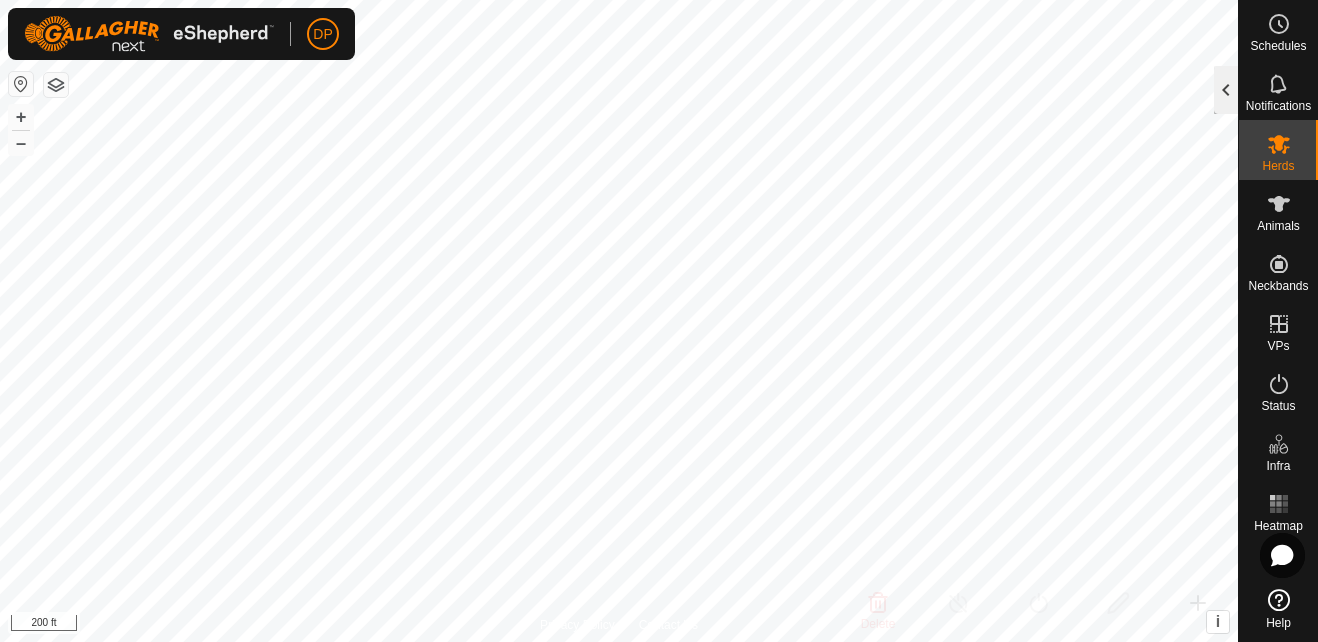 click 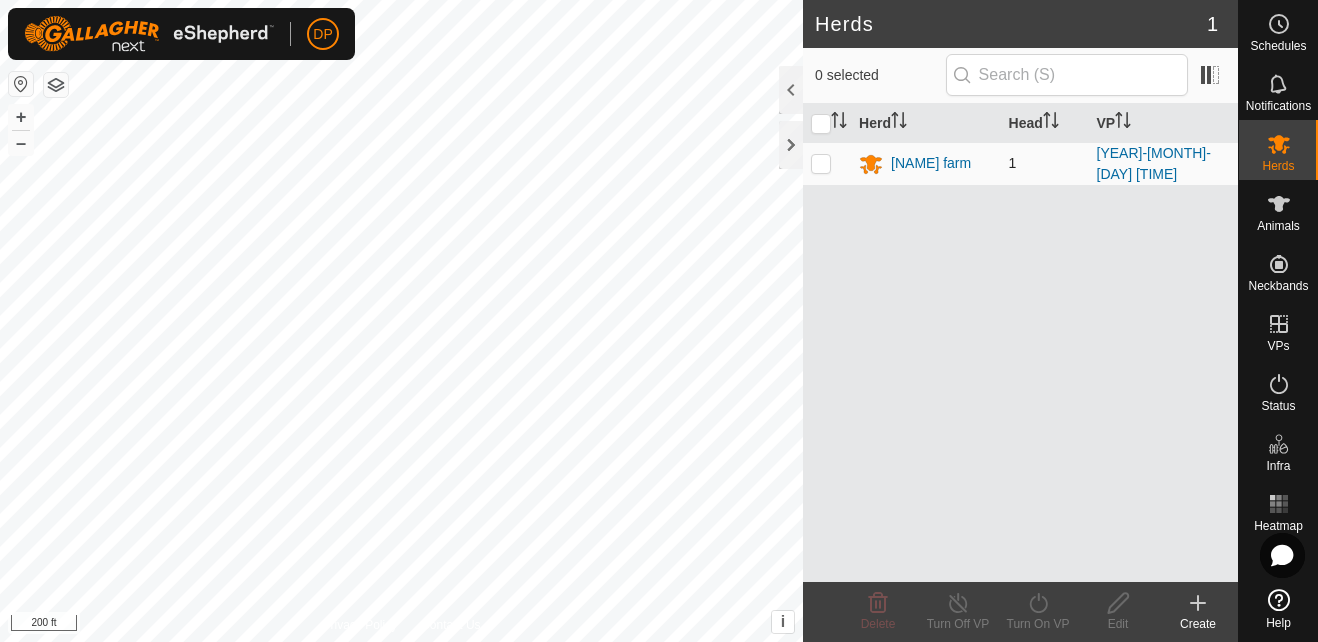 click at bounding box center (821, 163) 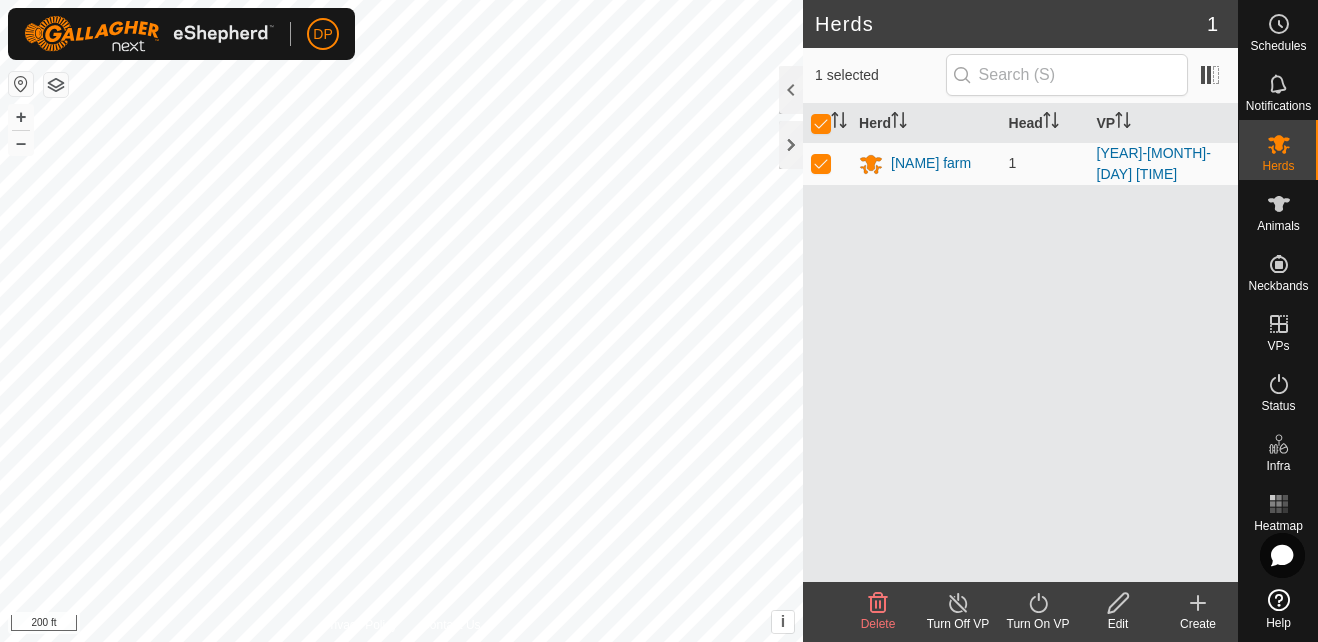 click 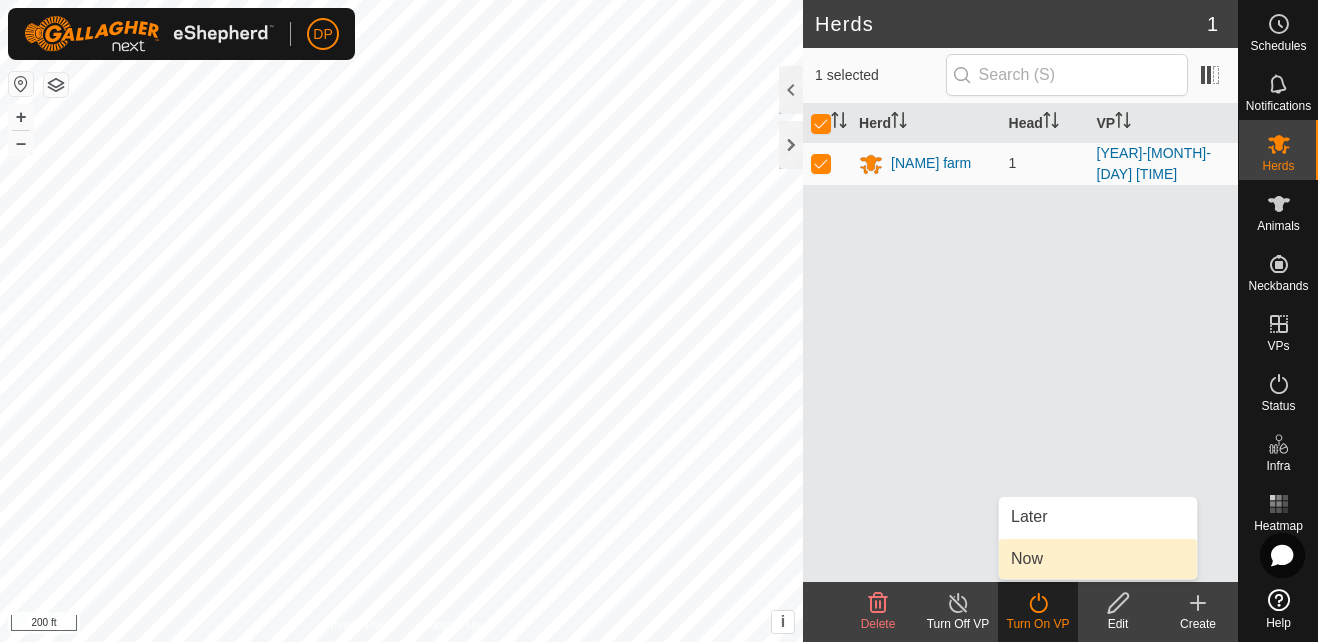 click on "Now" at bounding box center [1098, 559] 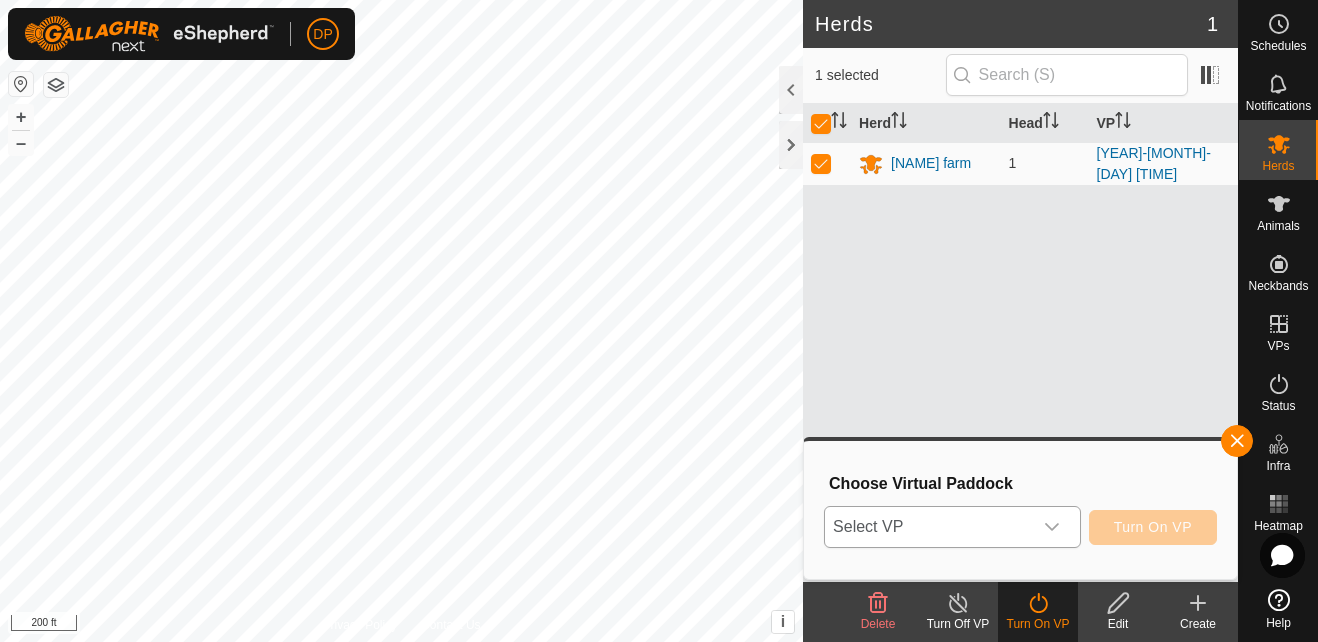 click 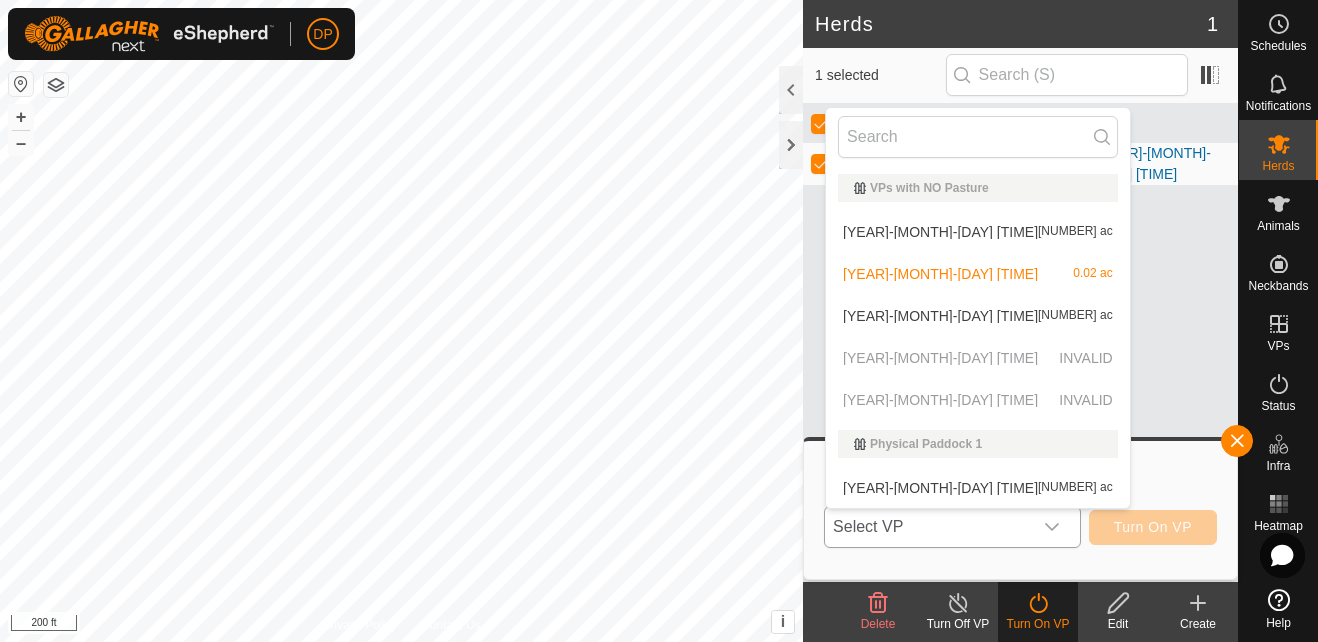 click on "[YEAR]-[MONTH]-[DAY] [TIME] [NUMBER] ac" at bounding box center (978, 316) 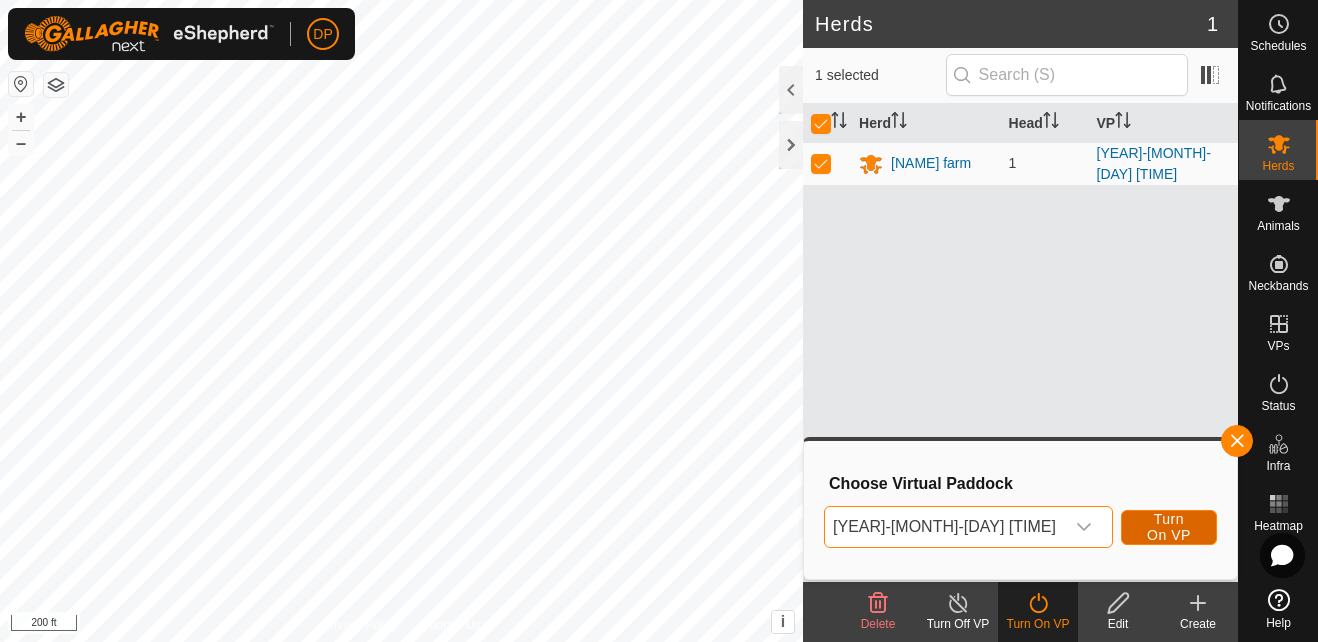 click on "Turn On VP" at bounding box center [1169, 527] 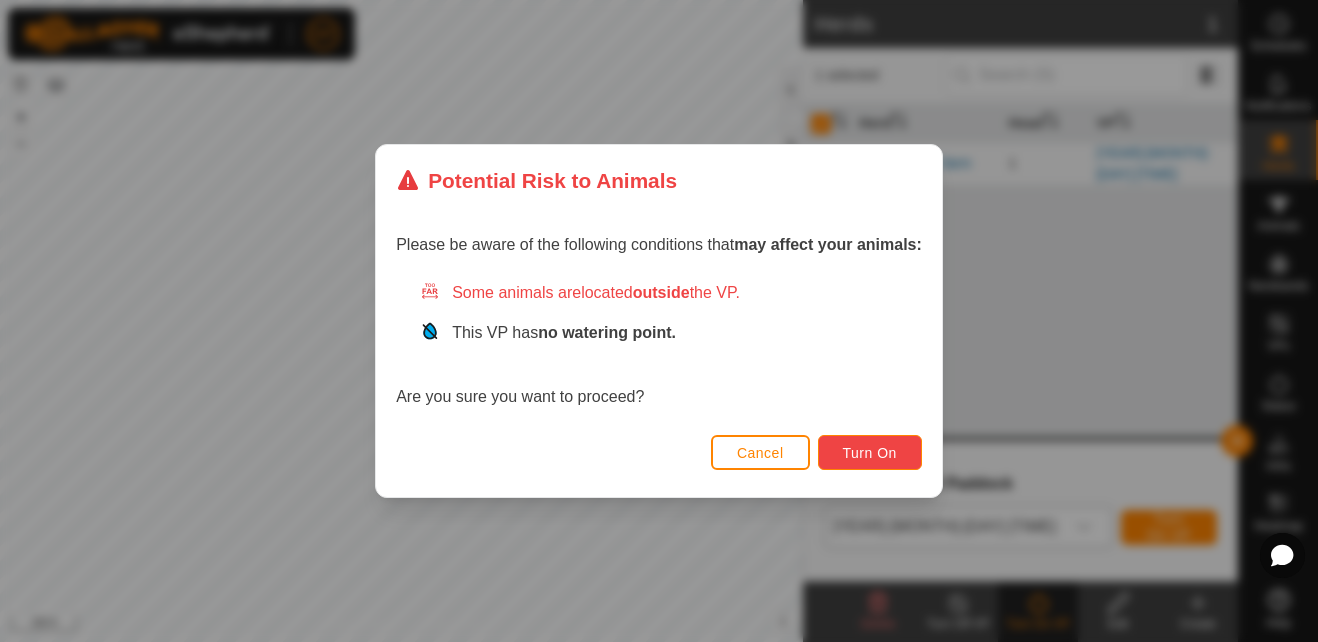 click on "Turn On" at bounding box center [870, 453] 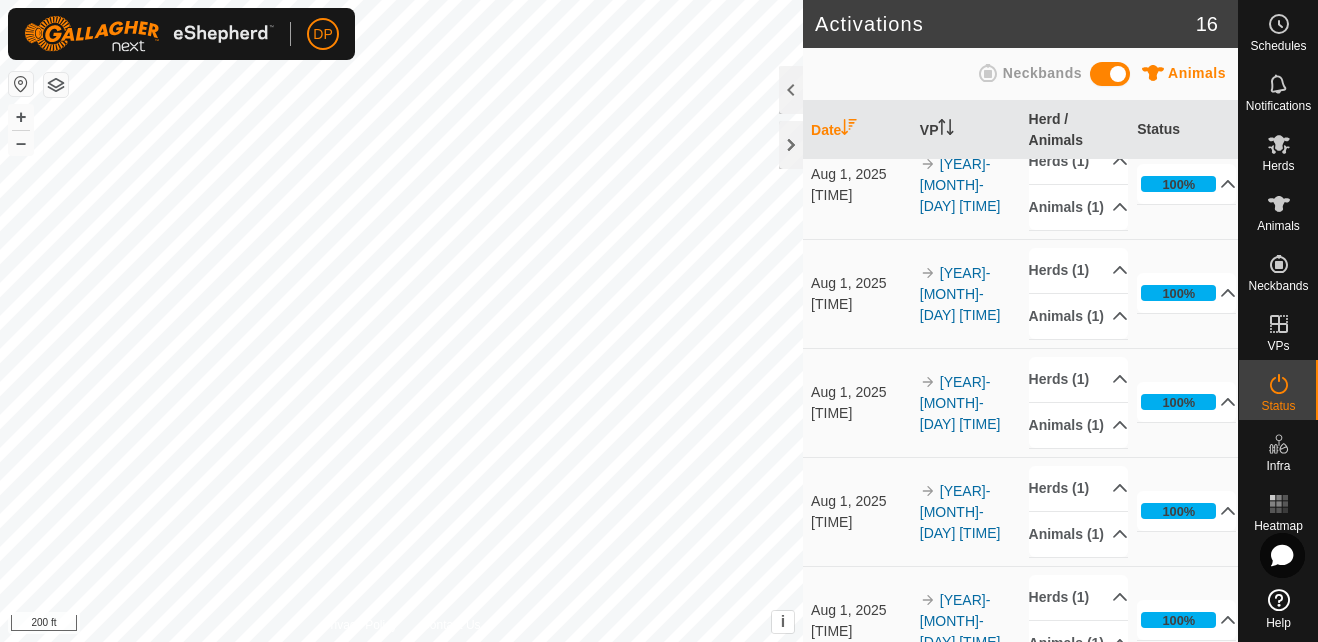 scroll, scrollTop: 500, scrollLeft: 0, axis: vertical 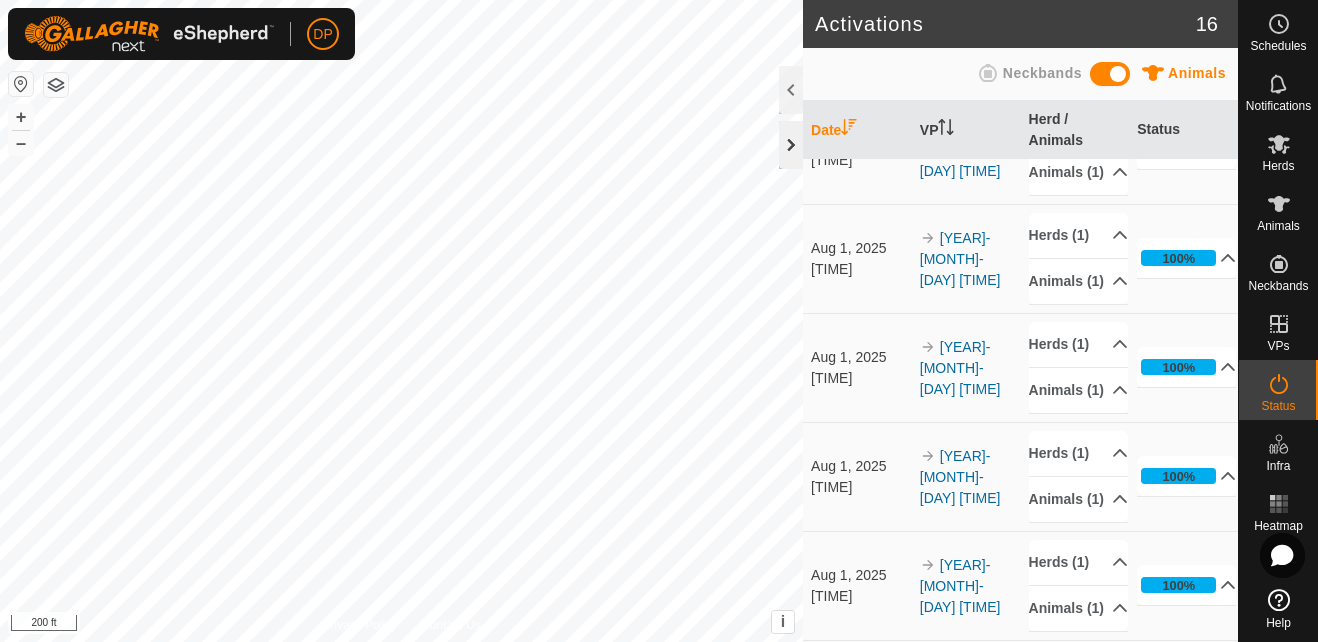 click 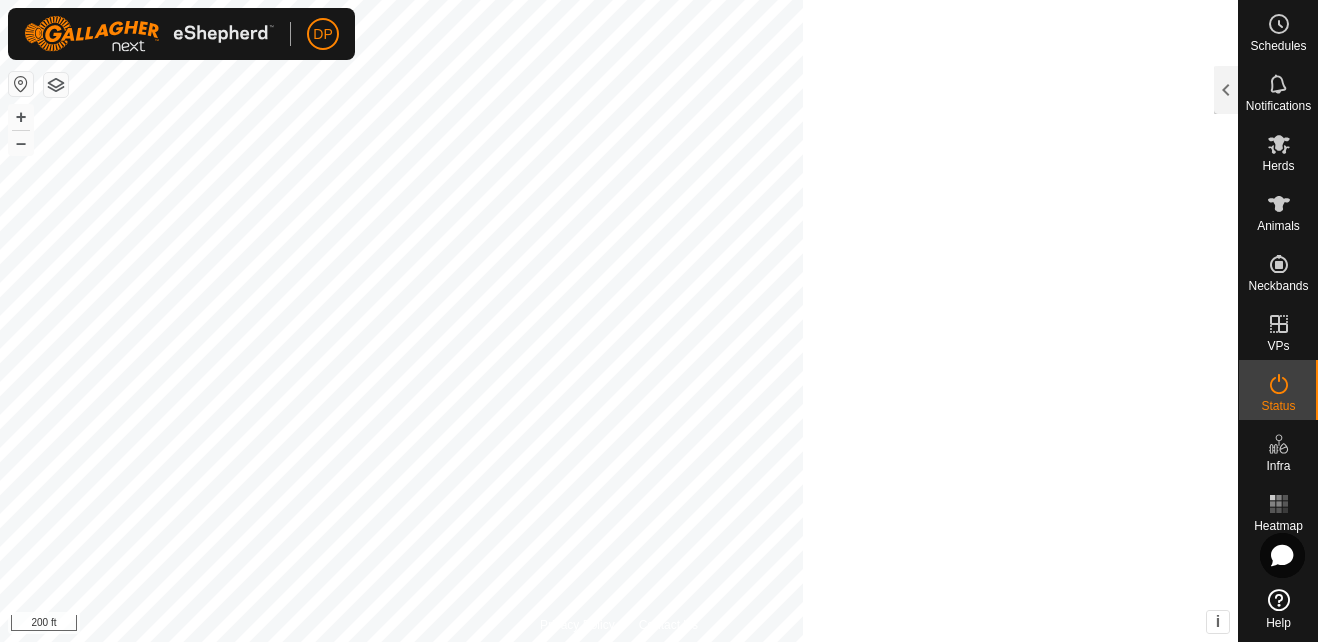 scroll, scrollTop: 1025, scrollLeft: 0, axis: vertical 